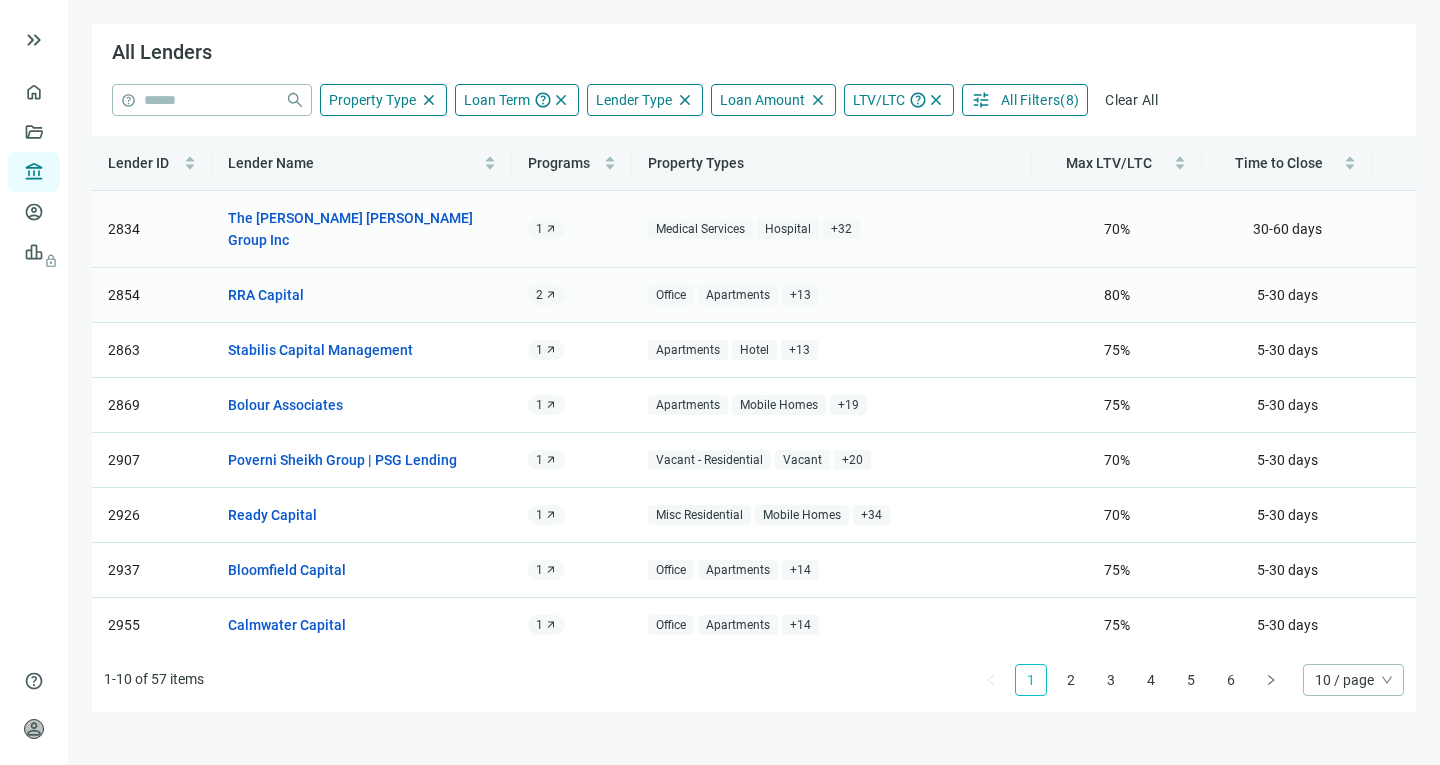 scroll, scrollTop: 0, scrollLeft: 0, axis: both 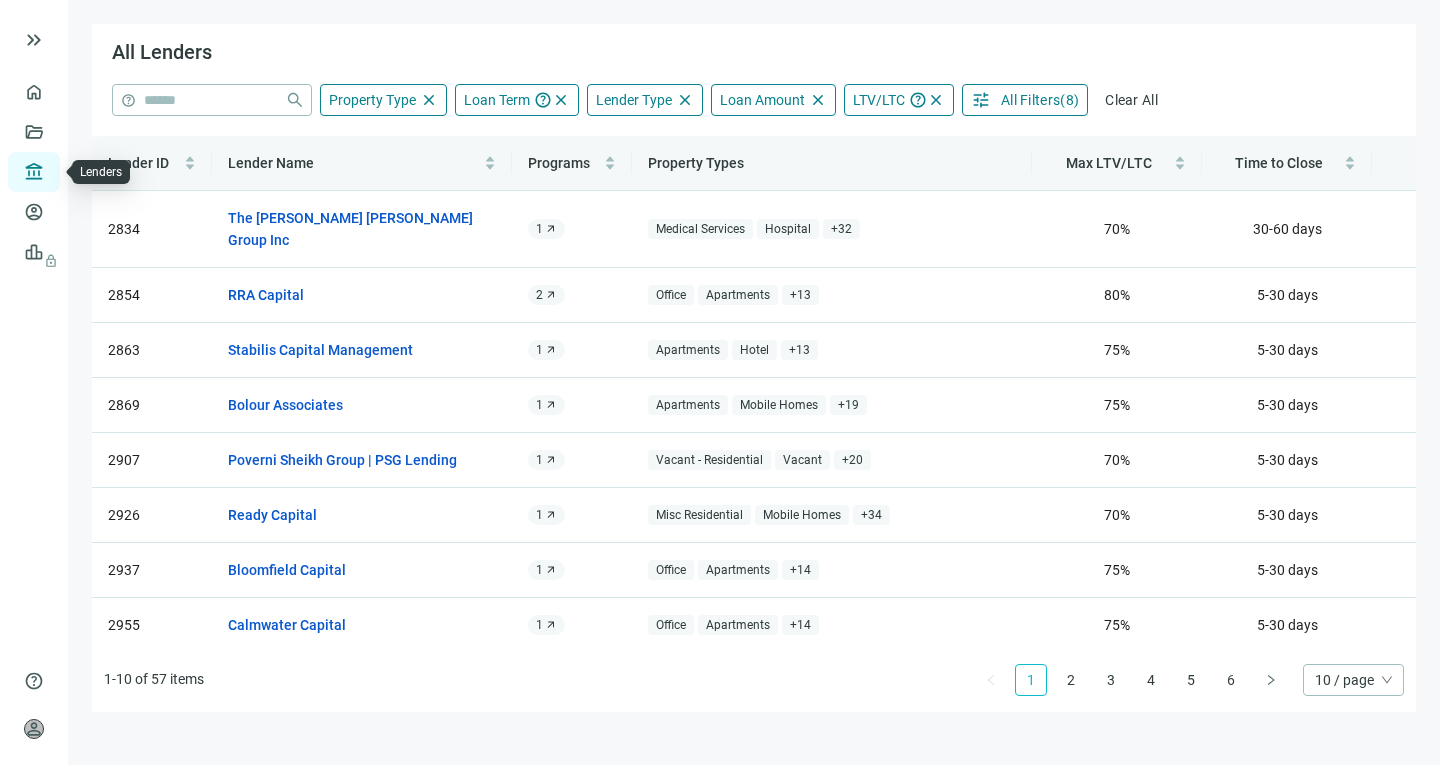 click on "Lenders" at bounding box center (76, 172) 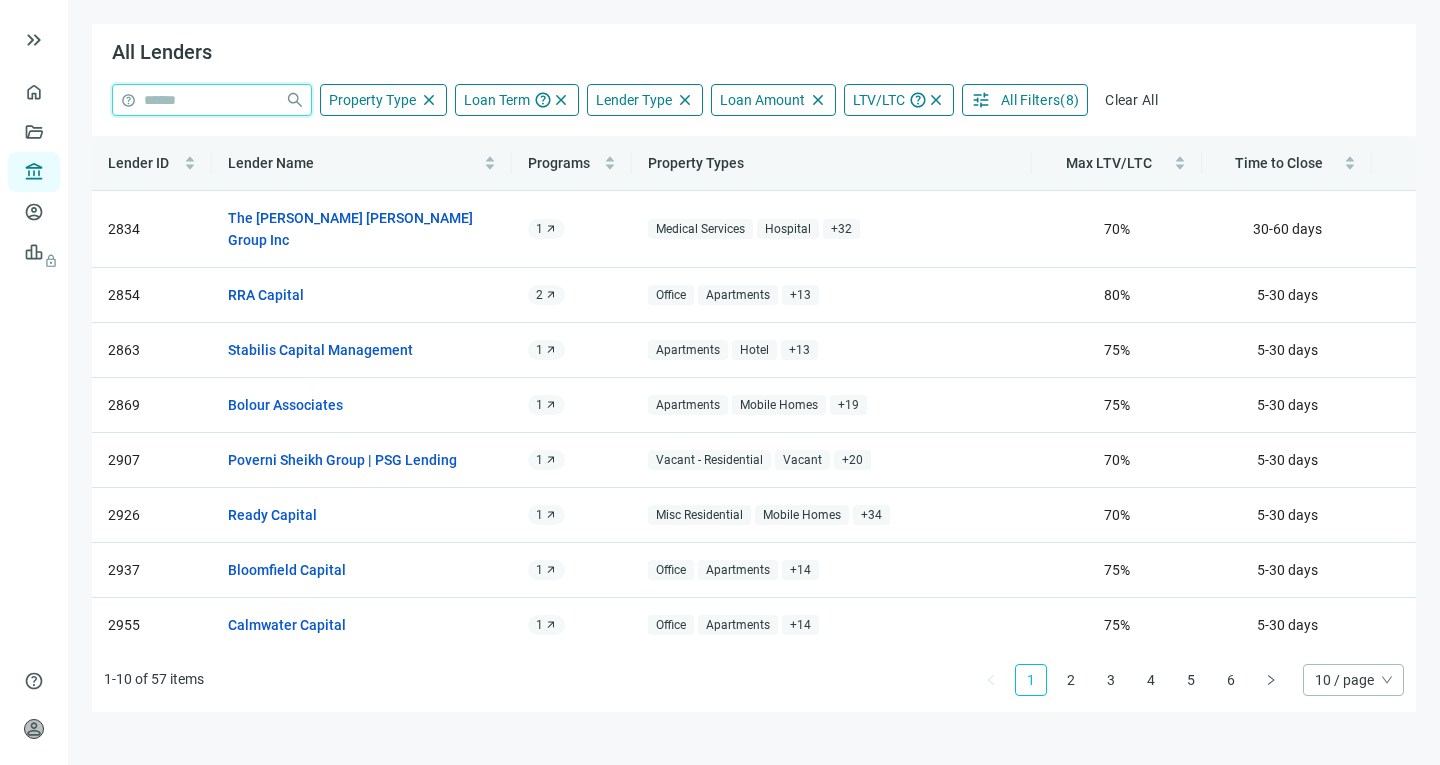 click at bounding box center [210, 100] 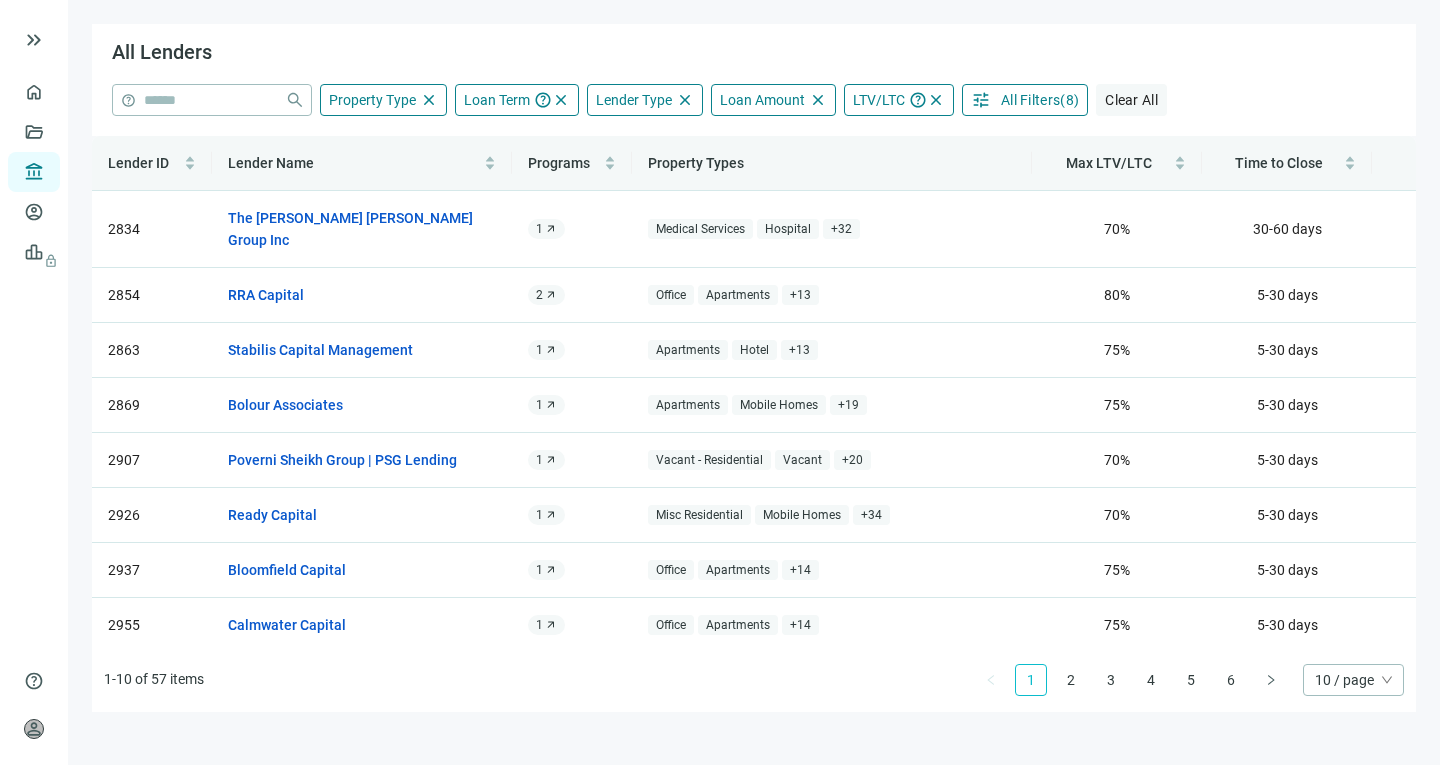 click on "Clear All" at bounding box center [1131, 100] 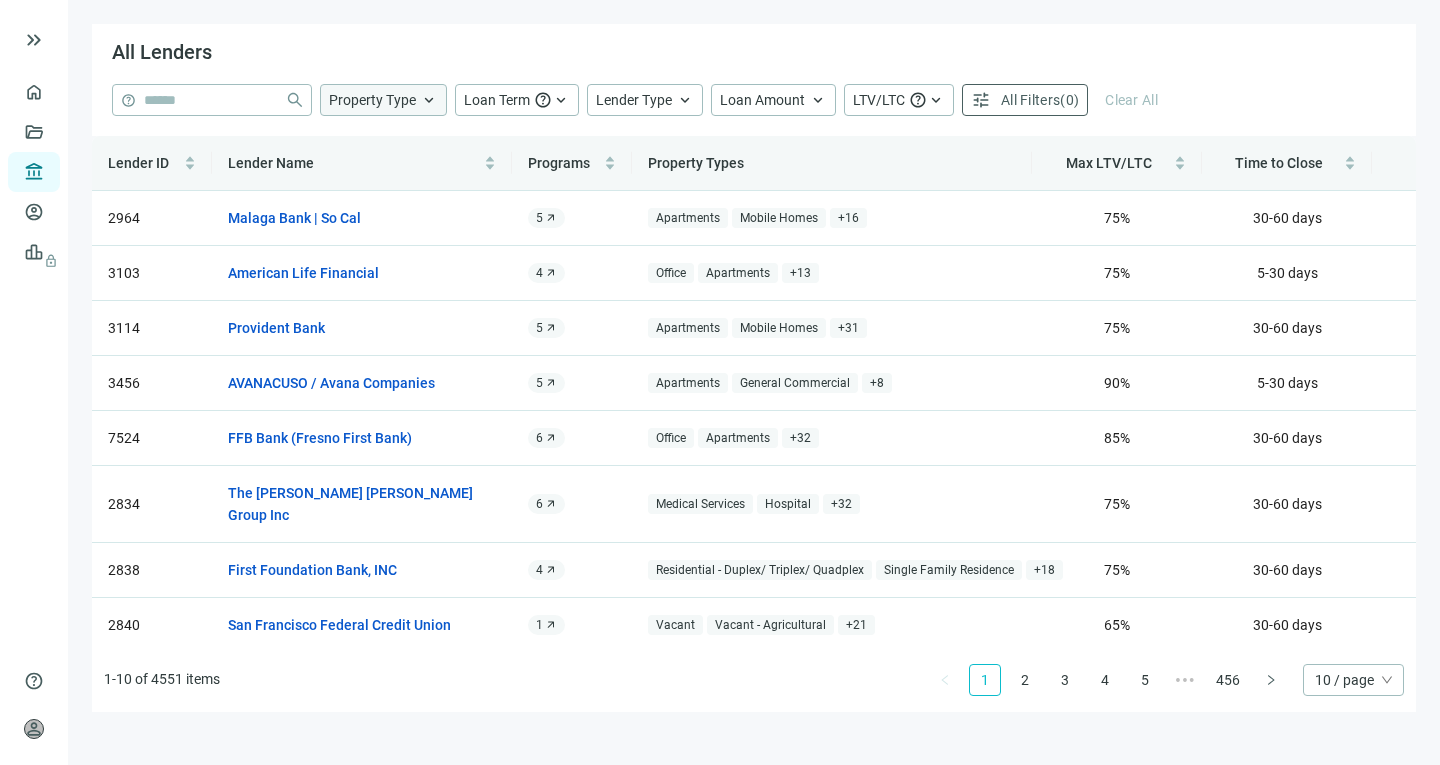 click on "keyboard_arrow_up" at bounding box center [429, 100] 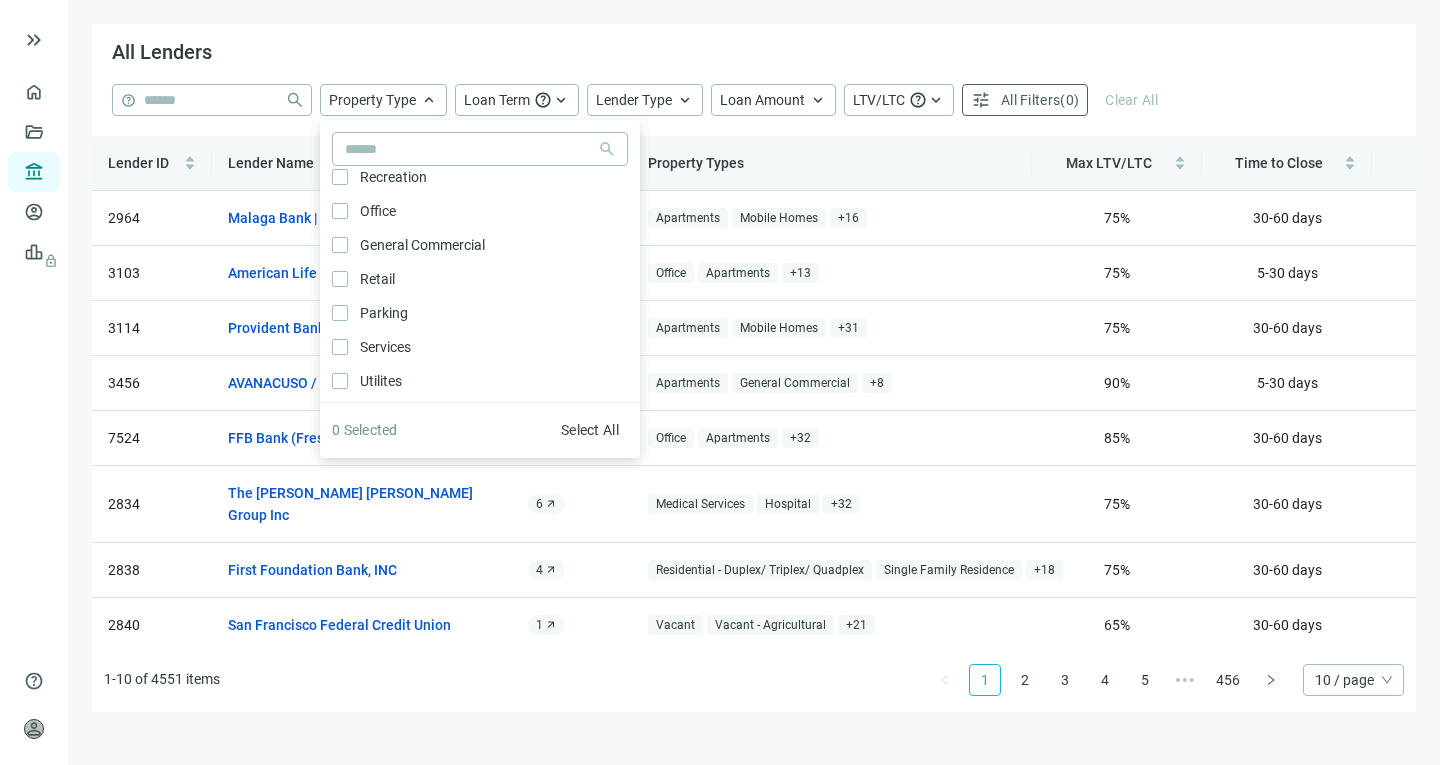 scroll, scrollTop: 1007, scrollLeft: 0, axis: vertical 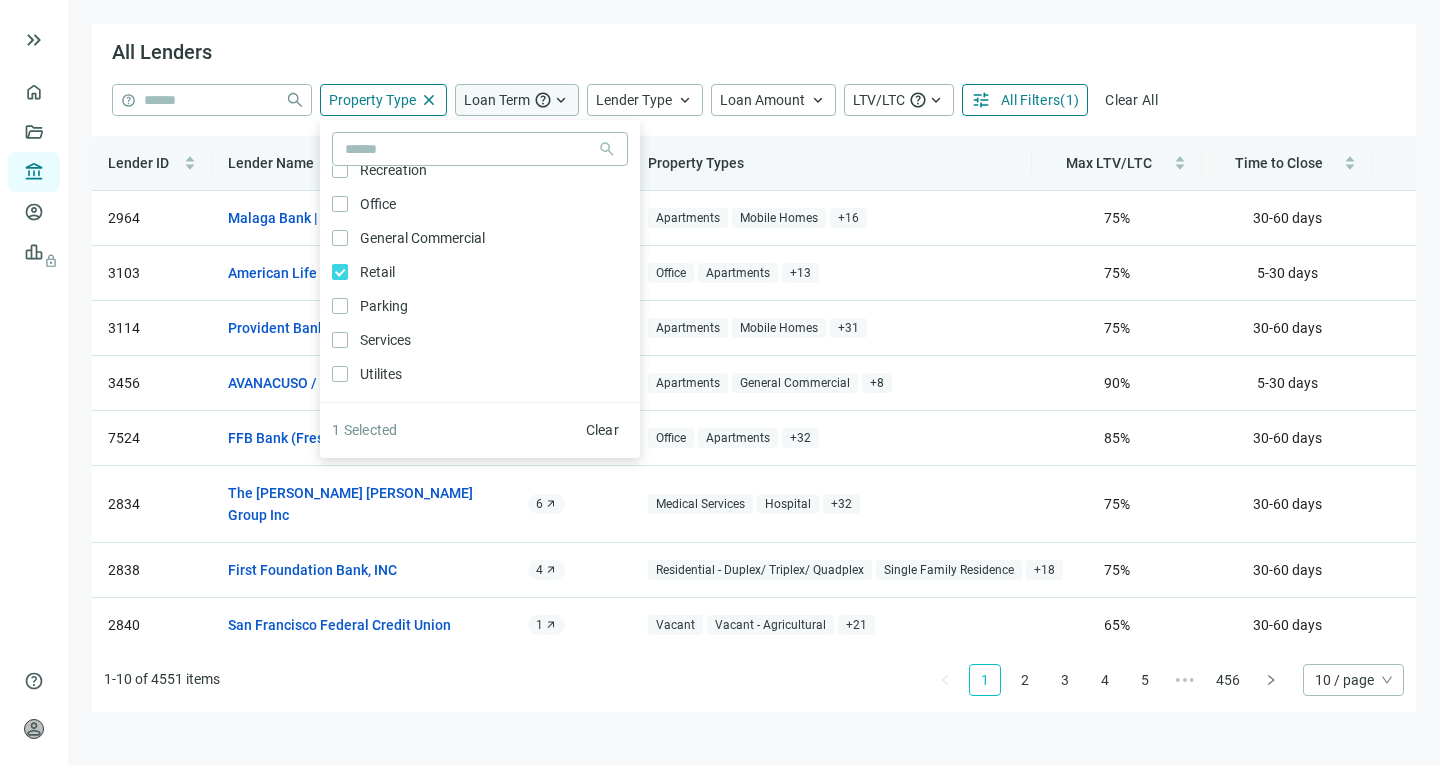 click on "keyboard_arrow_up" at bounding box center [561, 100] 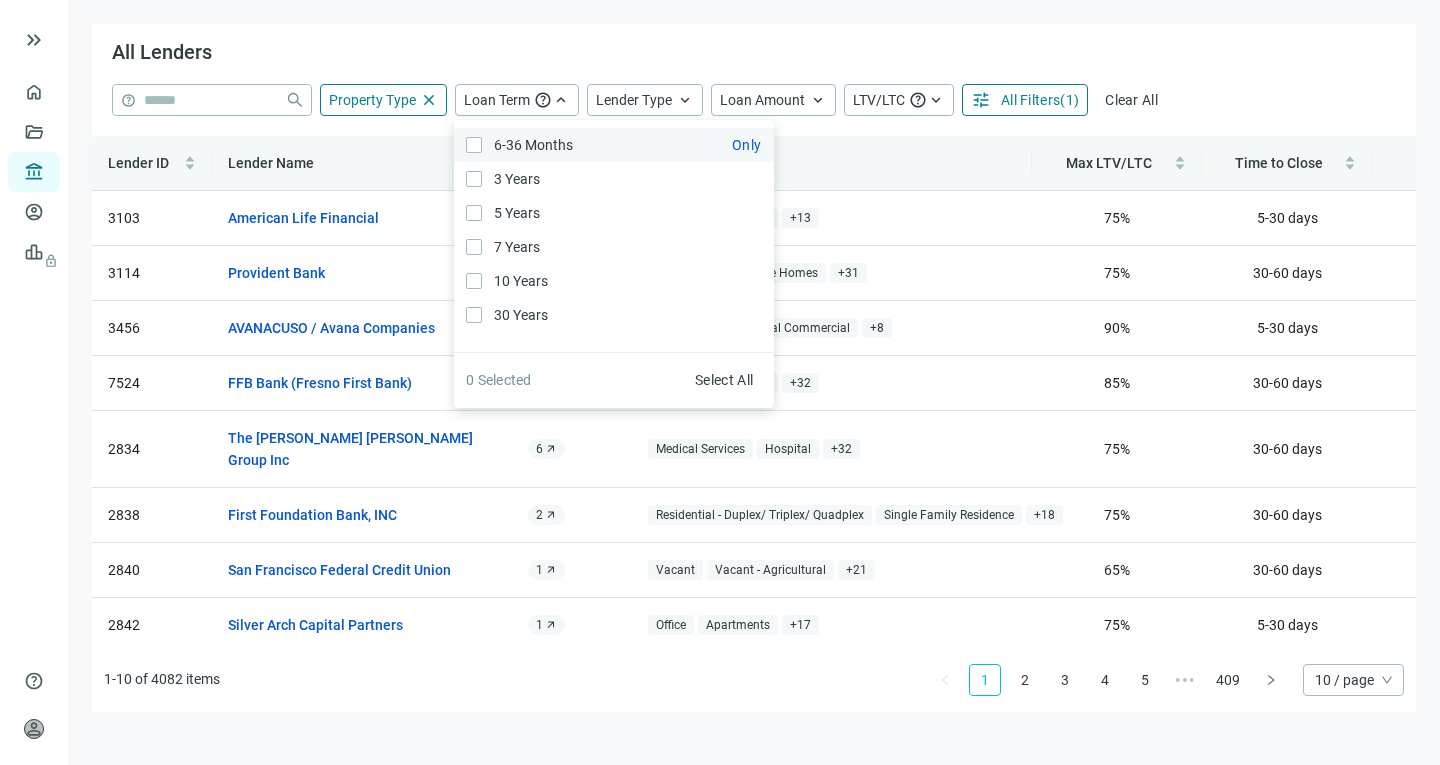 click on "6-36 Months Only" at bounding box center (531, 145) 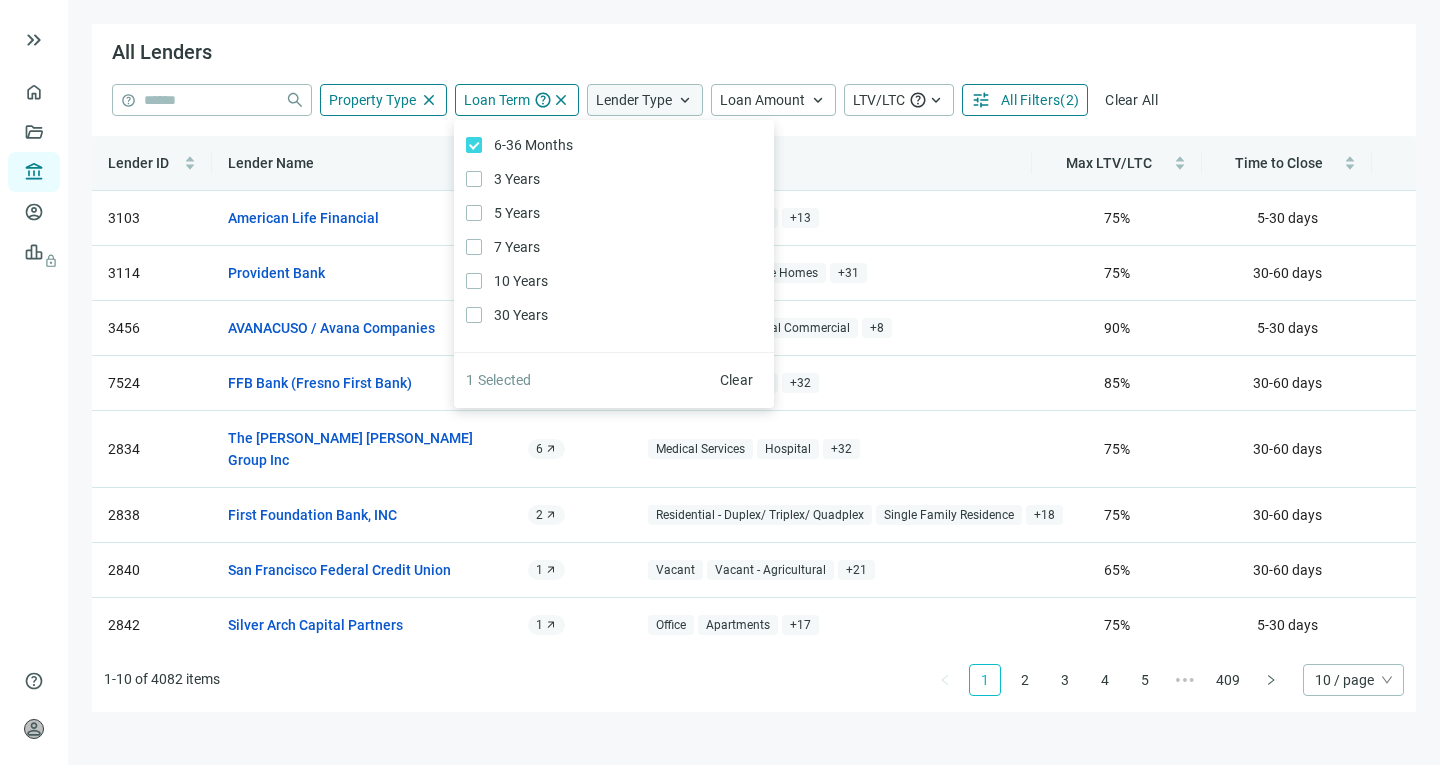 click on "keyboard_arrow_up" at bounding box center (685, 100) 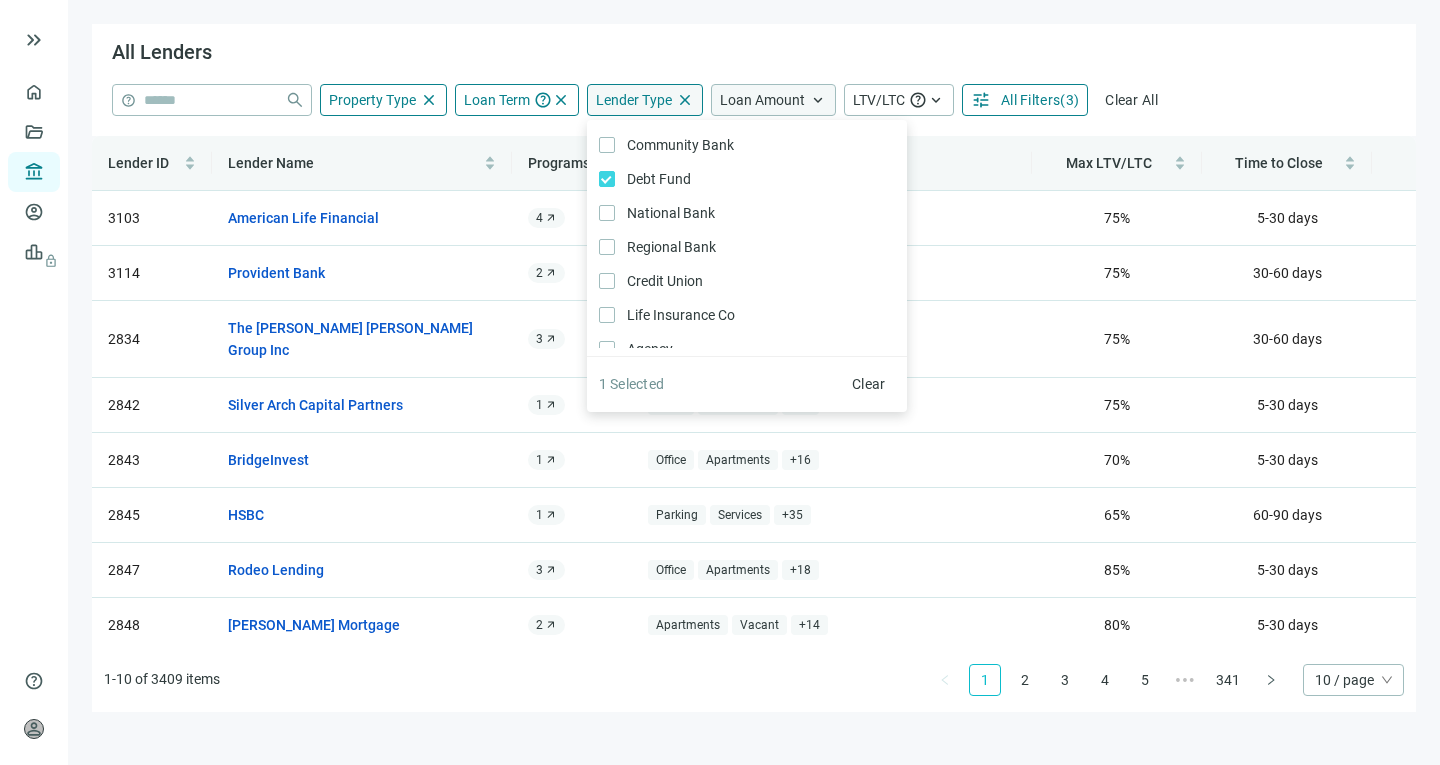 click on "keyboard_arrow_up" at bounding box center [818, 100] 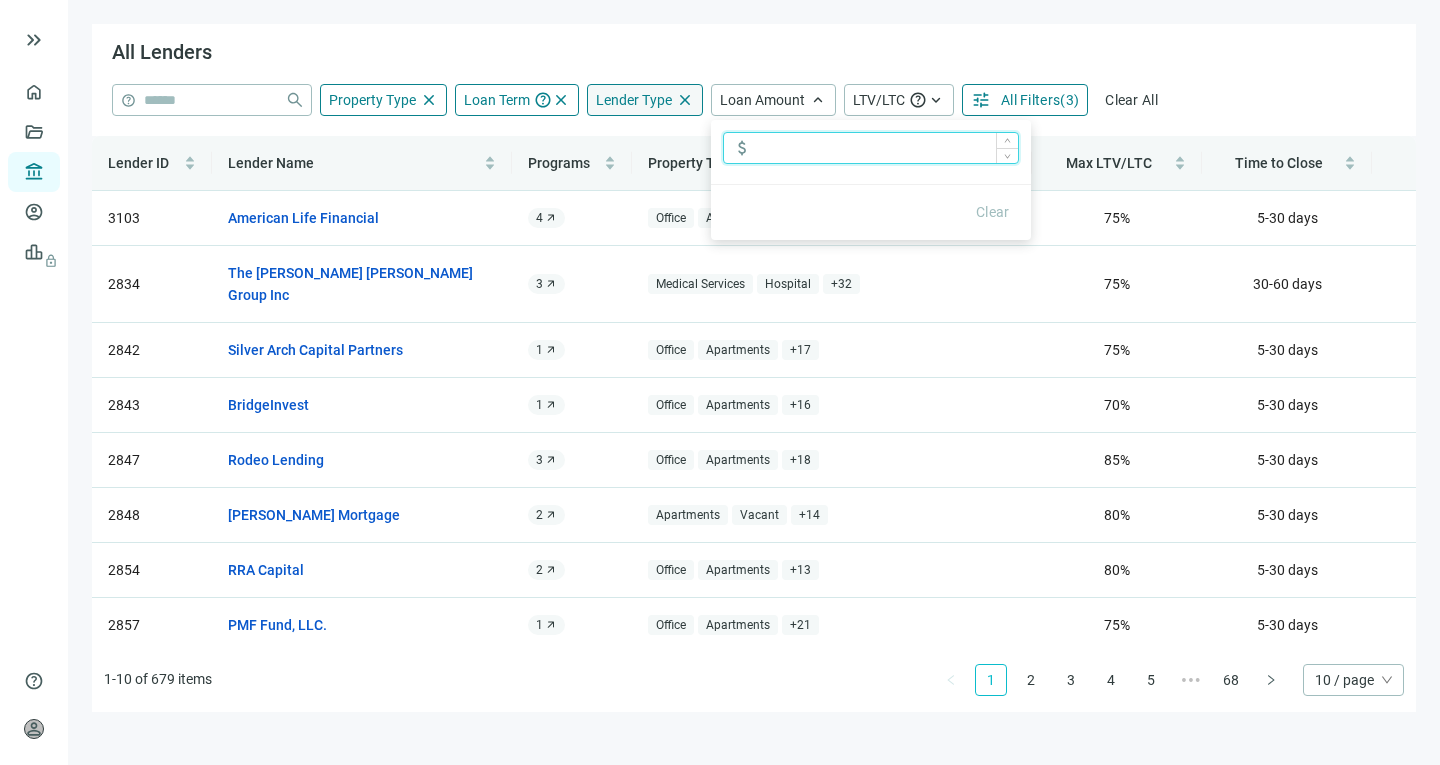 click at bounding box center (887, 148) 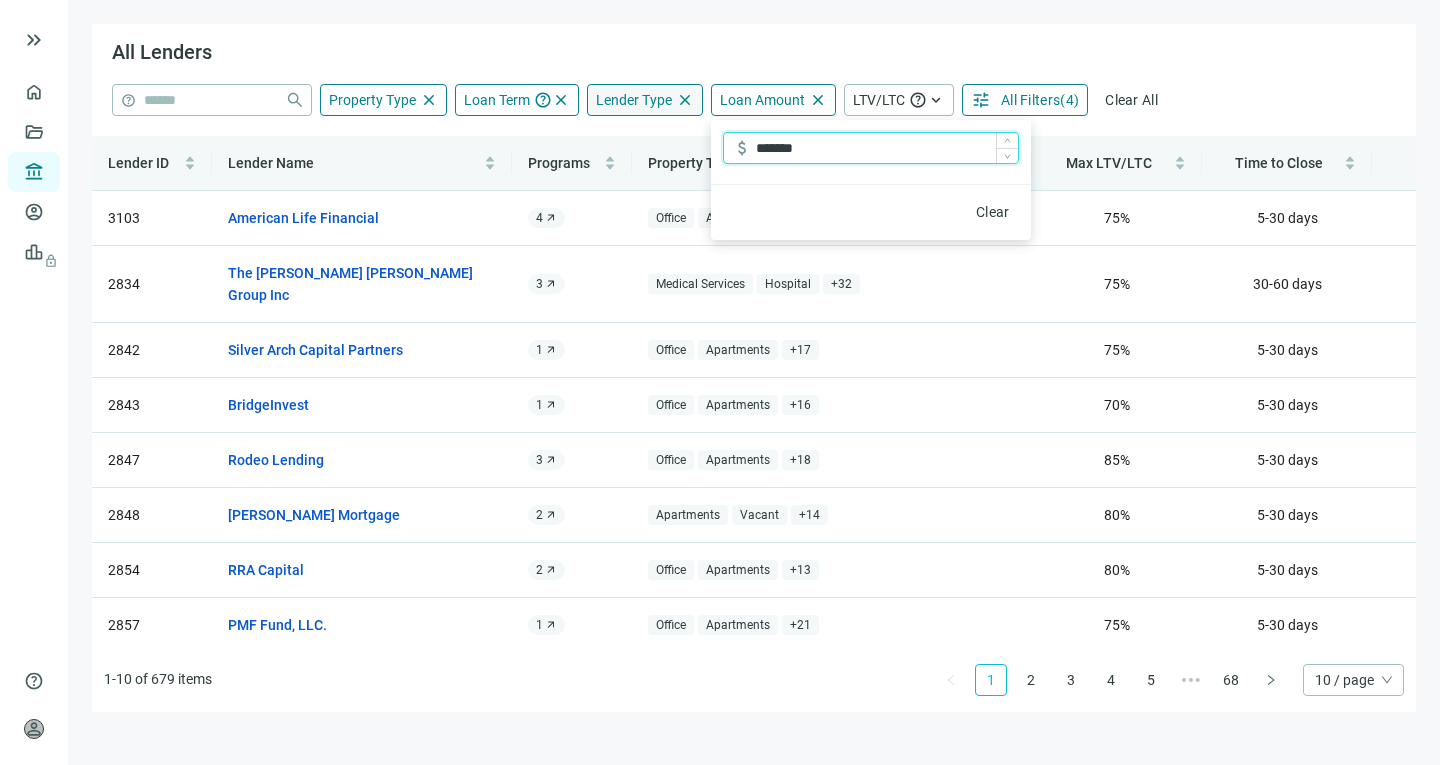 type on "*********" 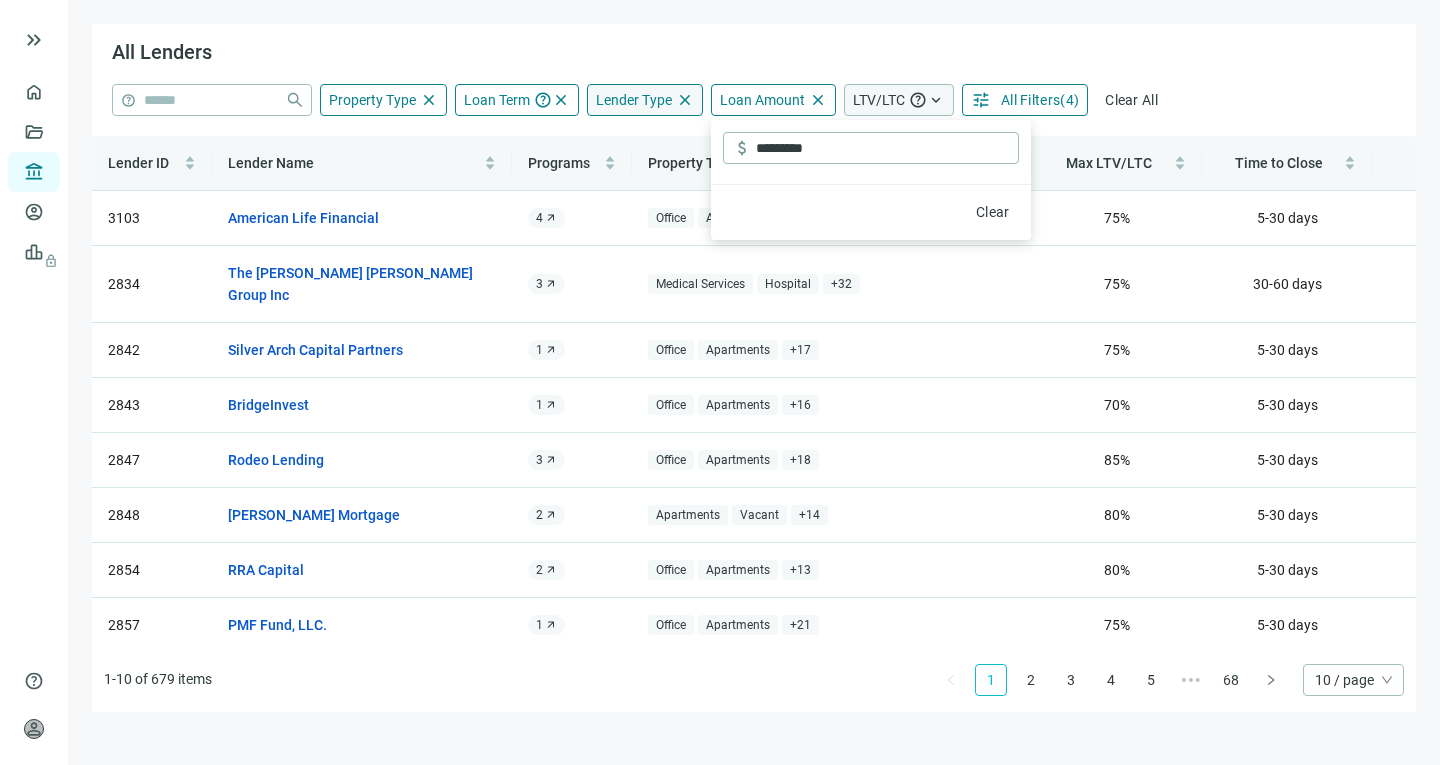 click on "LTV/LTC" at bounding box center [879, 100] 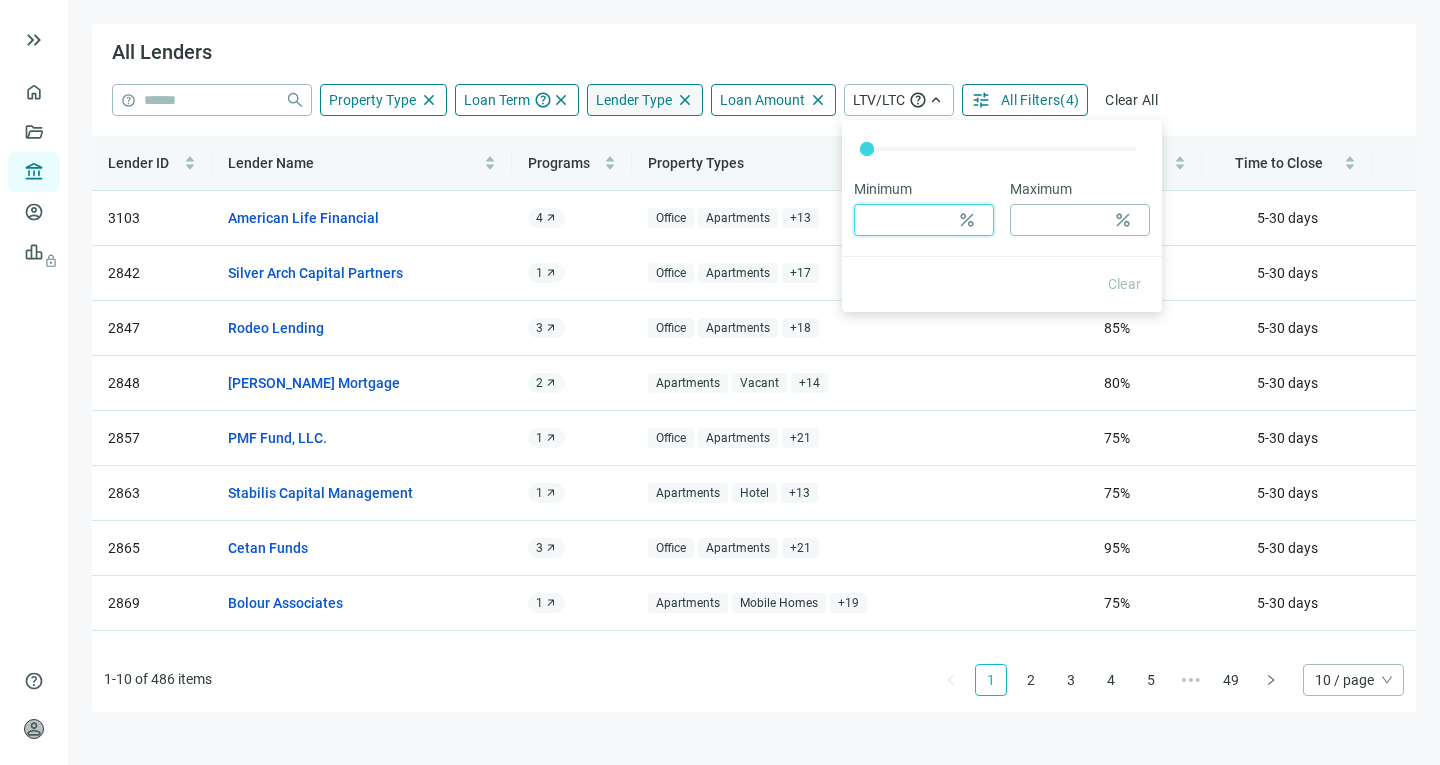 click at bounding box center [906, 220] 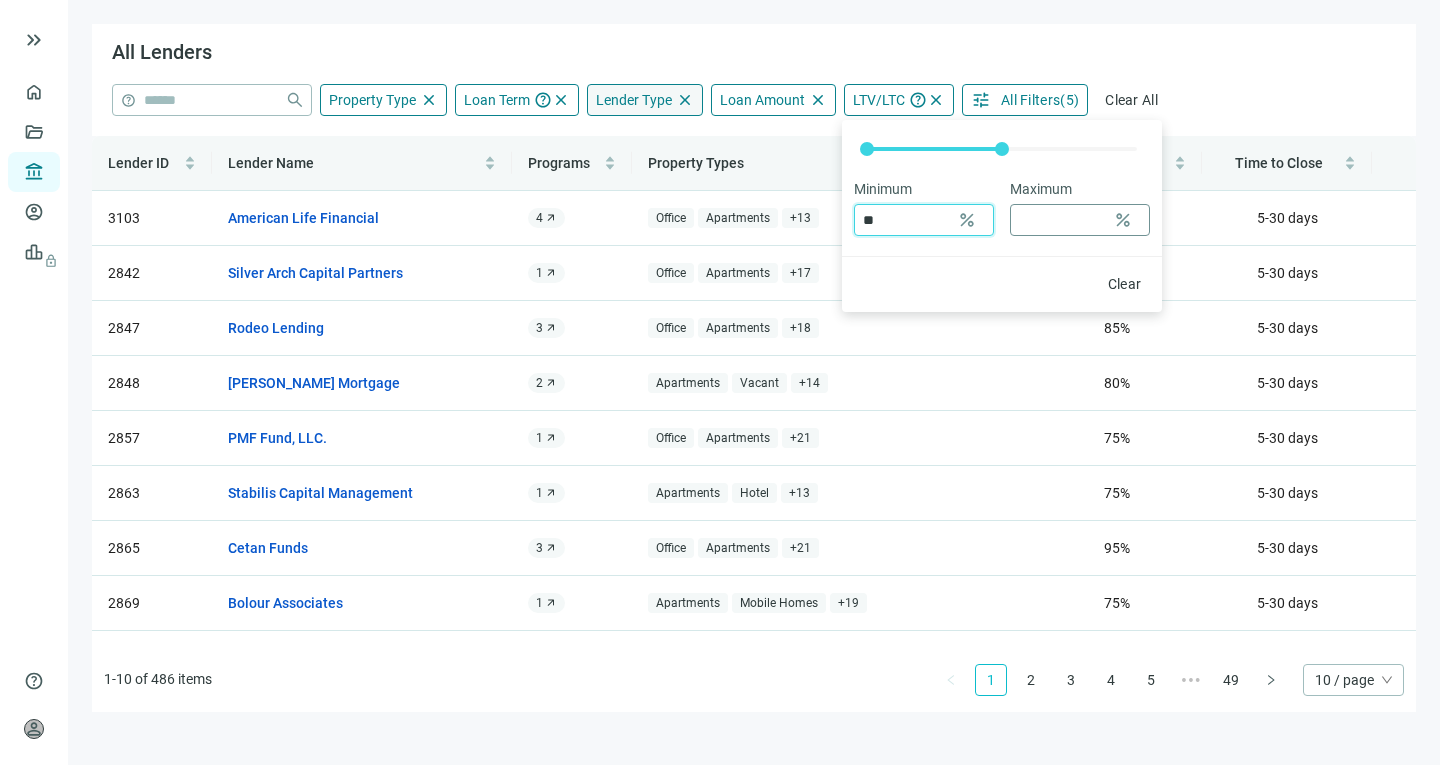 type on "**" 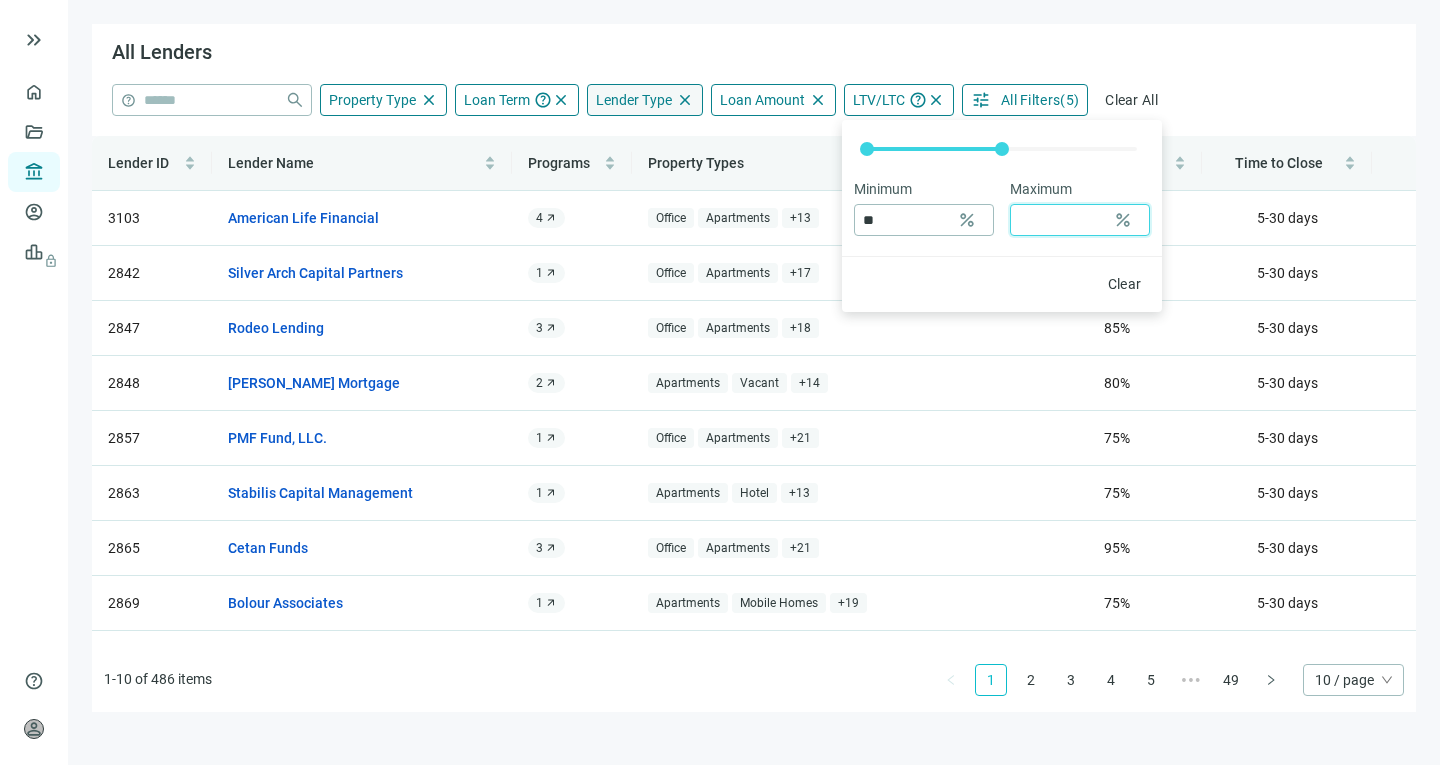 click at bounding box center (1062, 220) 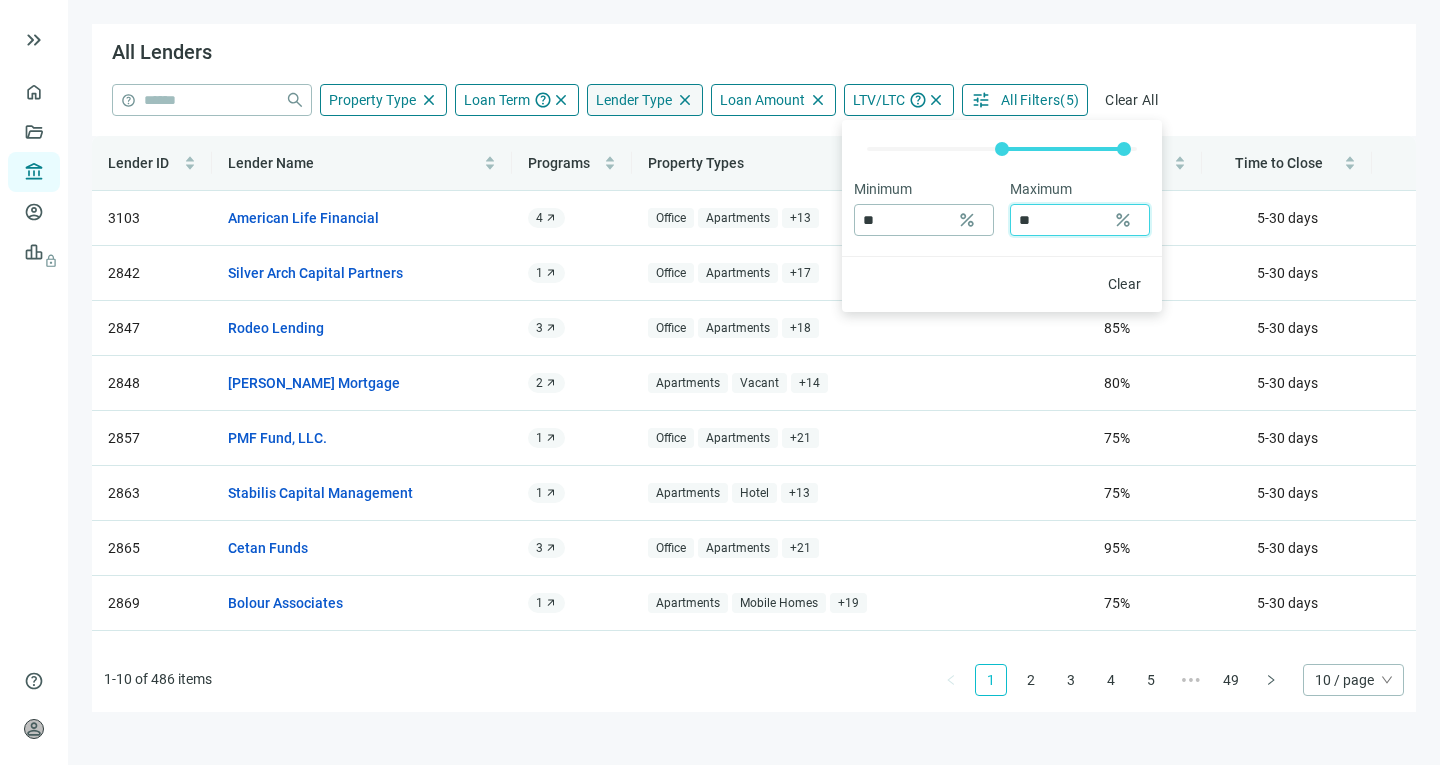 type on "**" 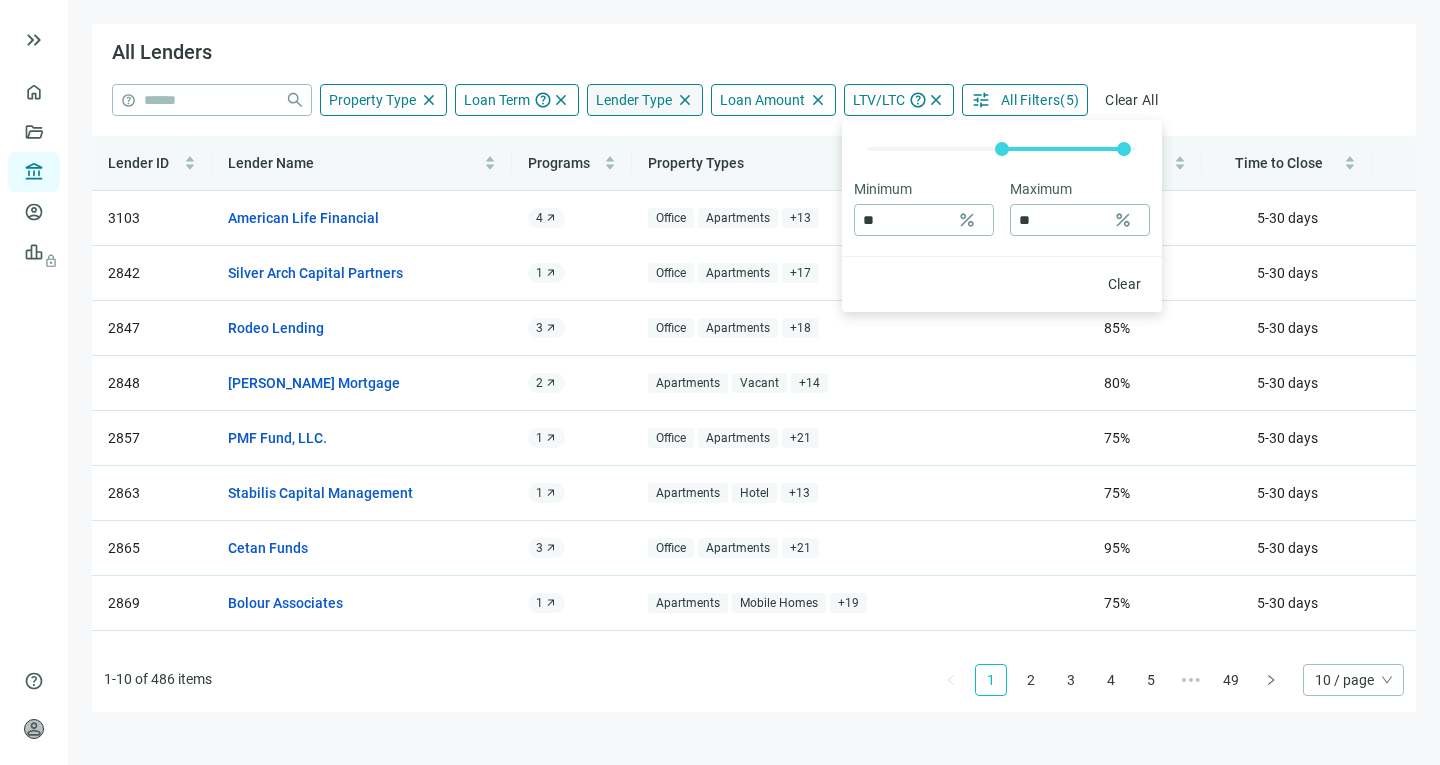 click on "All Filters" at bounding box center [1030, 100] 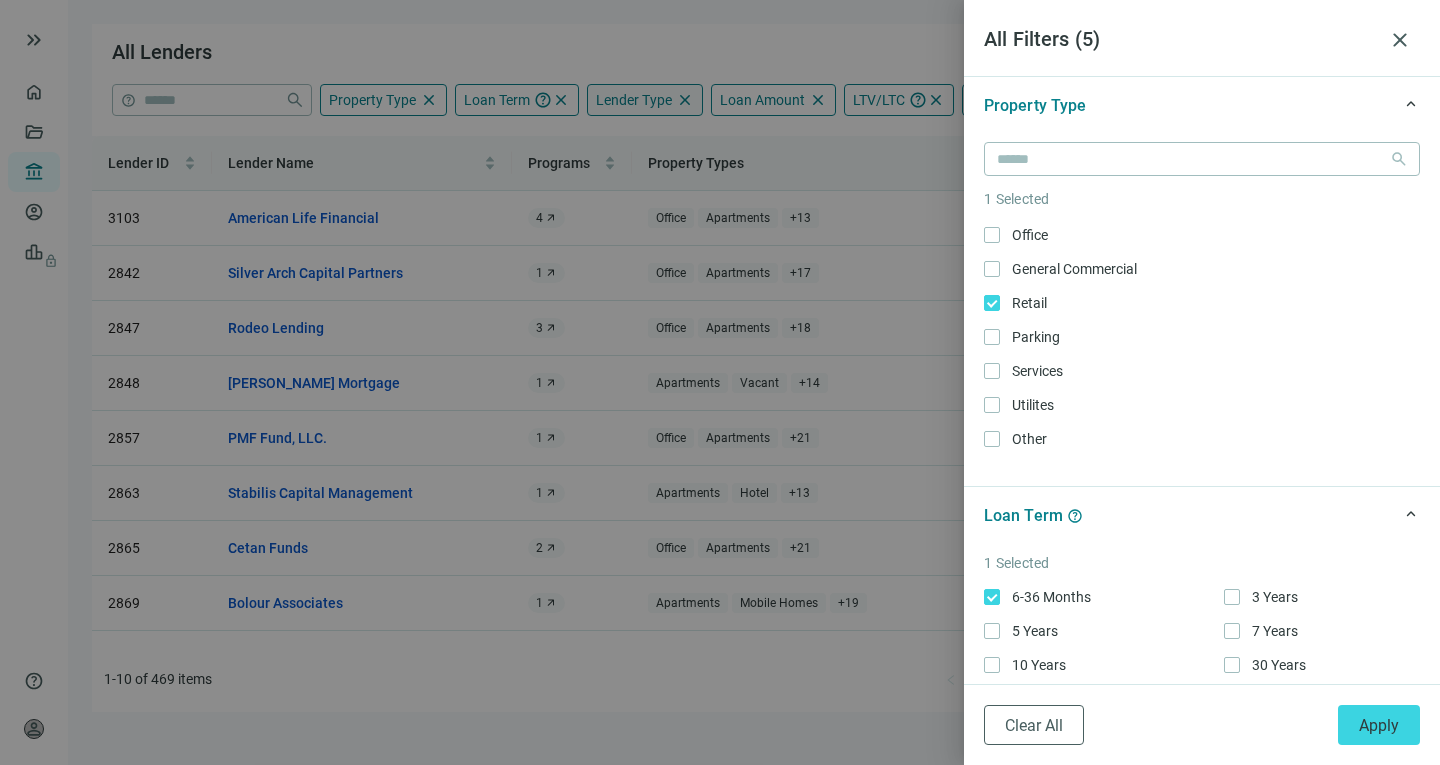 scroll, scrollTop: 1018, scrollLeft: 0, axis: vertical 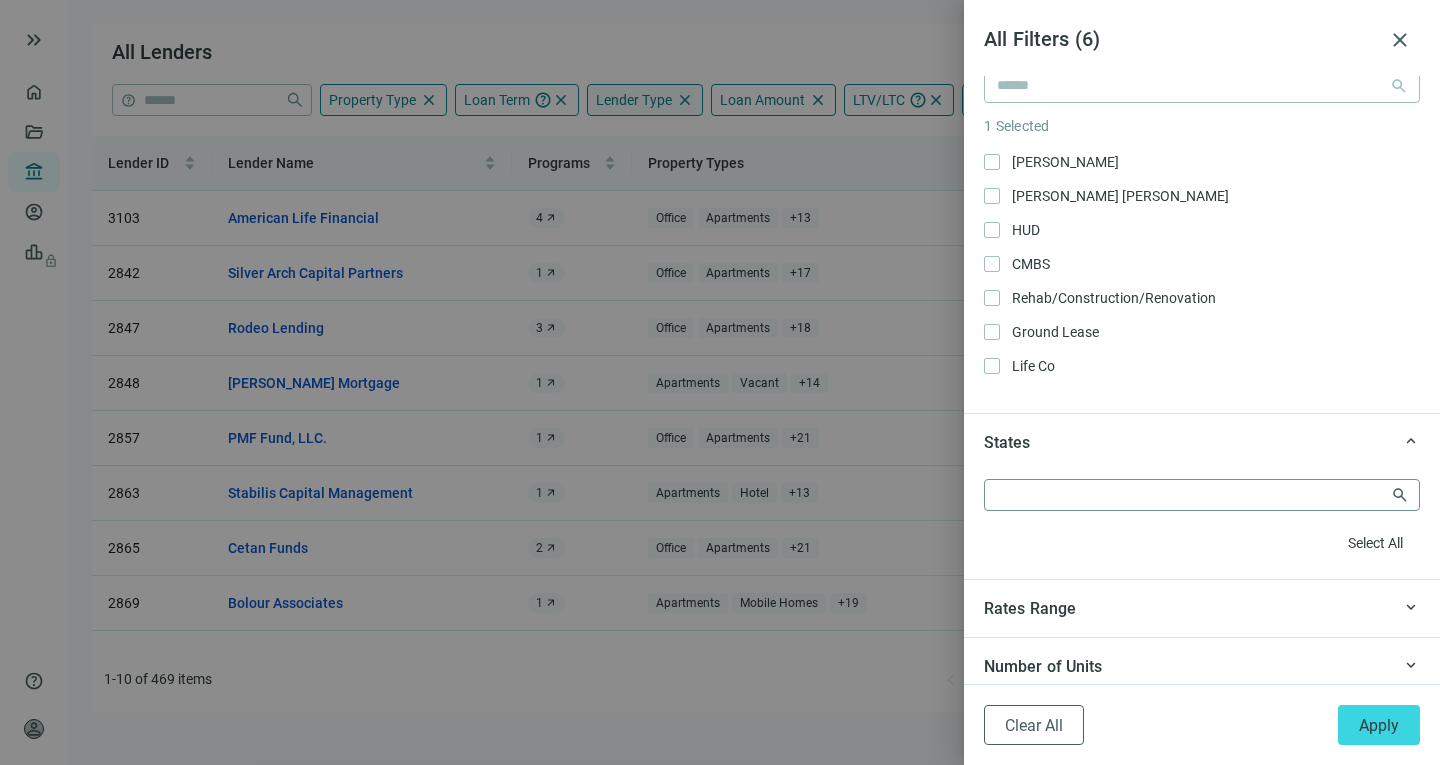 click at bounding box center [1192, 495] 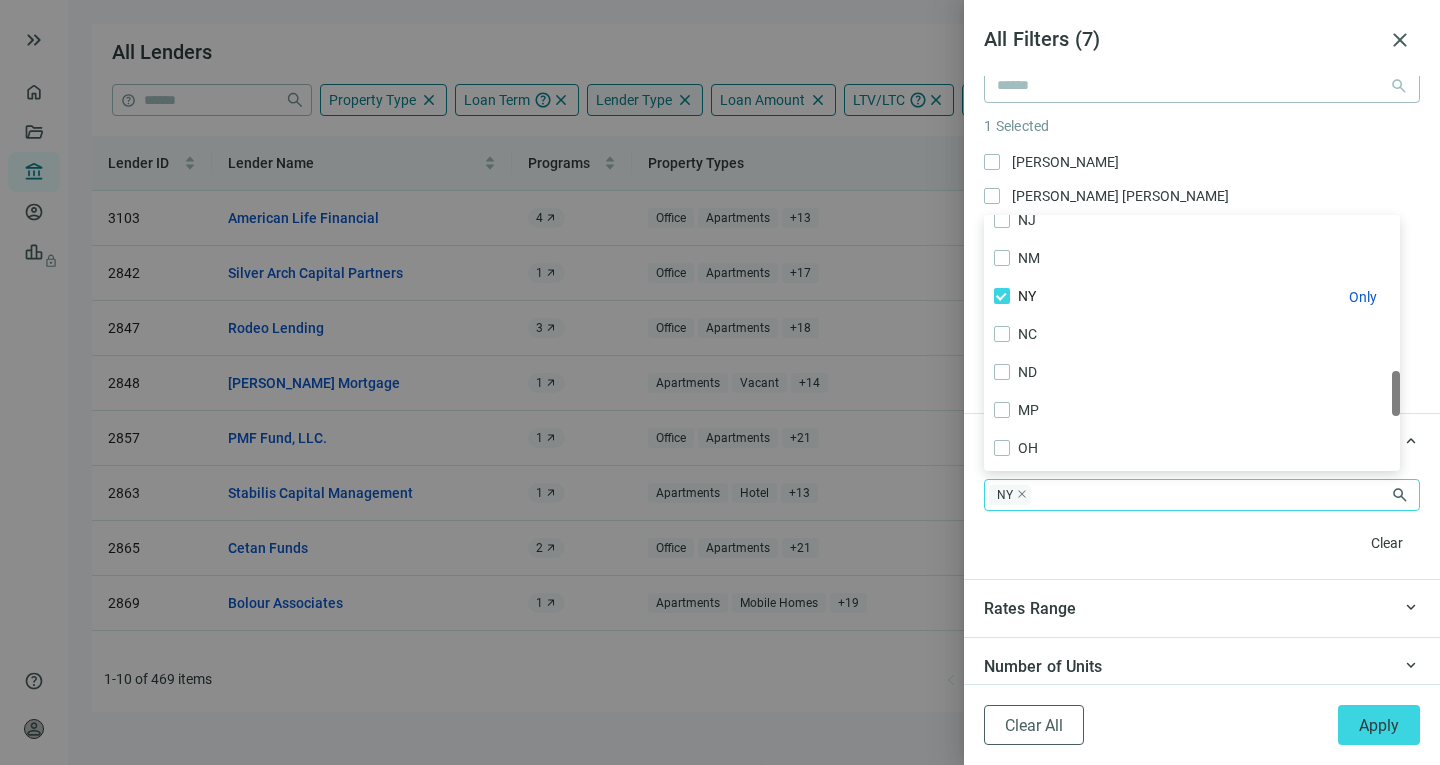 scroll, scrollTop: 1291, scrollLeft: 0, axis: vertical 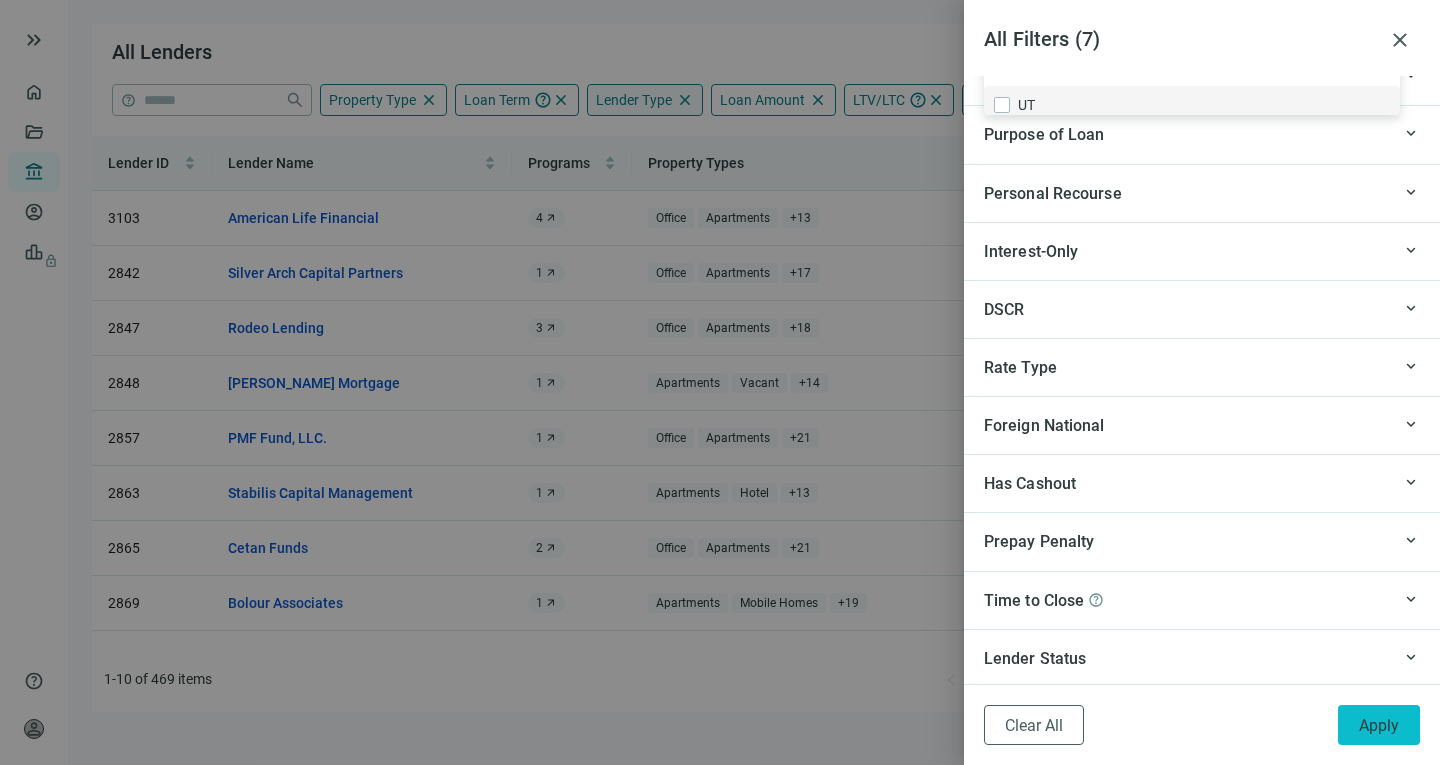 click on "Apply" at bounding box center [1379, 725] 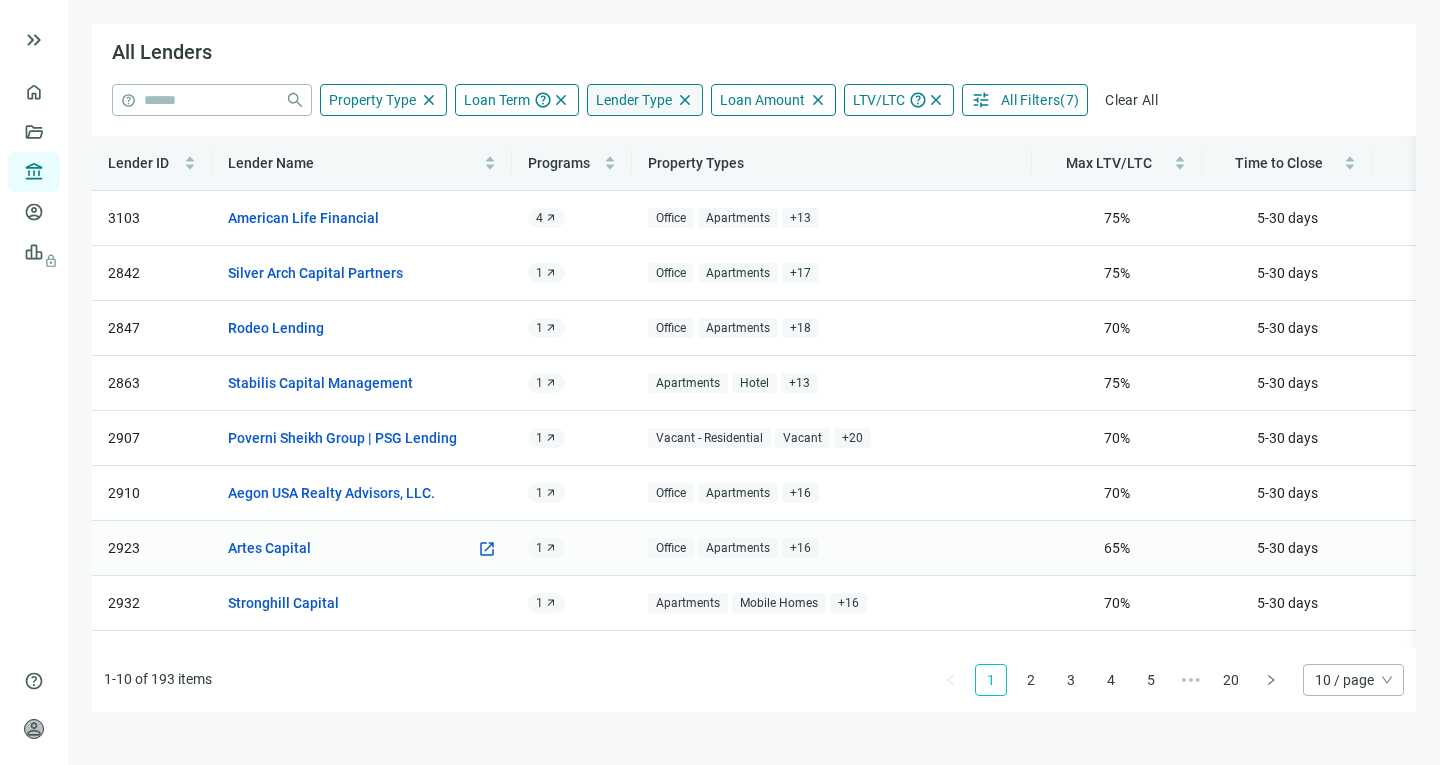 scroll, scrollTop: 0, scrollLeft: 0, axis: both 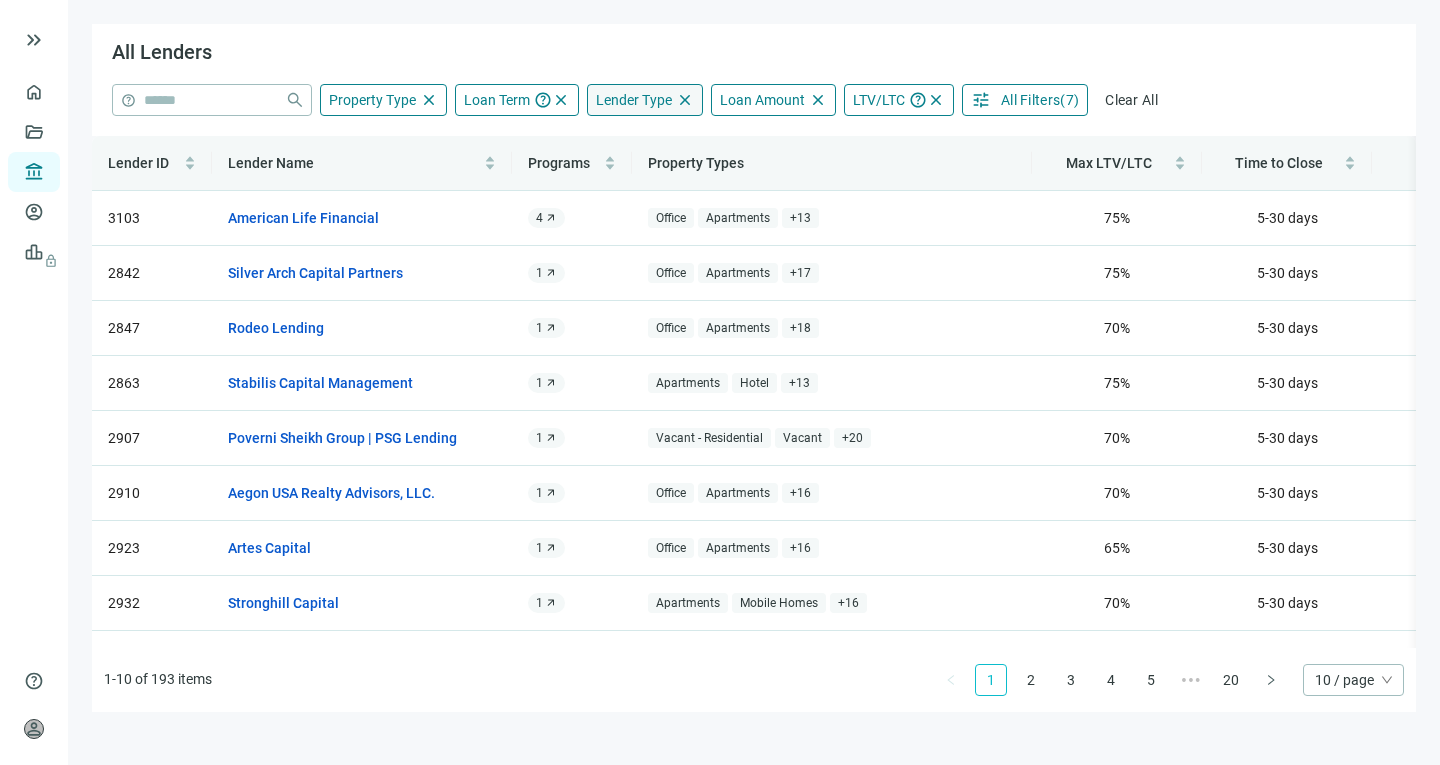 click on "All Filters" at bounding box center [1030, 100] 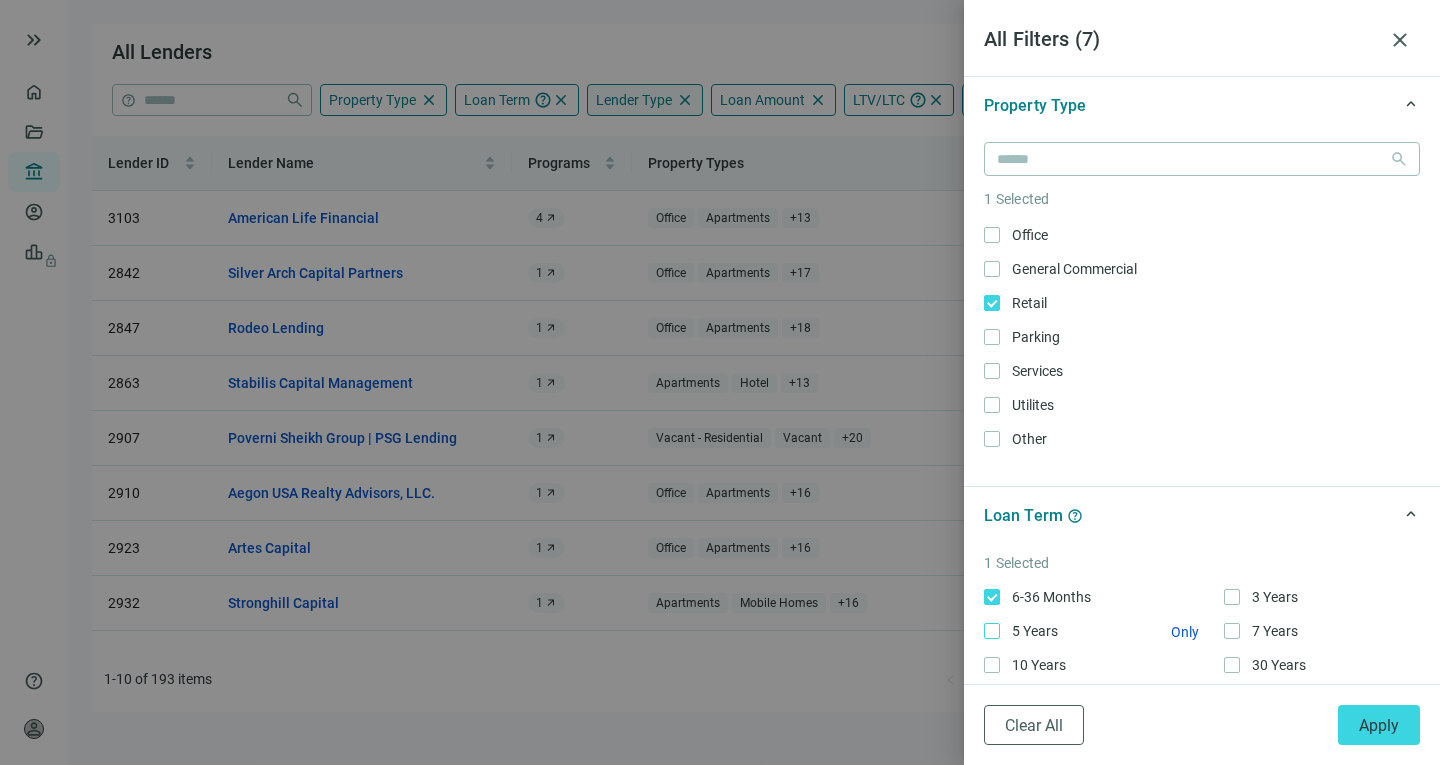 scroll, scrollTop: 1018, scrollLeft: 0, axis: vertical 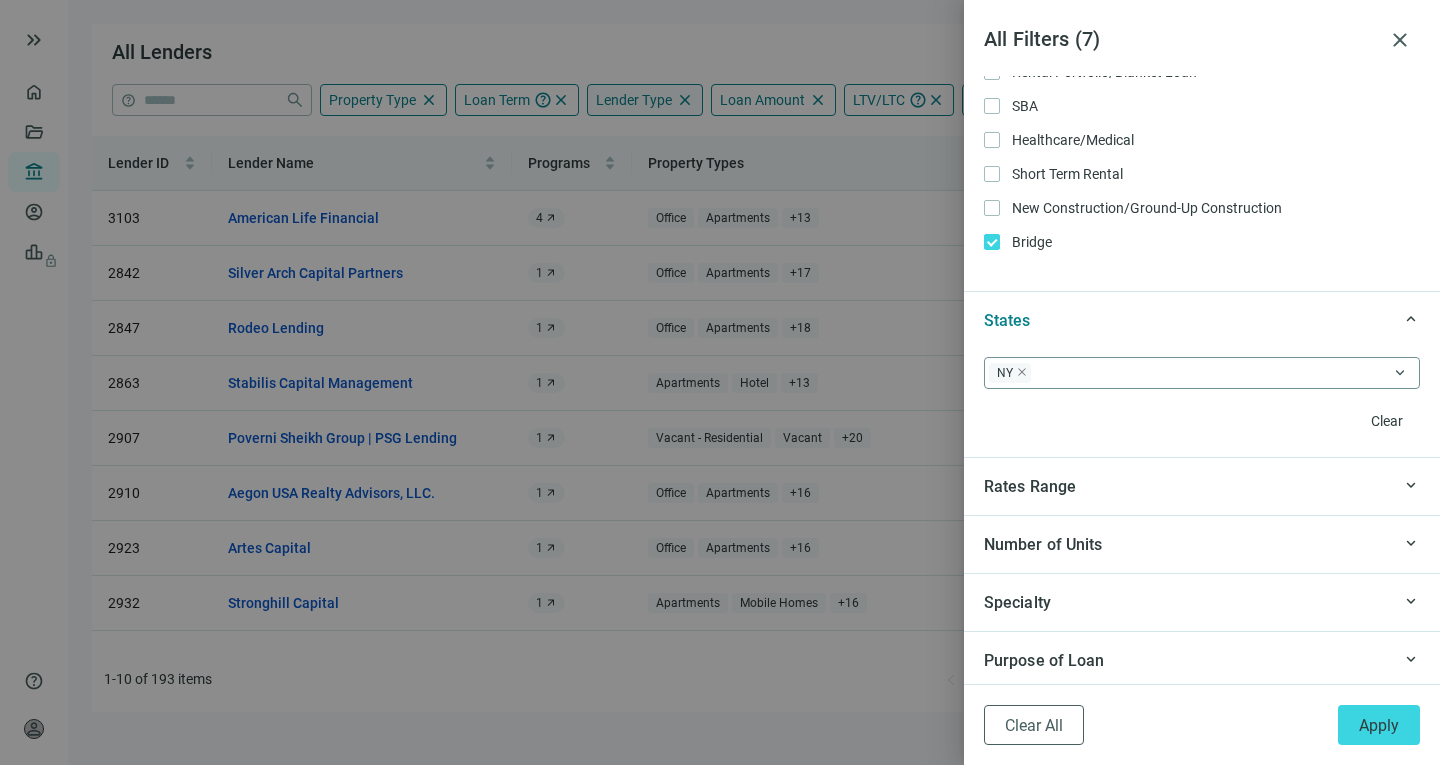 click 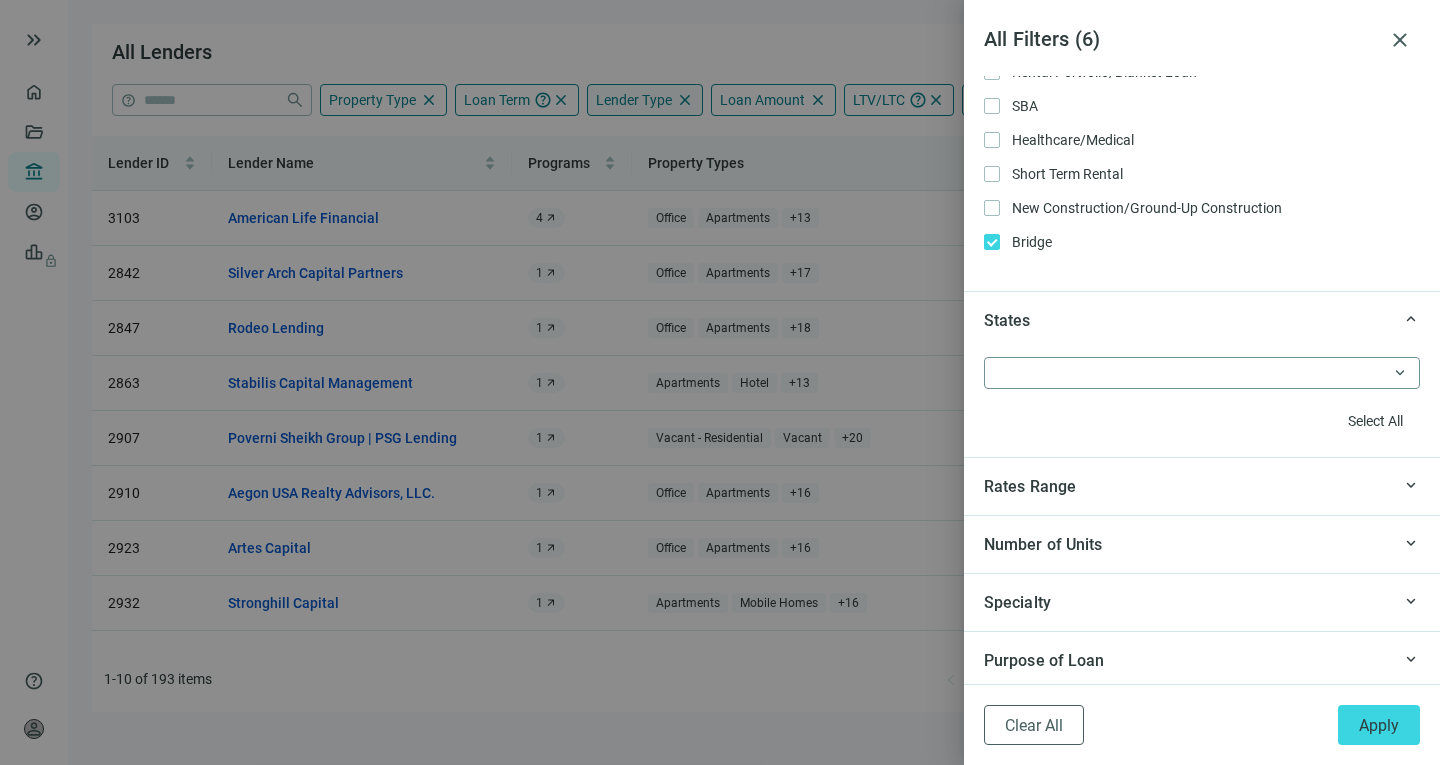 click at bounding box center [1192, 373] 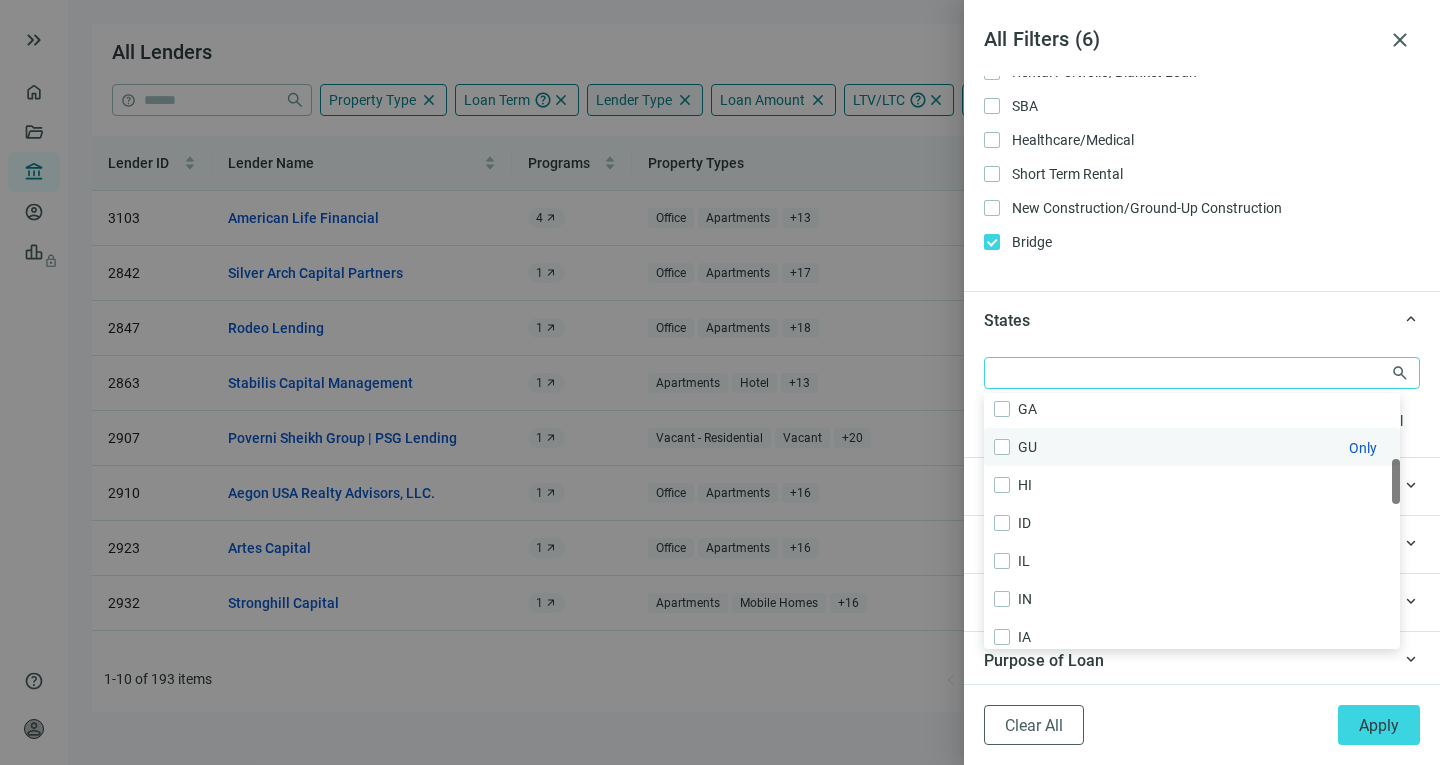 scroll, scrollTop: 428, scrollLeft: 0, axis: vertical 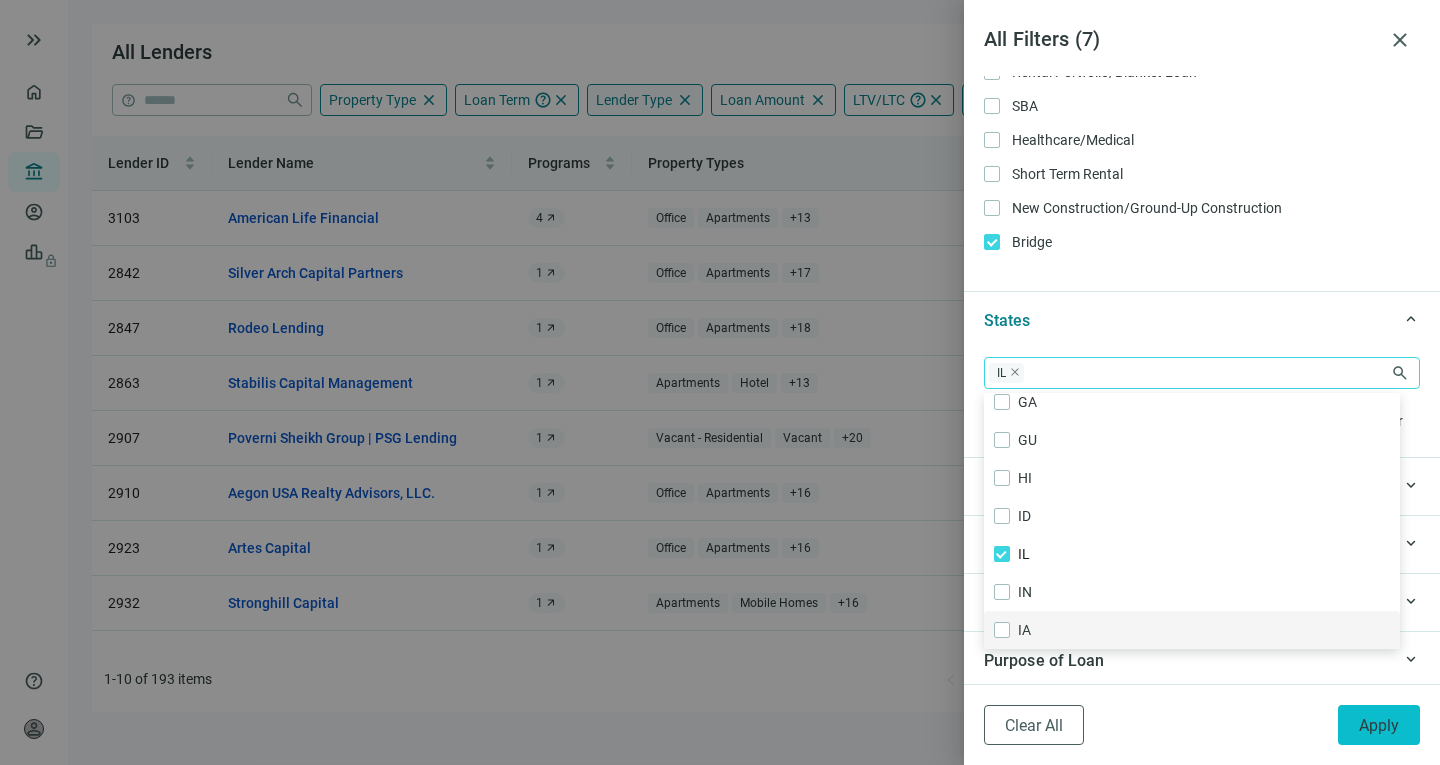 click on "Apply" at bounding box center [1379, 725] 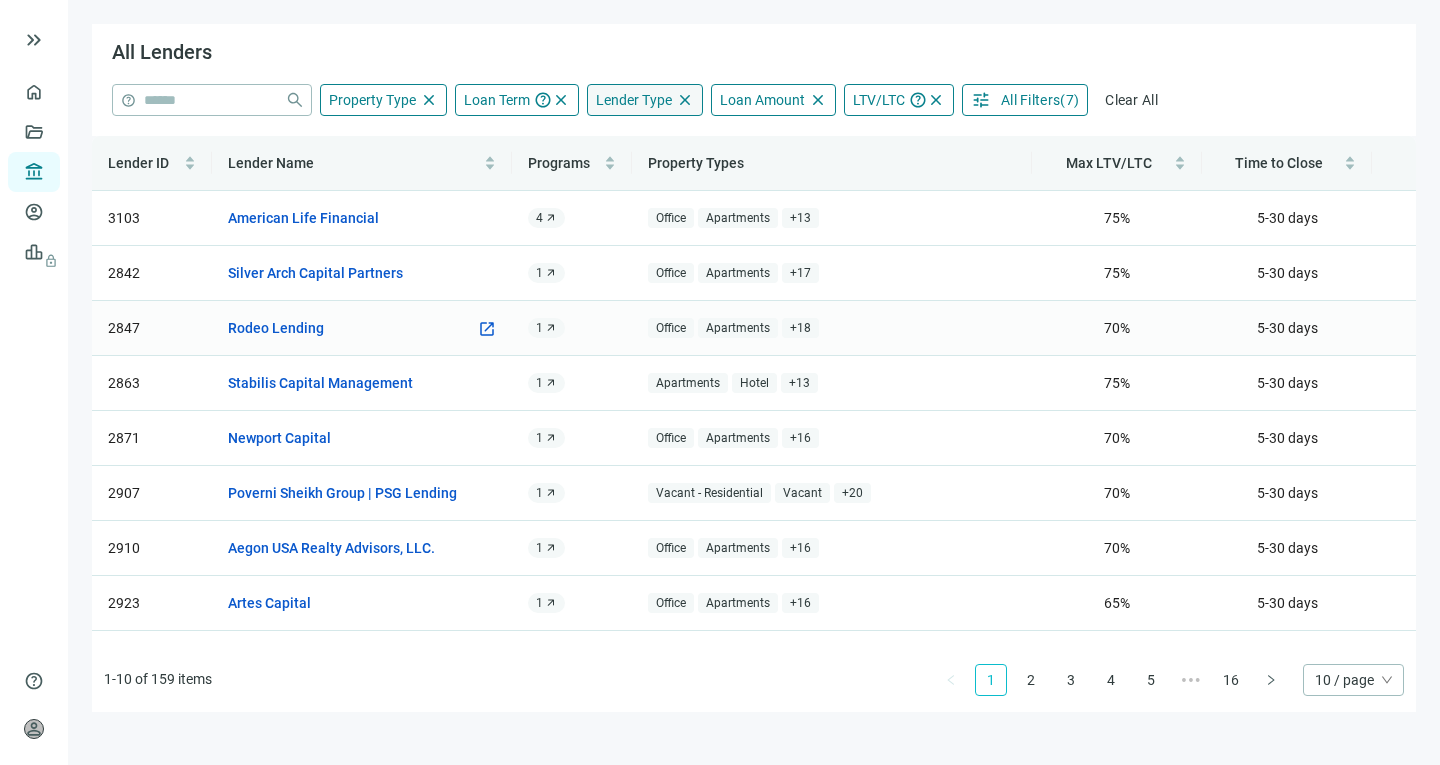 scroll, scrollTop: 0, scrollLeft: 0, axis: both 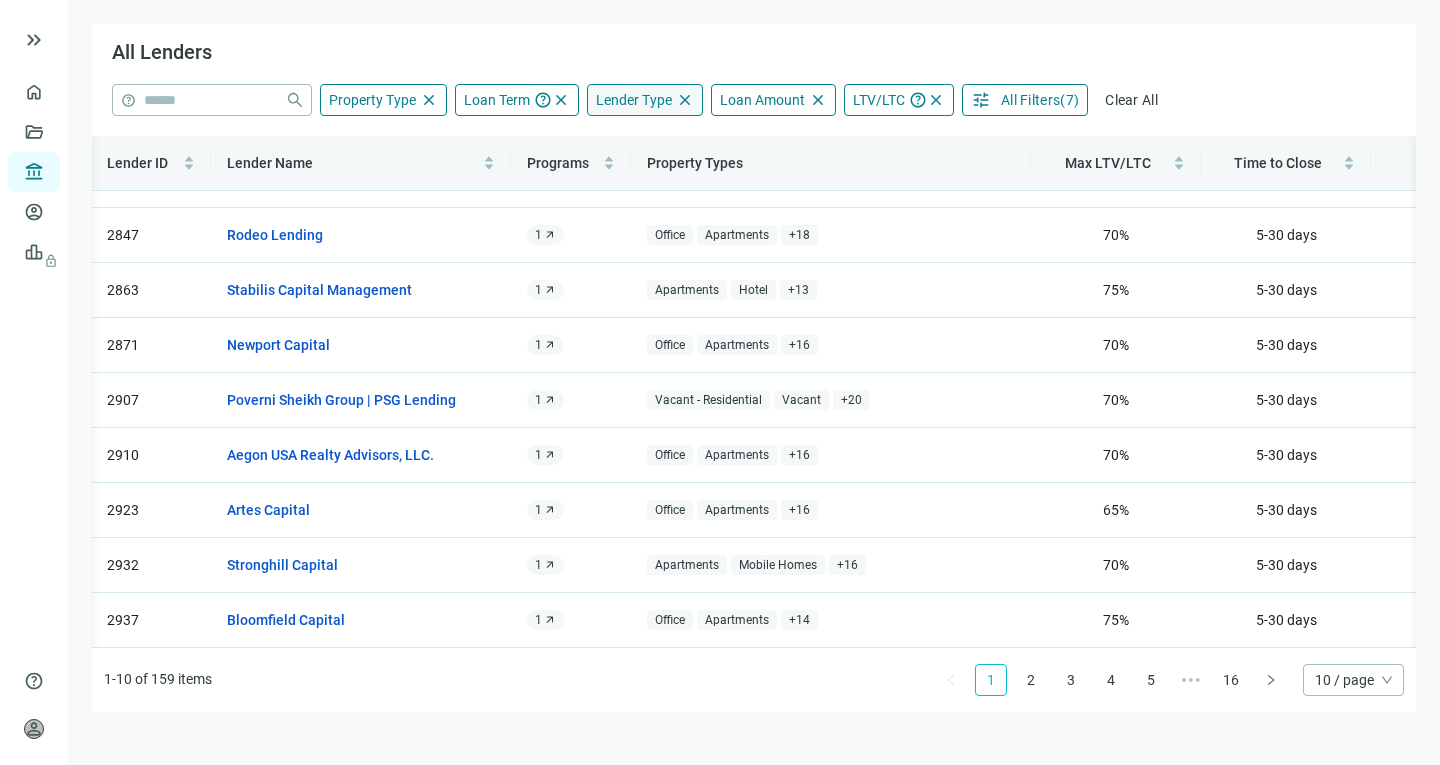 click on "tune All Filters ( 7 )" at bounding box center (1025, 100) 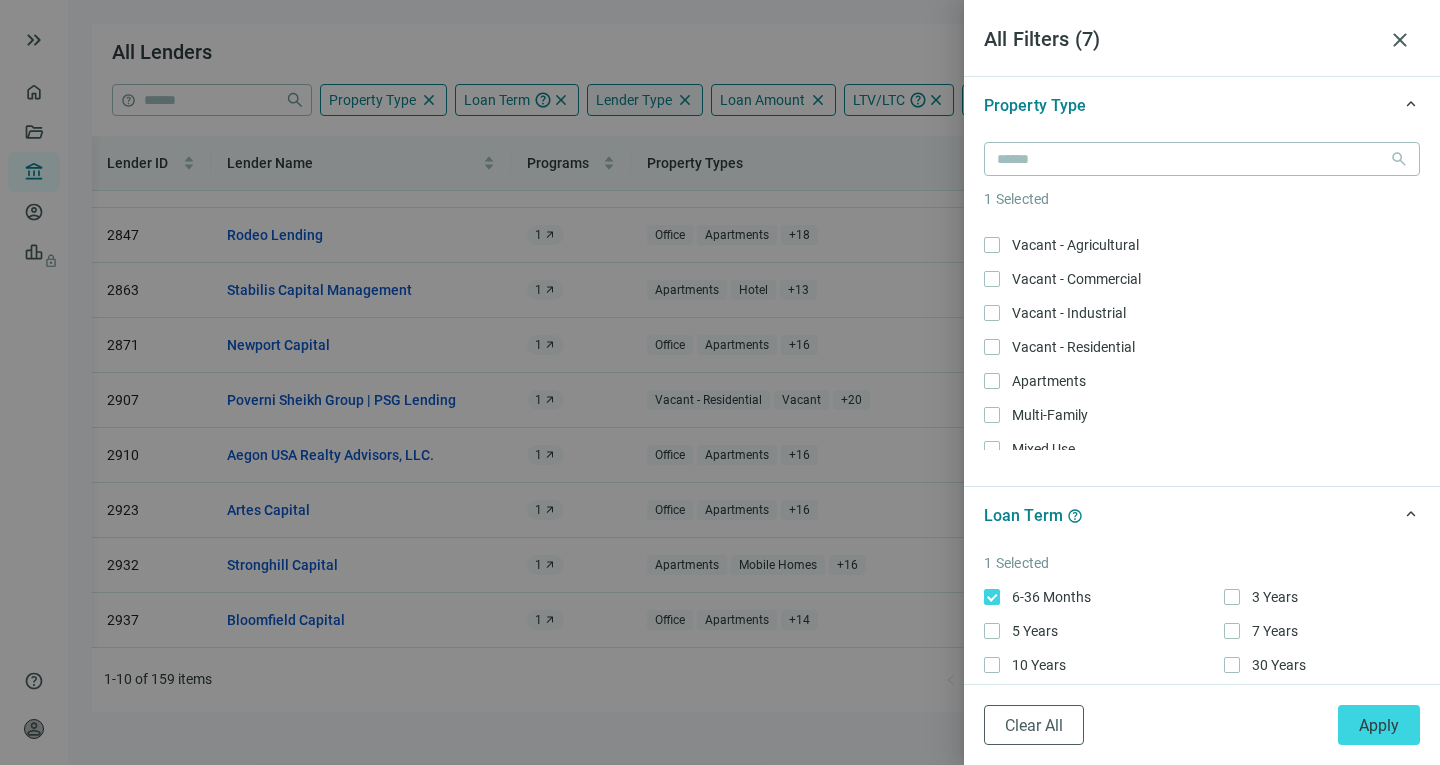 scroll, scrollTop: 300, scrollLeft: 0, axis: vertical 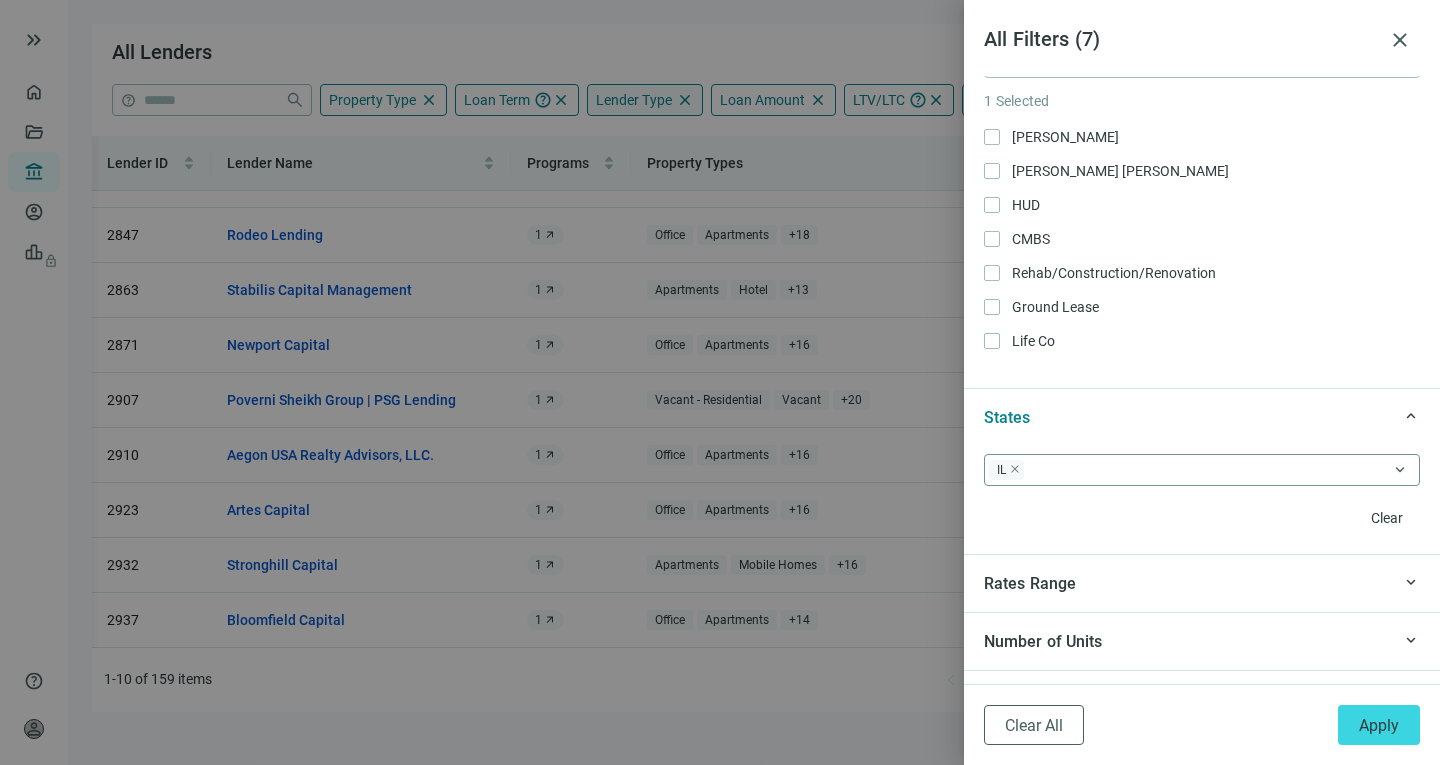 click 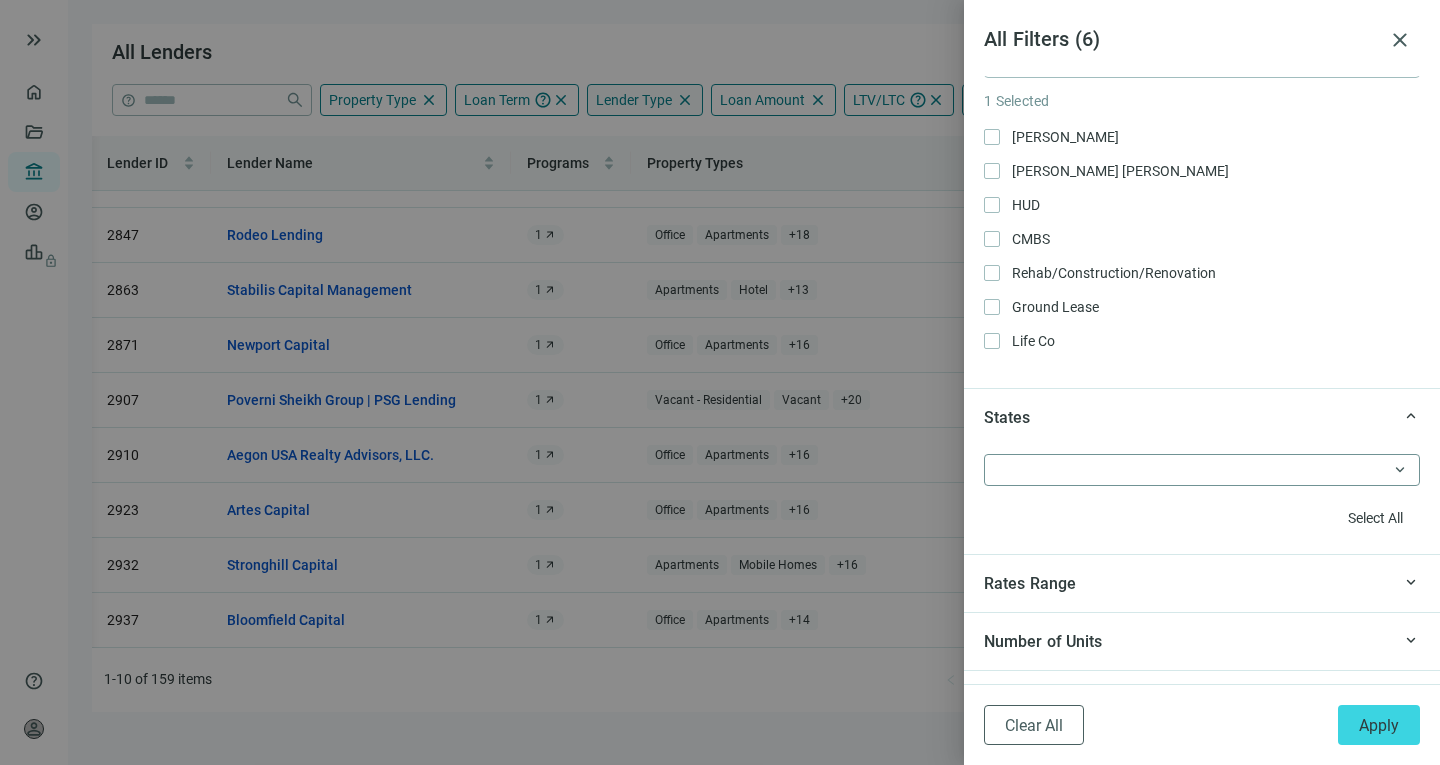 click at bounding box center (1192, 470) 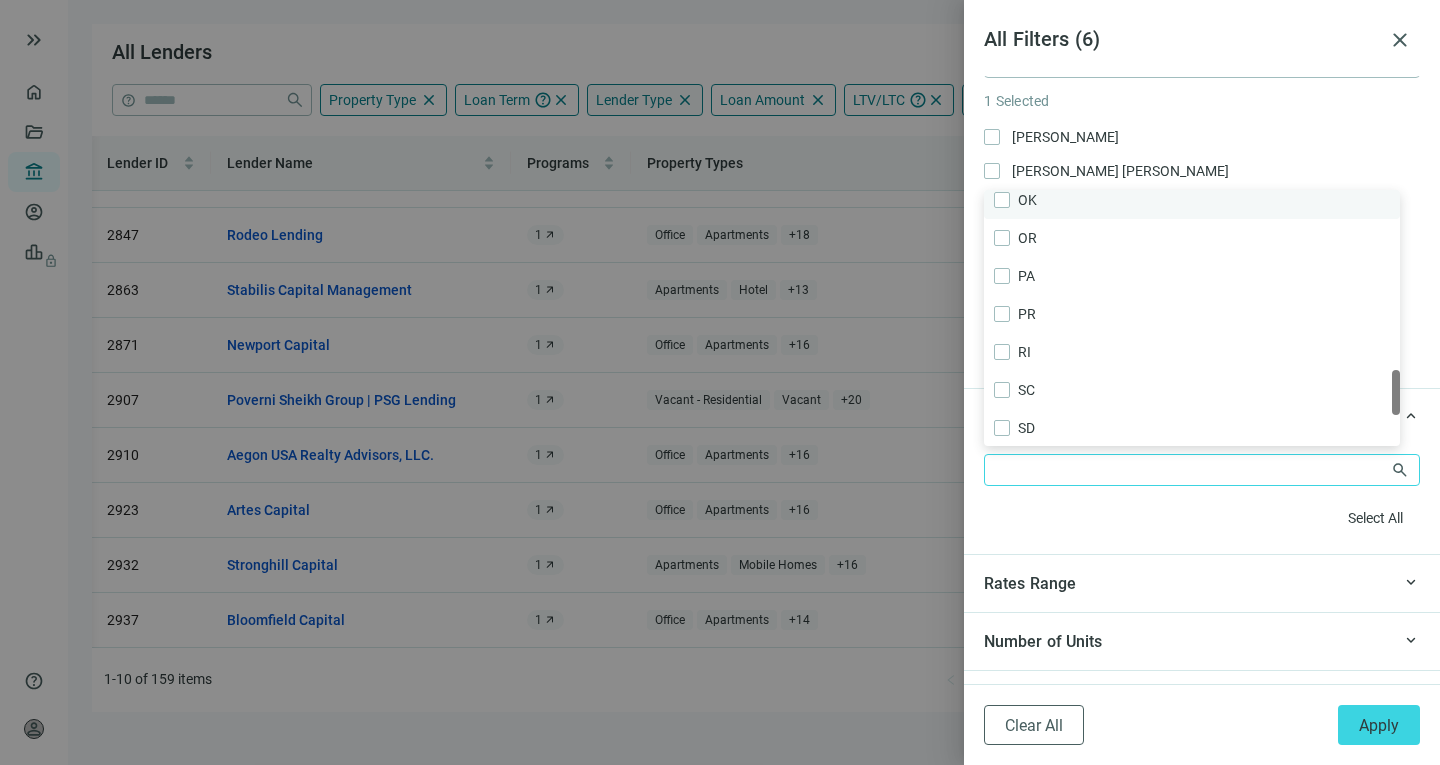 scroll, scrollTop: 1502, scrollLeft: 0, axis: vertical 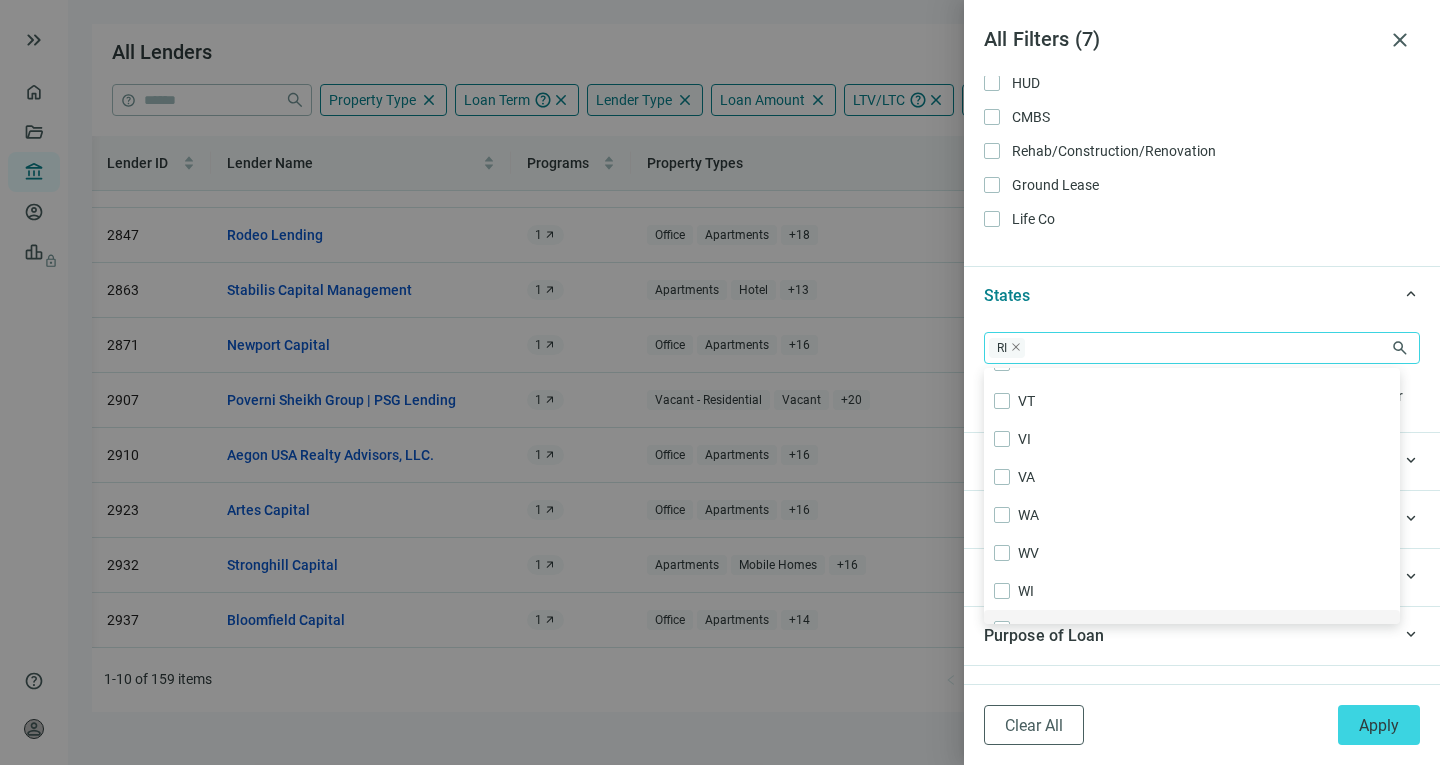 click at bounding box center (720, 382) 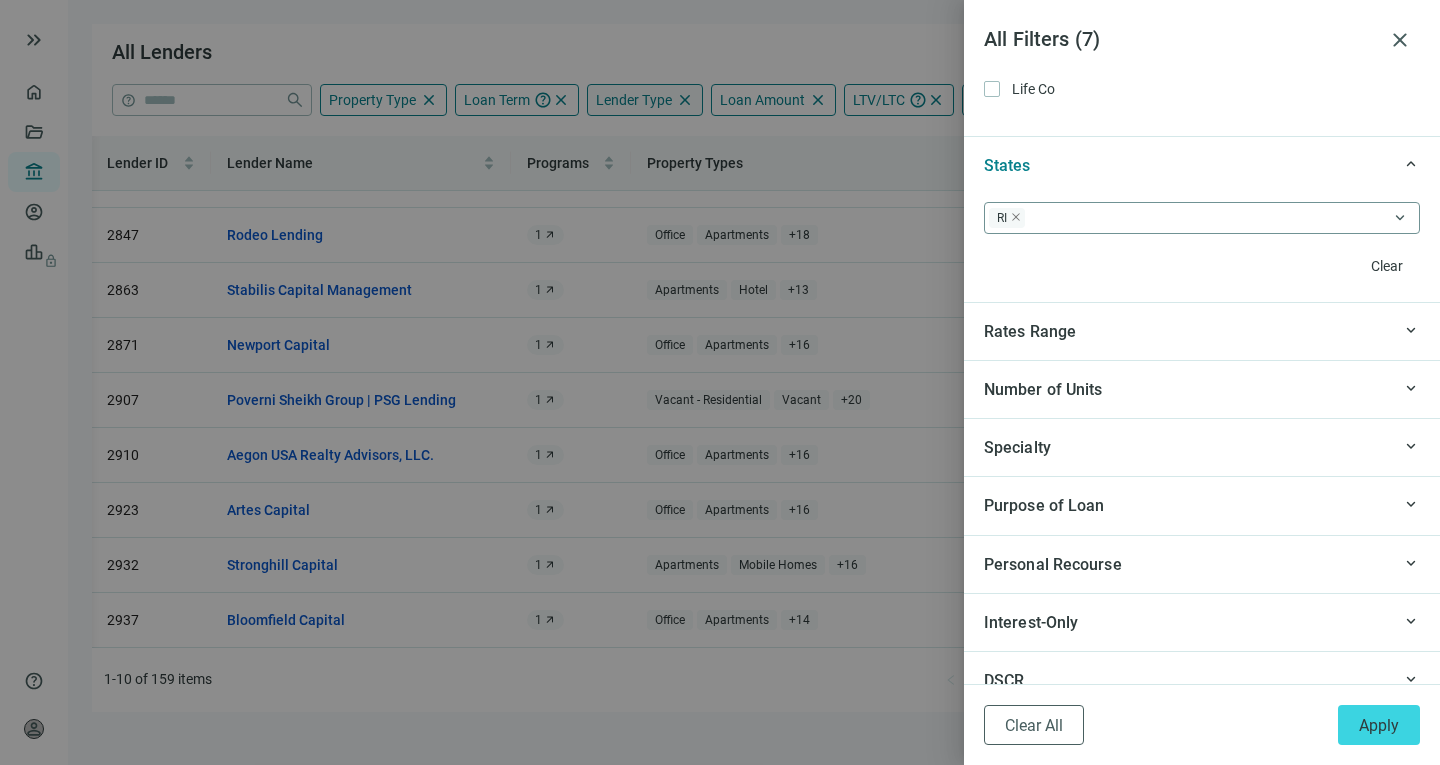 scroll, scrollTop: 1745, scrollLeft: 0, axis: vertical 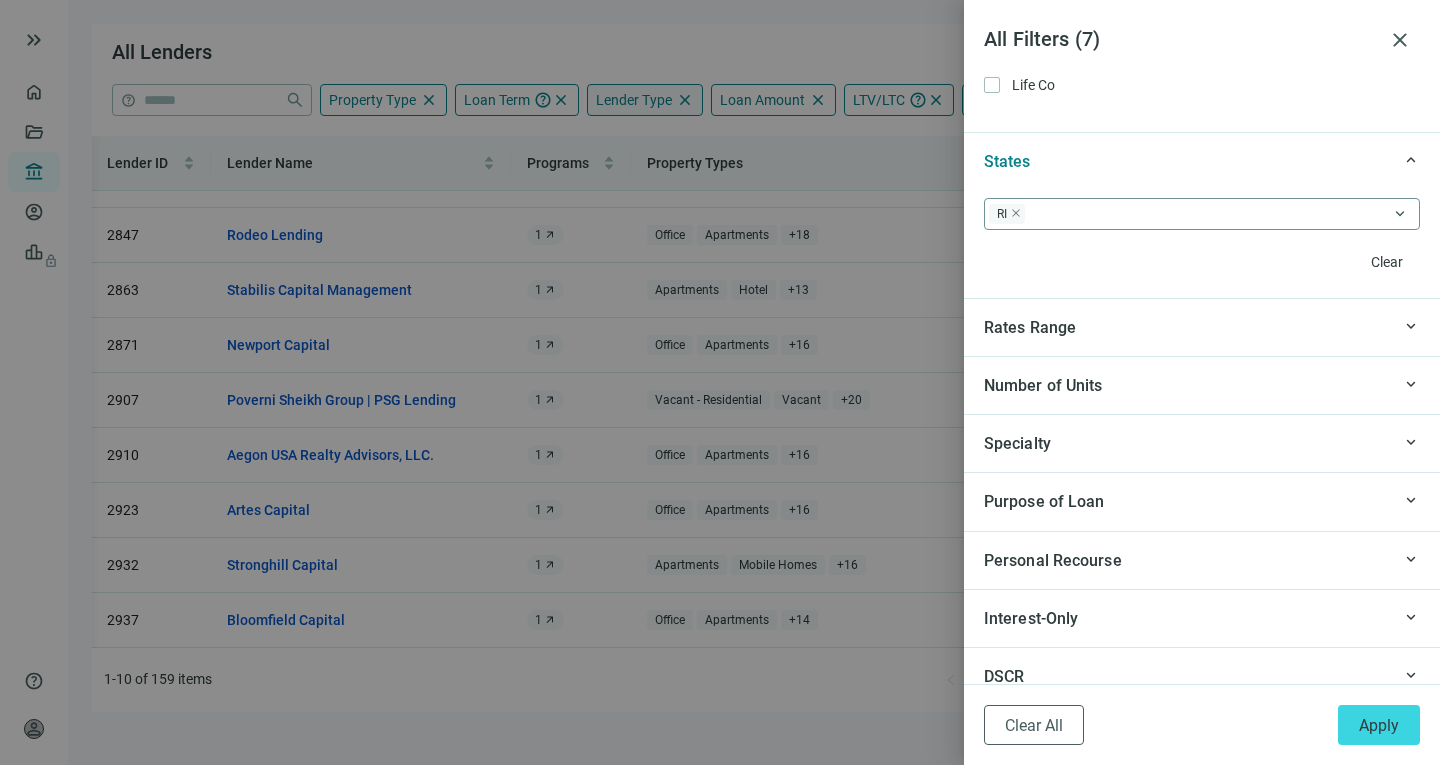 click on "Specialty" at bounding box center (1017, 443) 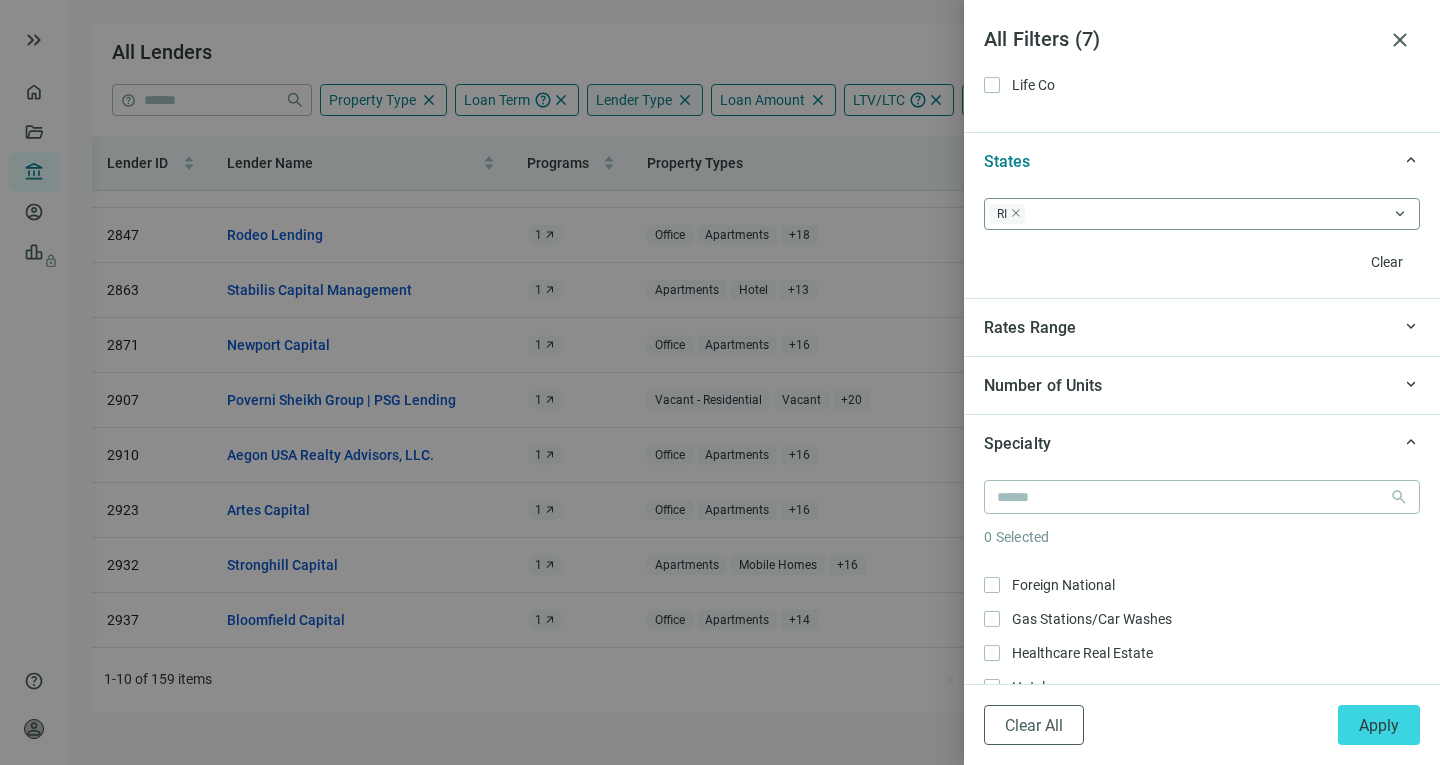 scroll, scrollTop: 160, scrollLeft: 0, axis: vertical 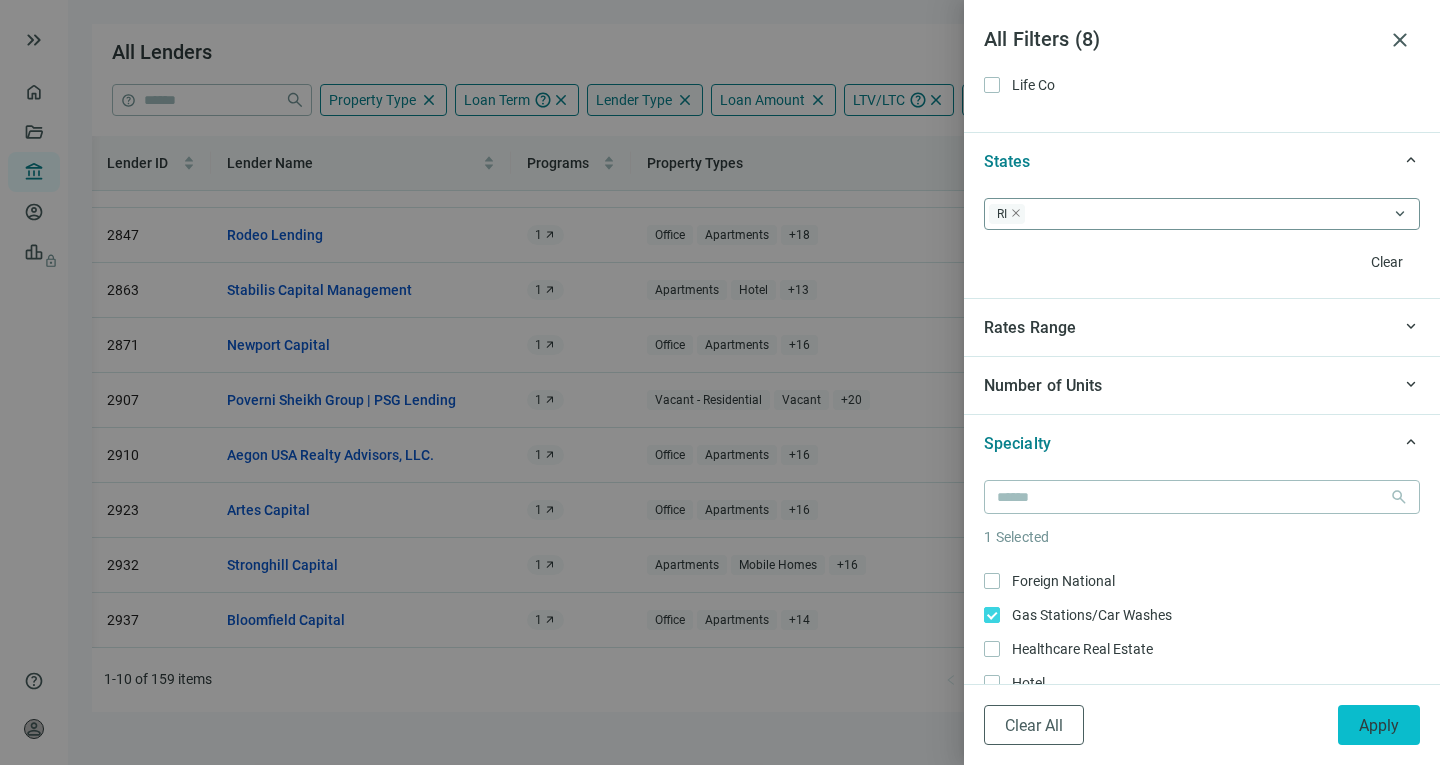 click on "Apply" at bounding box center [1379, 725] 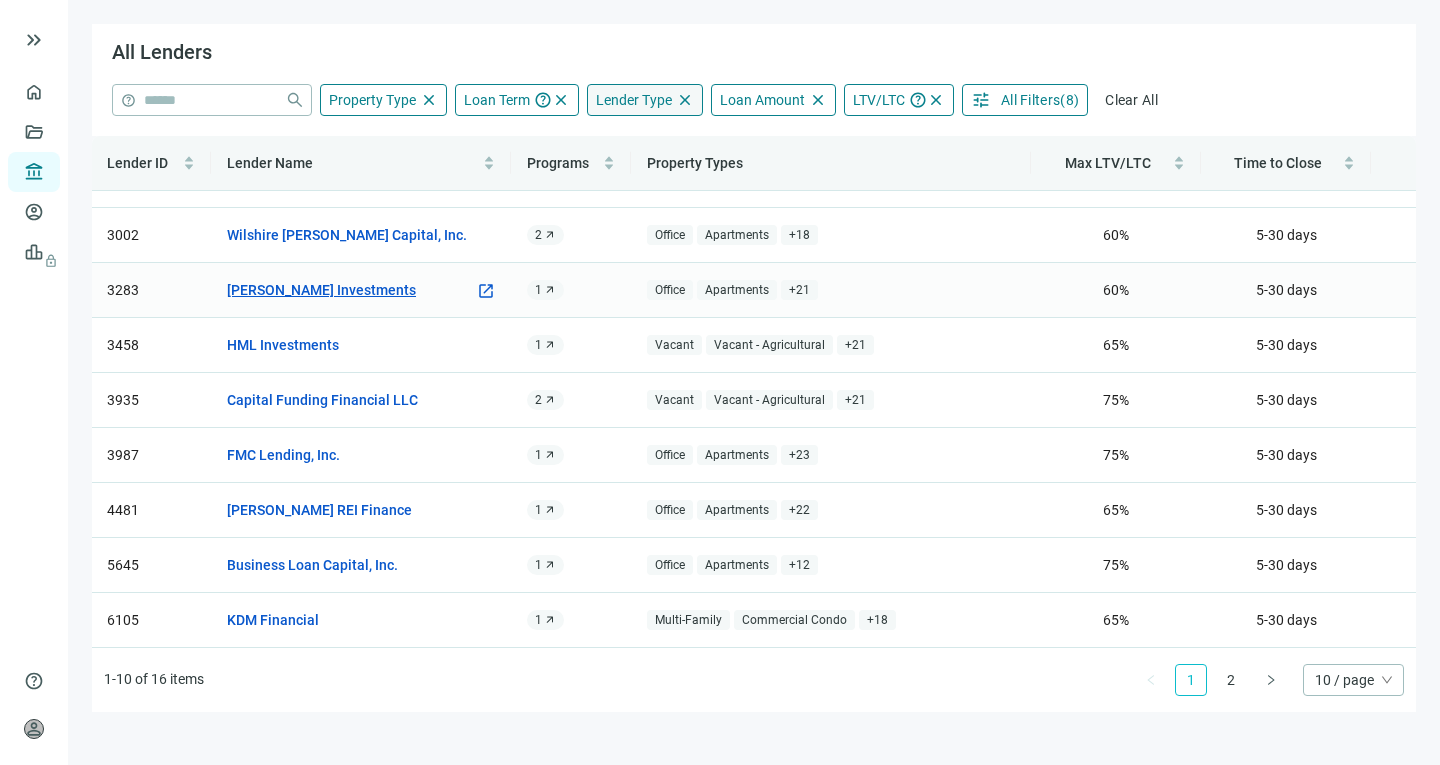 click on "[PERSON_NAME] Investments" at bounding box center (321, 290) 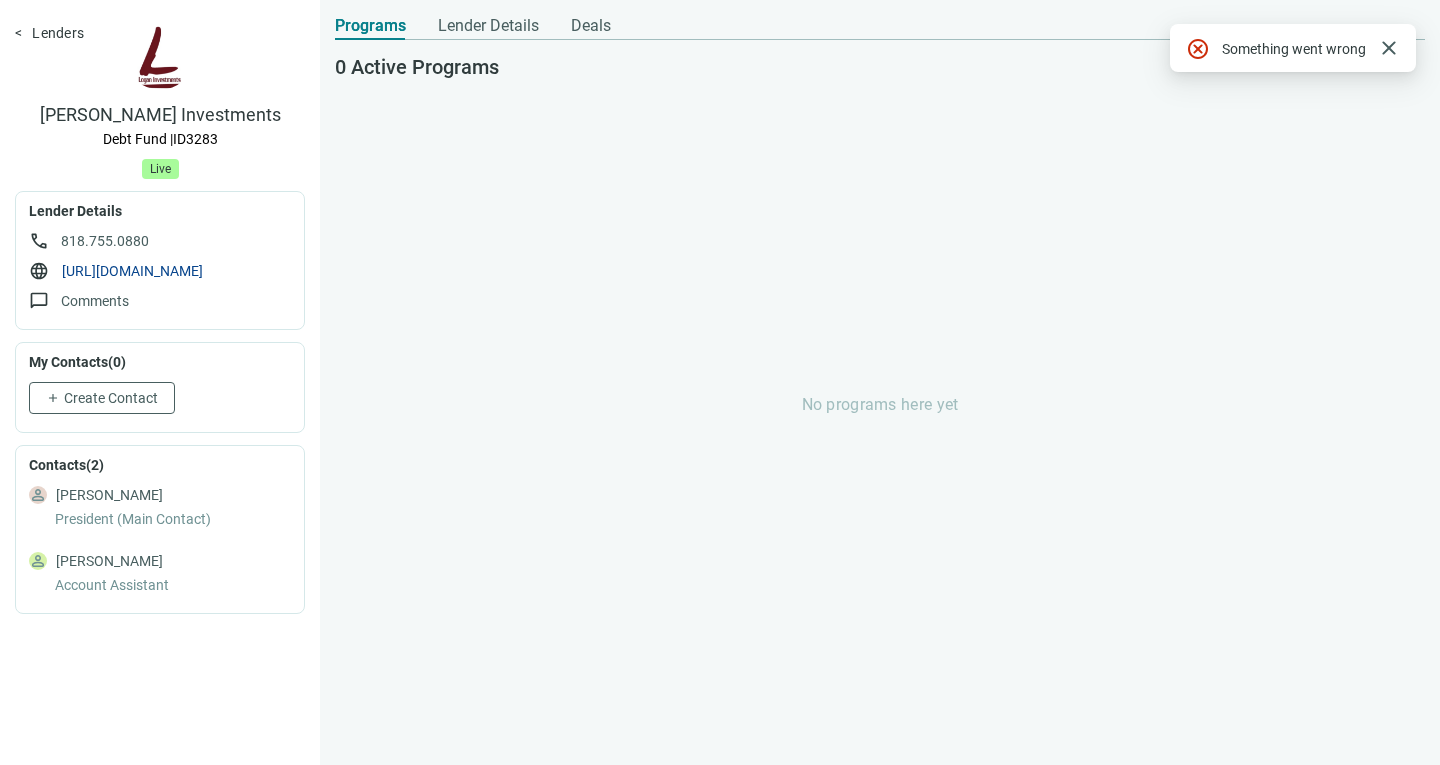 click on "[URL][DOMAIN_NAME]" at bounding box center [132, 271] 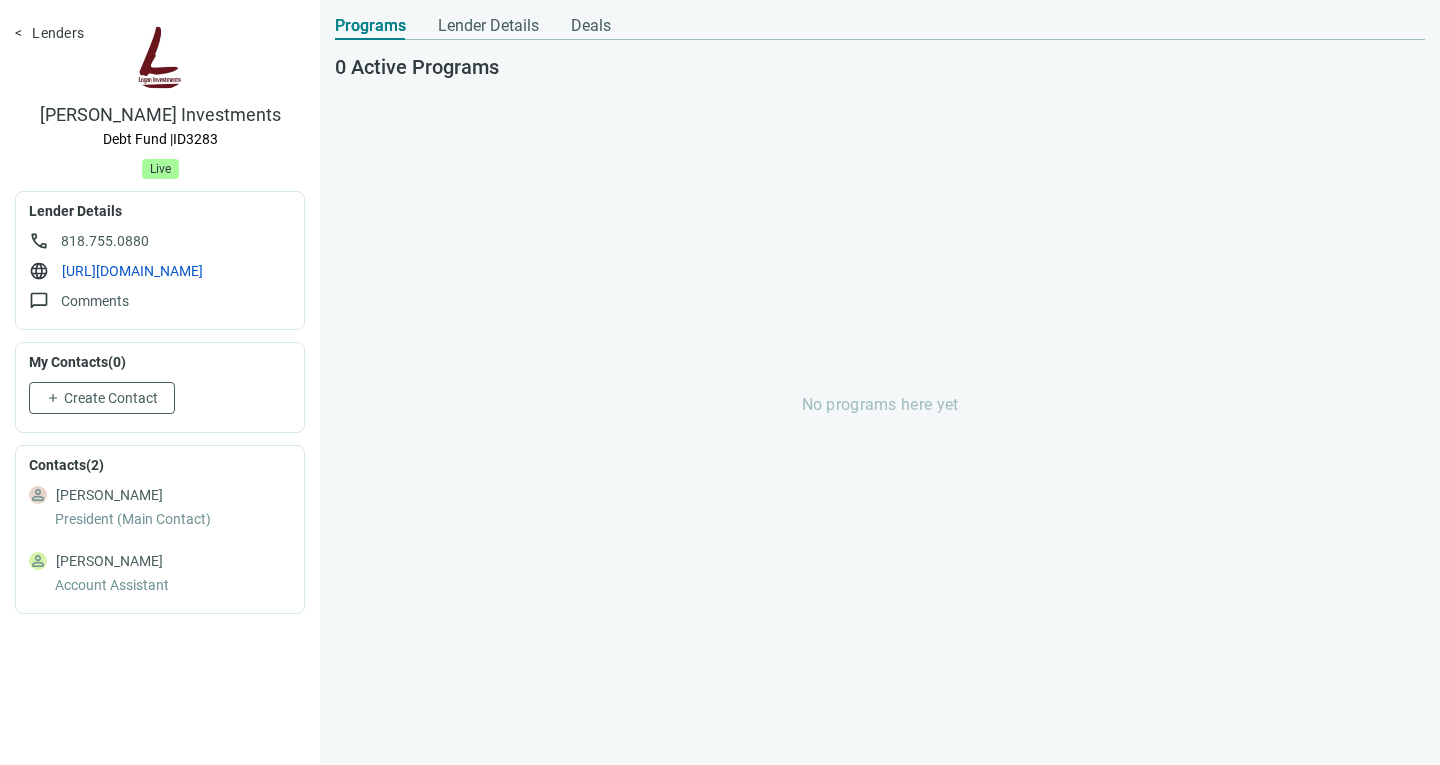 click on "Lenders" at bounding box center (49, 33) 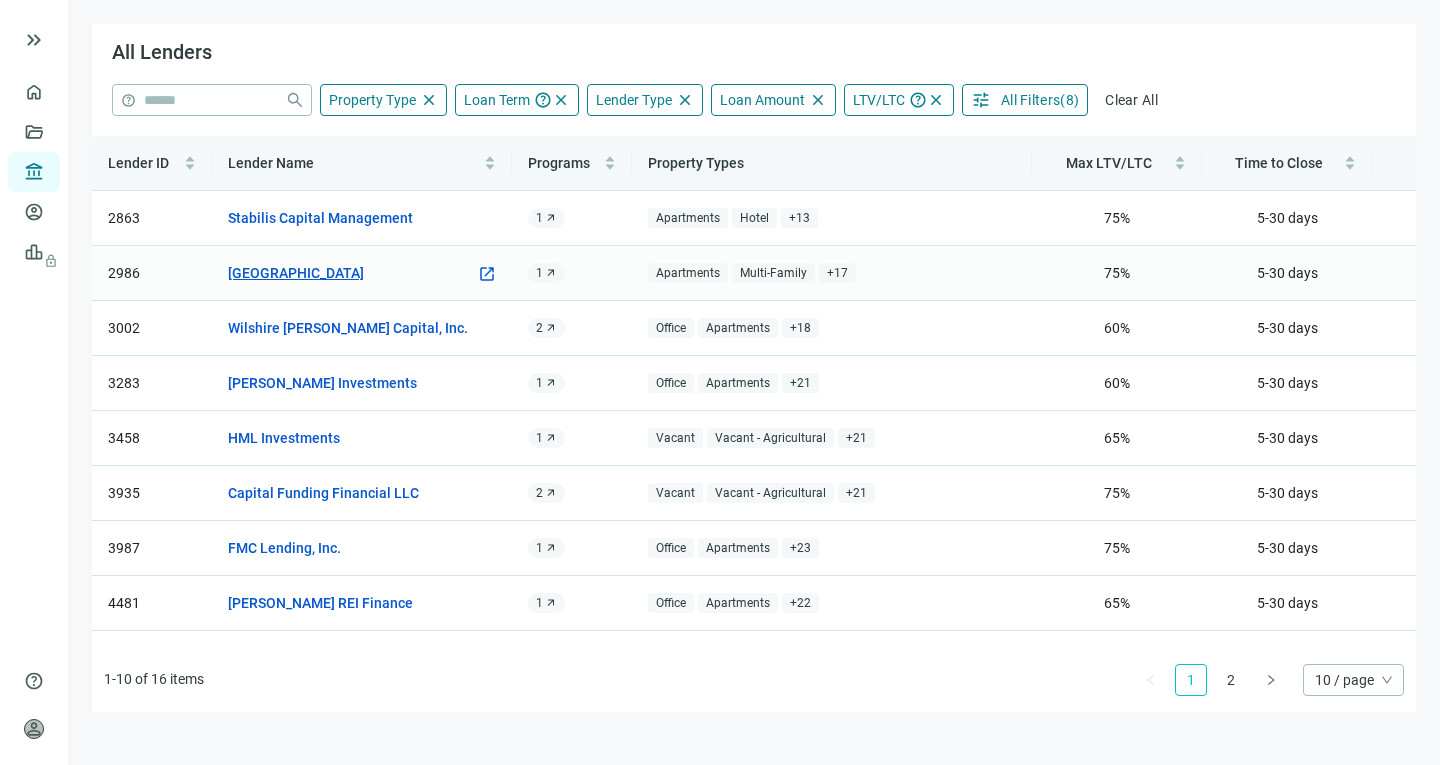 click on "[GEOGRAPHIC_DATA]" at bounding box center [296, 273] 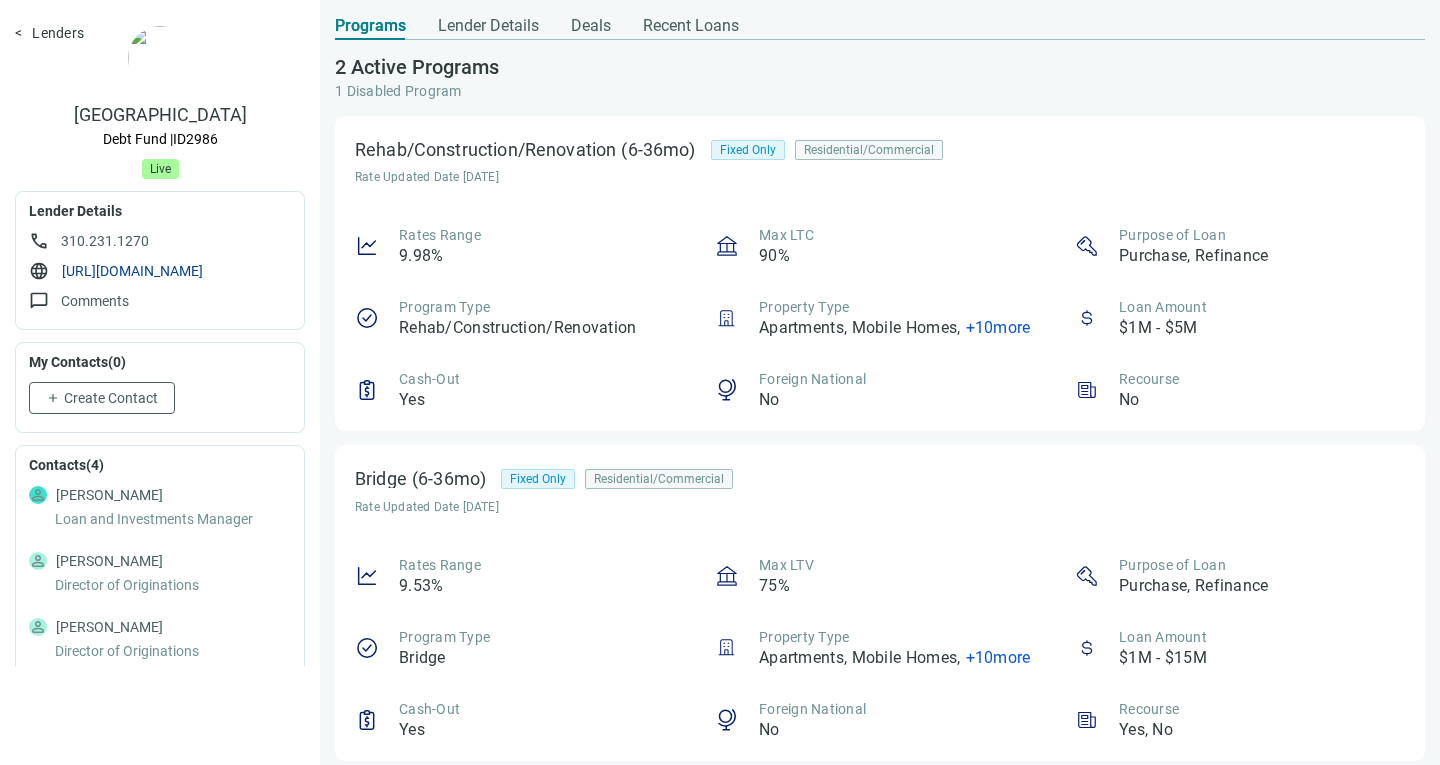 click on "[URL][DOMAIN_NAME]" at bounding box center [132, 271] 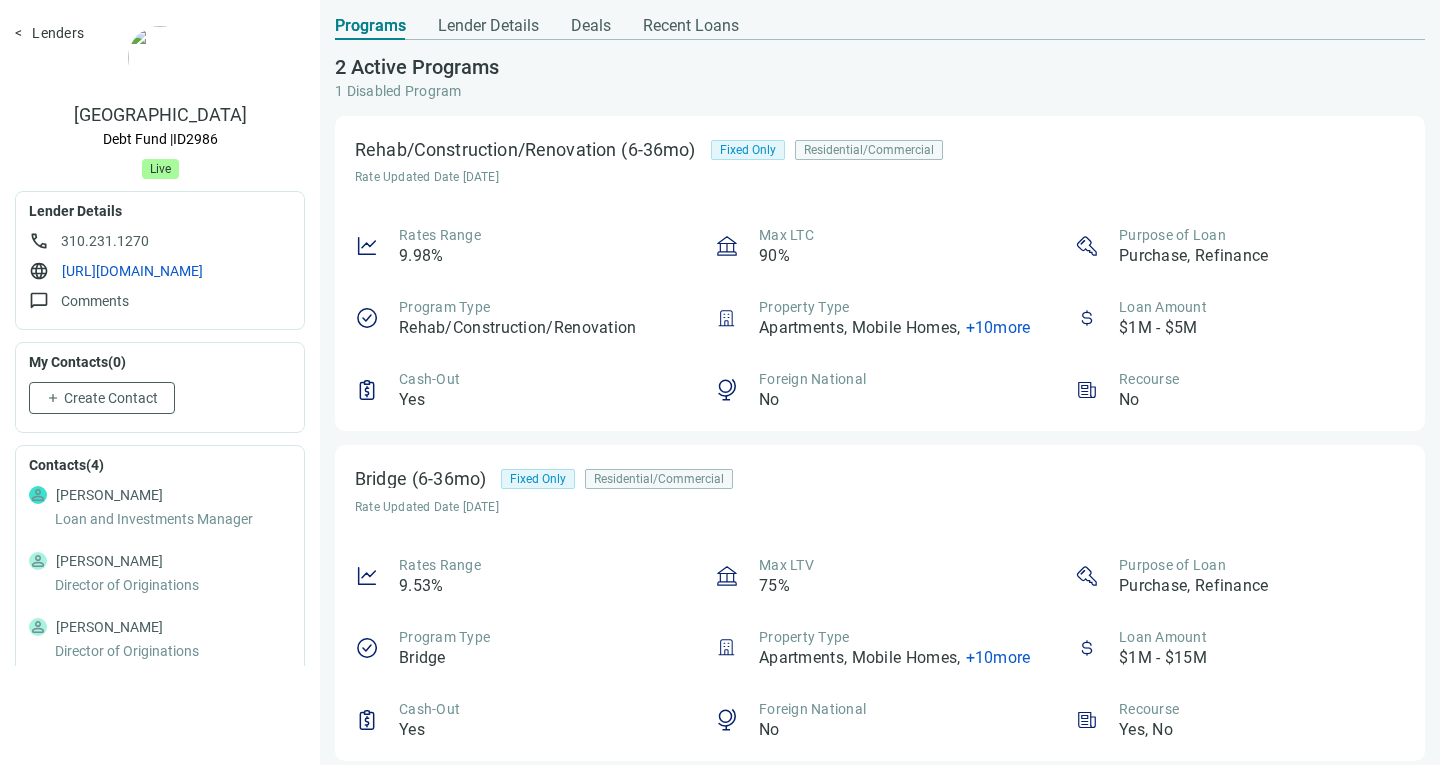 click on "Lenders" at bounding box center (49, 33) 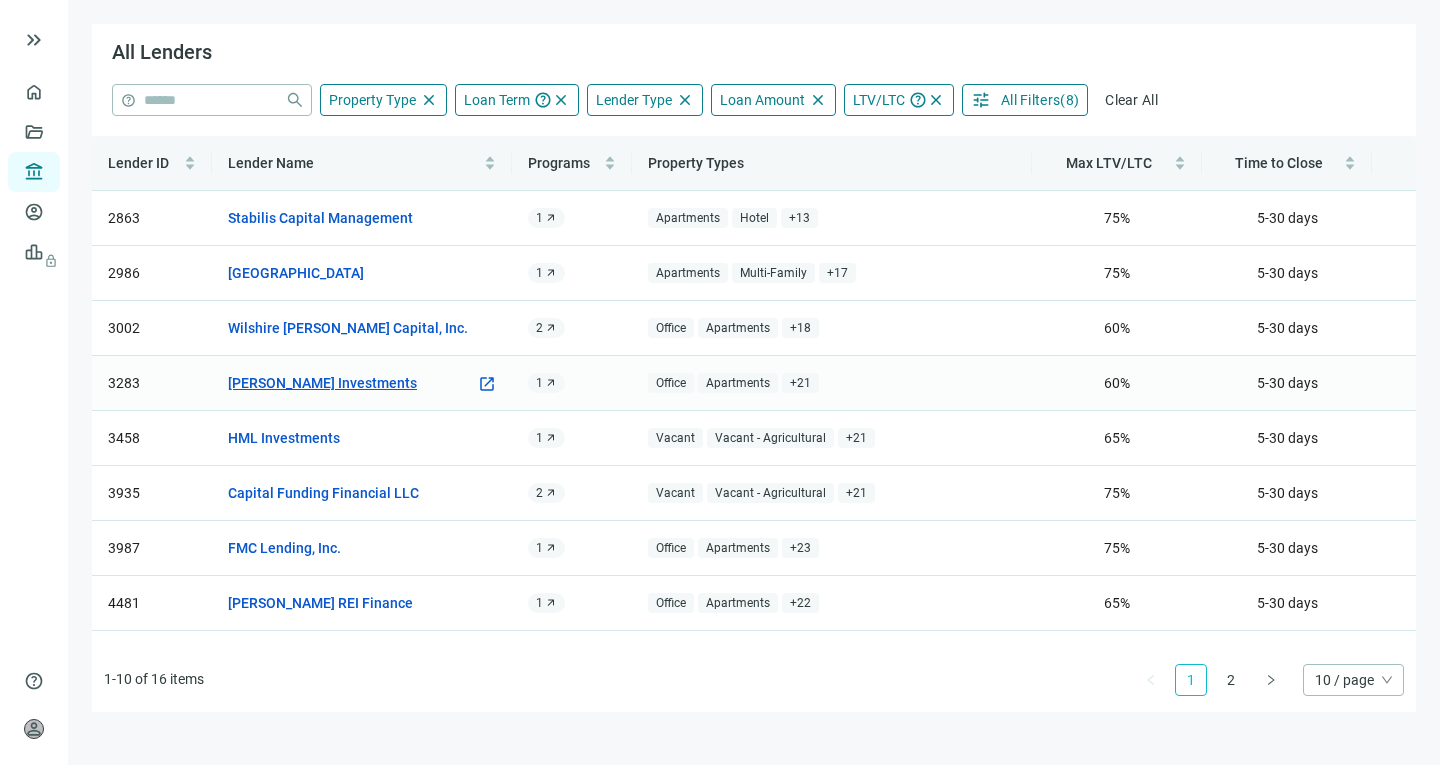 click on "[PERSON_NAME] Investments" at bounding box center [322, 383] 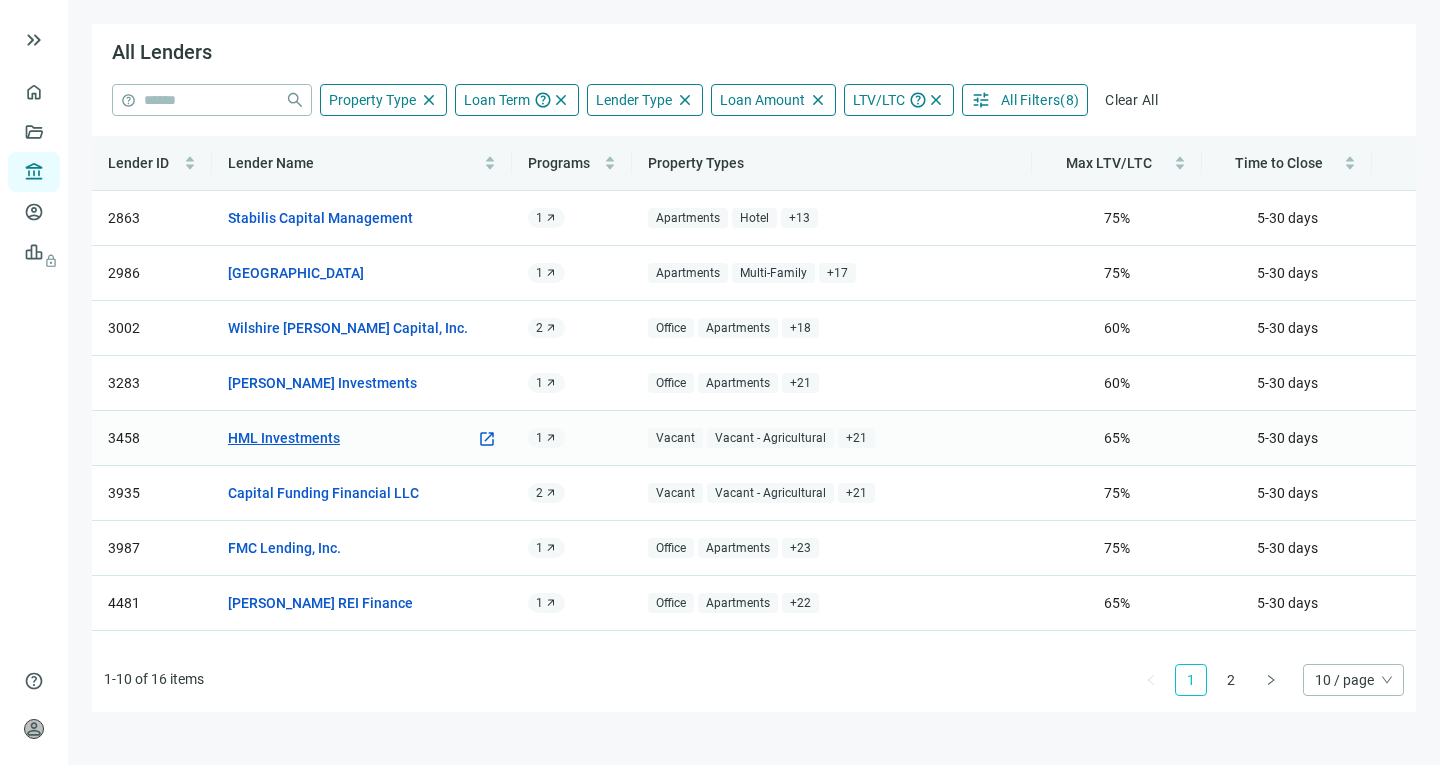 click on "HML Investments" at bounding box center [284, 438] 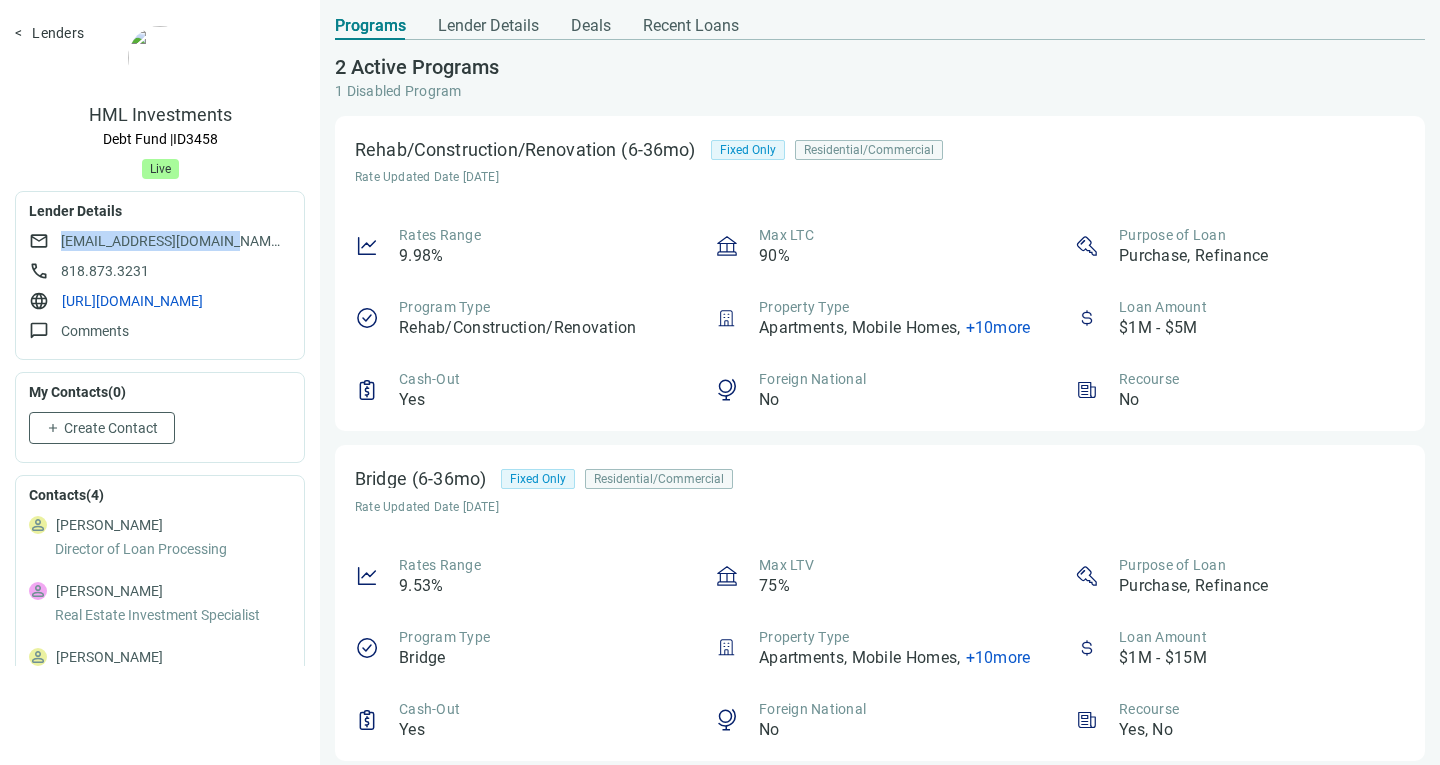 drag, startPoint x: 231, startPoint y: 237, endPoint x: 58, endPoint y: 233, distance: 173.04623 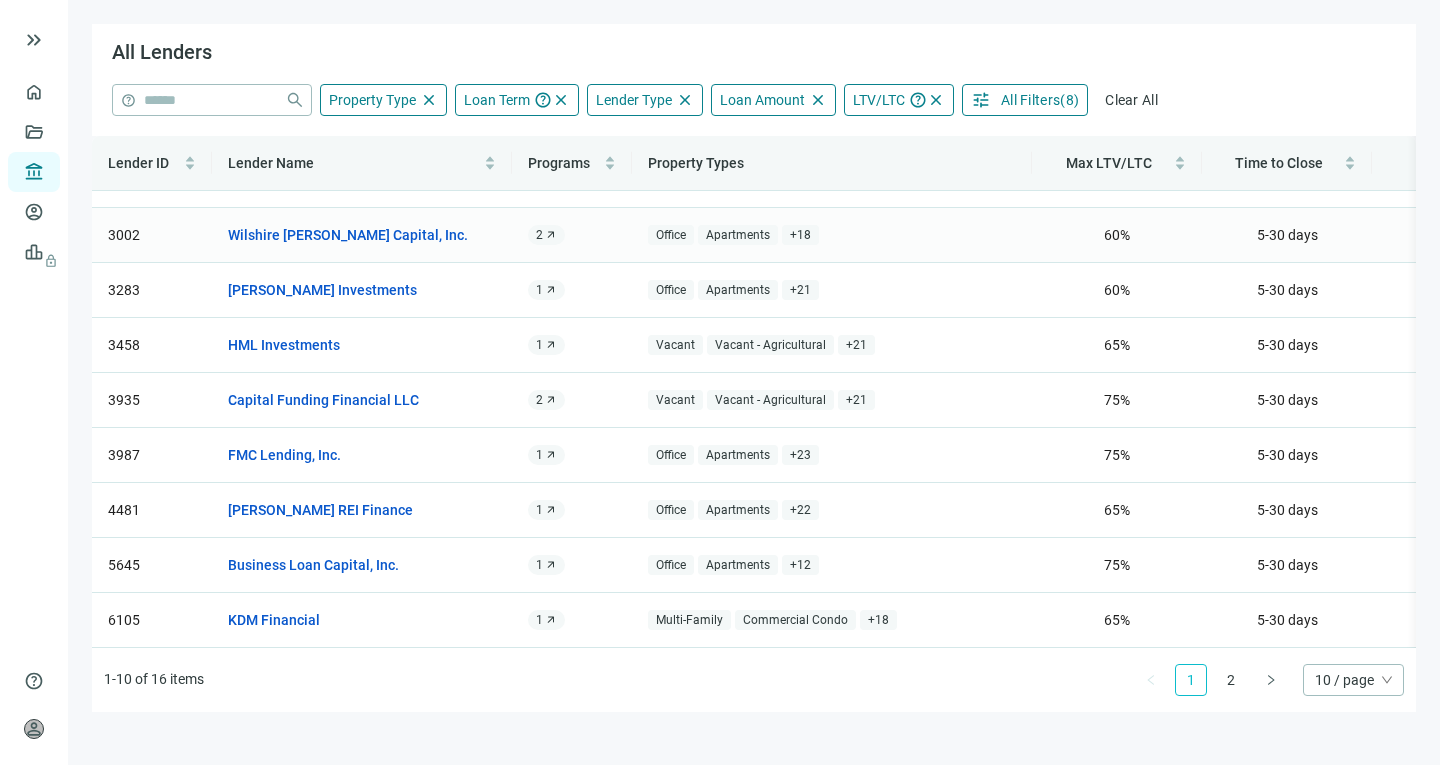 scroll, scrollTop: 116, scrollLeft: 2, axis: both 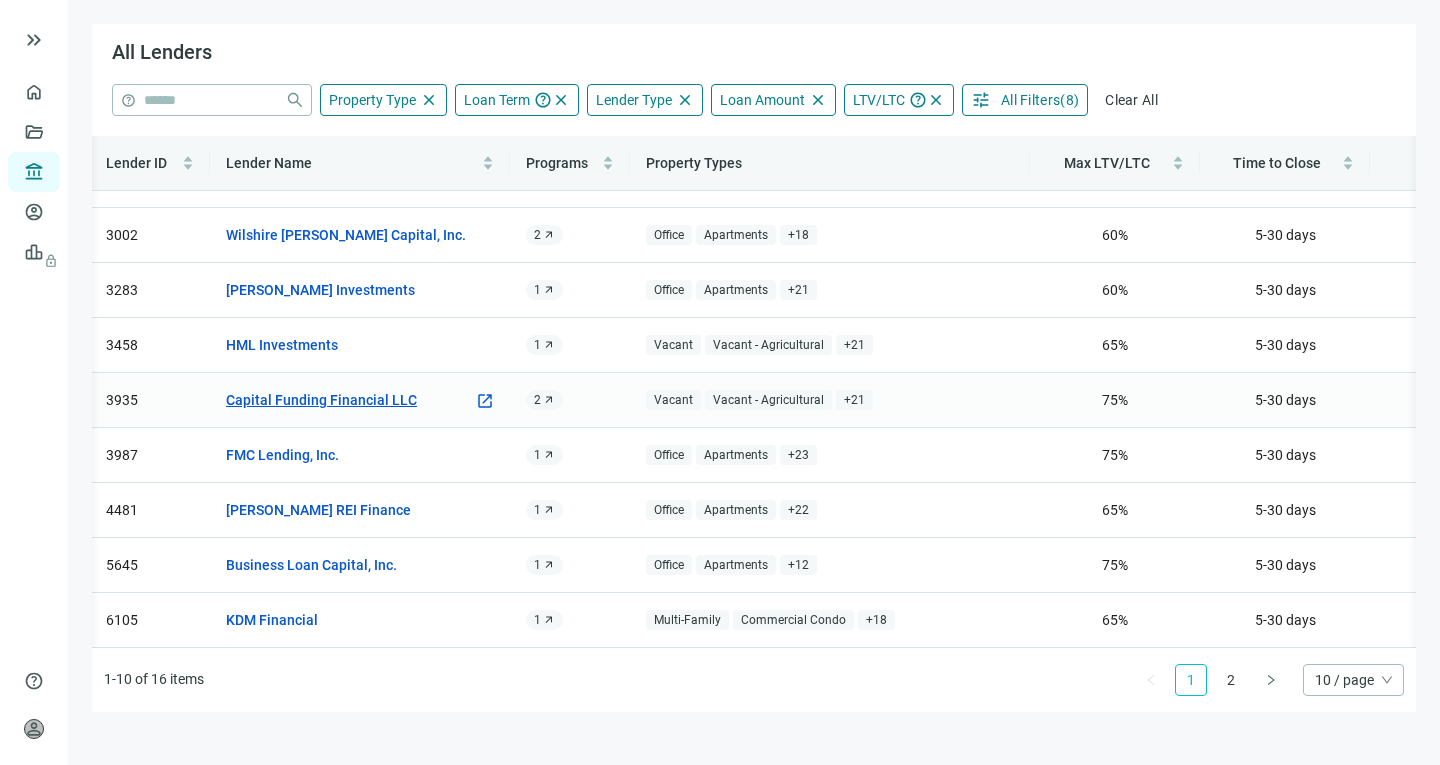 click on "Capital Funding Financial LLC" at bounding box center [321, 400] 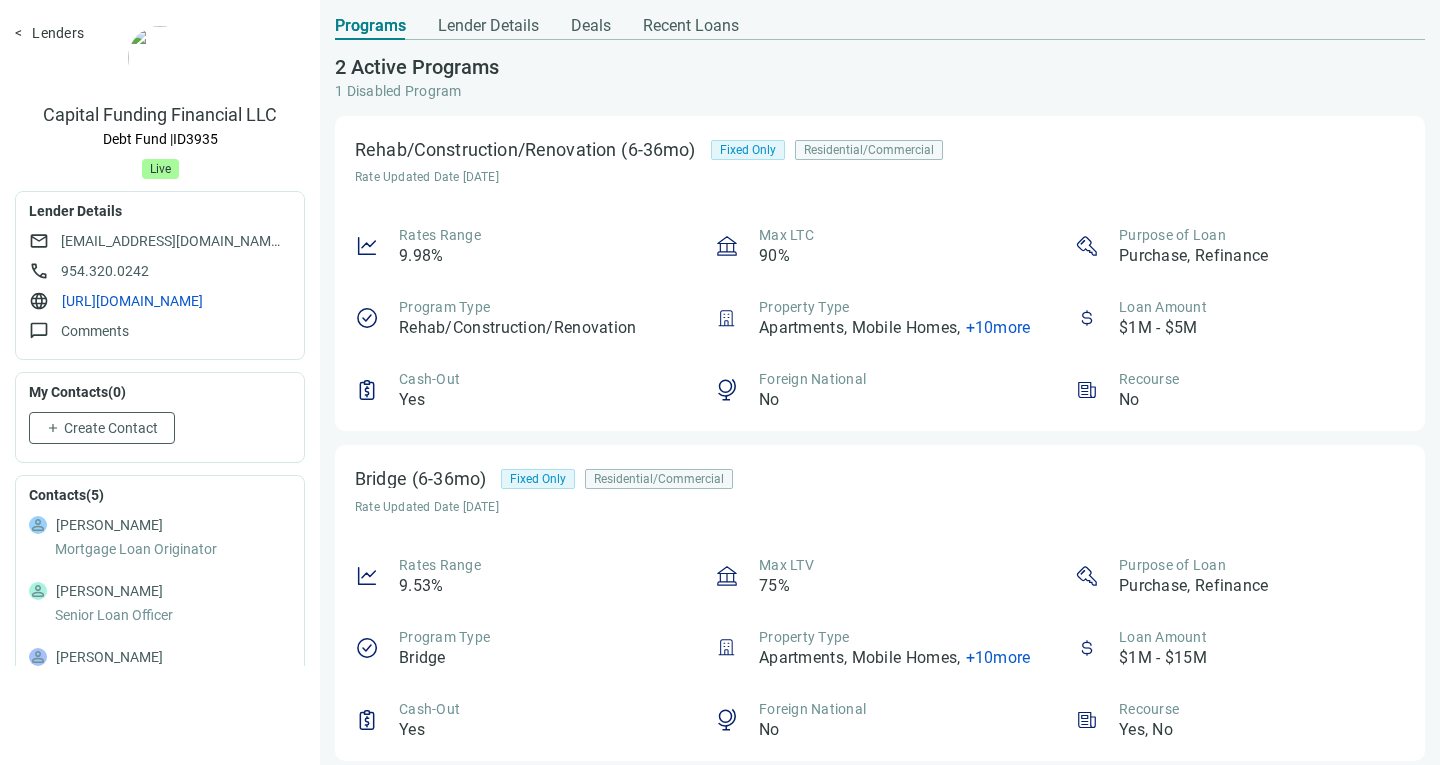 drag, startPoint x: 282, startPoint y: 238, endPoint x: 47, endPoint y: 243, distance: 235.05319 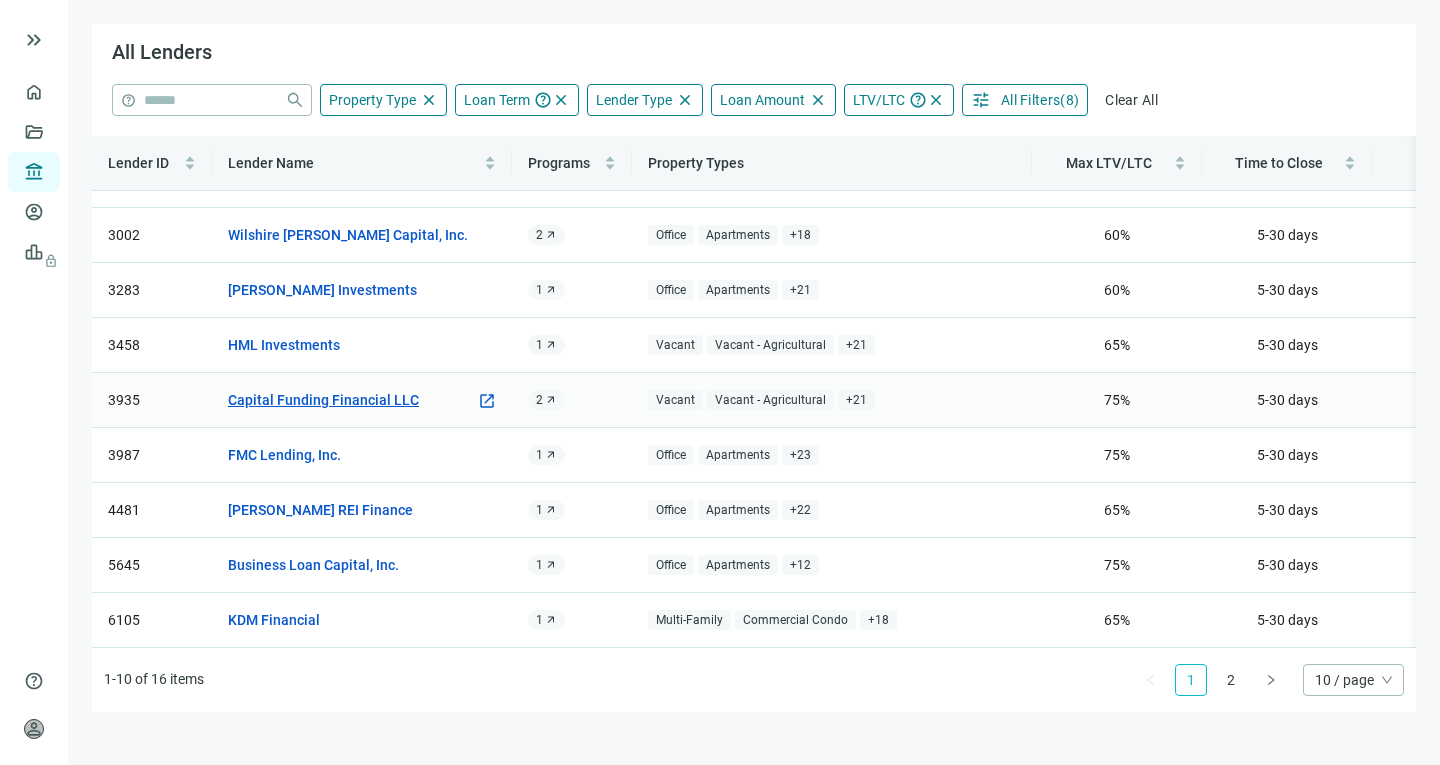 scroll, scrollTop: 113, scrollLeft: 0, axis: vertical 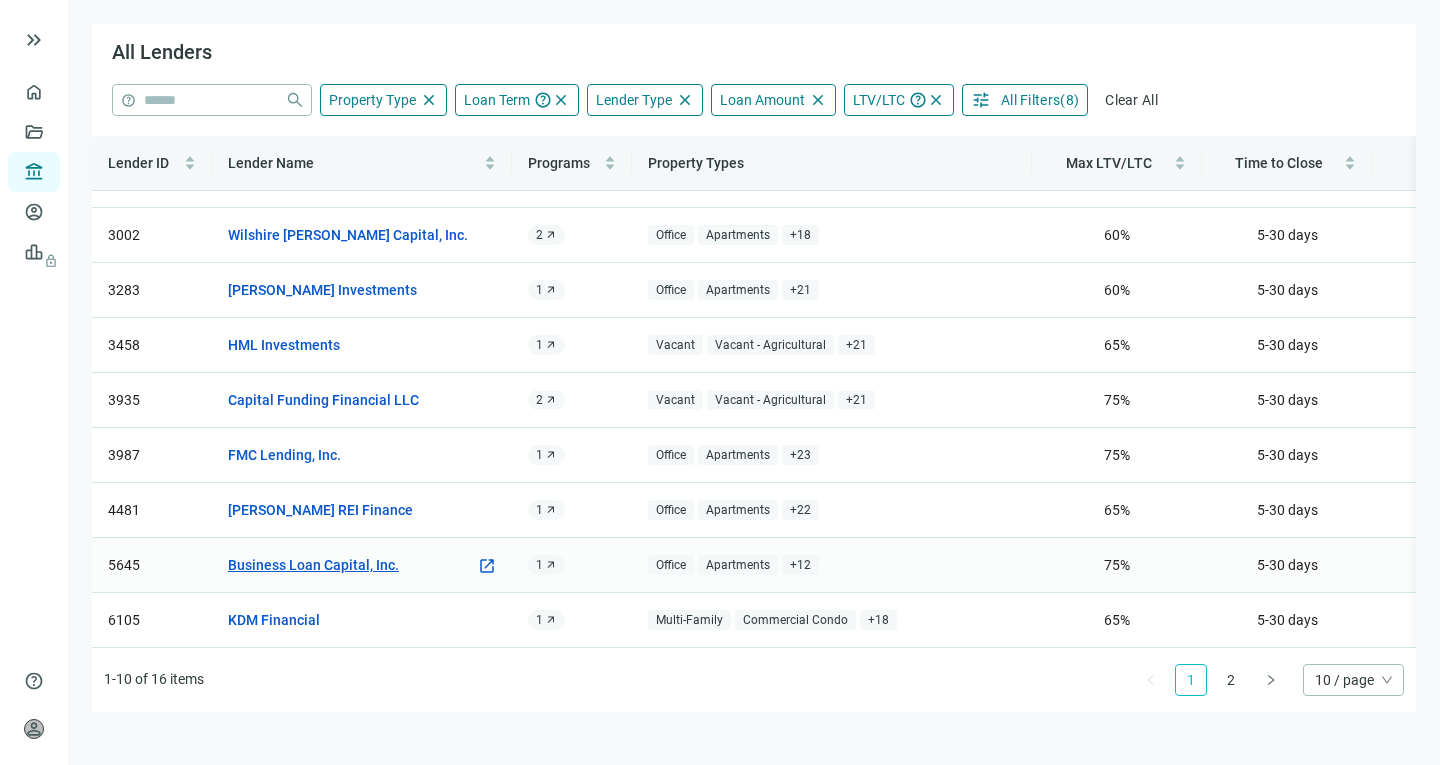 click on "Business Loan Capital, Inc." at bounding box center [313, 565] 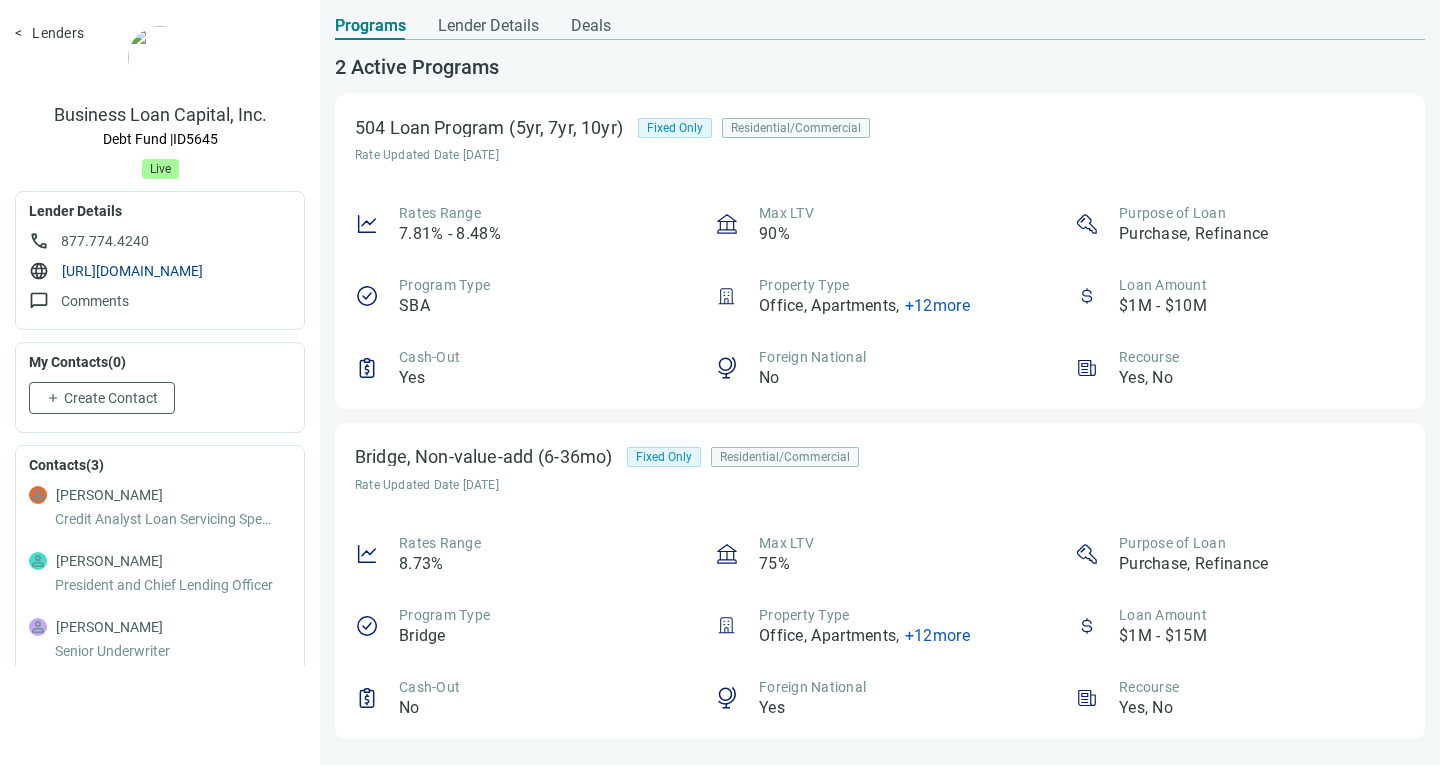 click on "[URL][DOMAIN_NAME]" at bounding box center (132, 271) 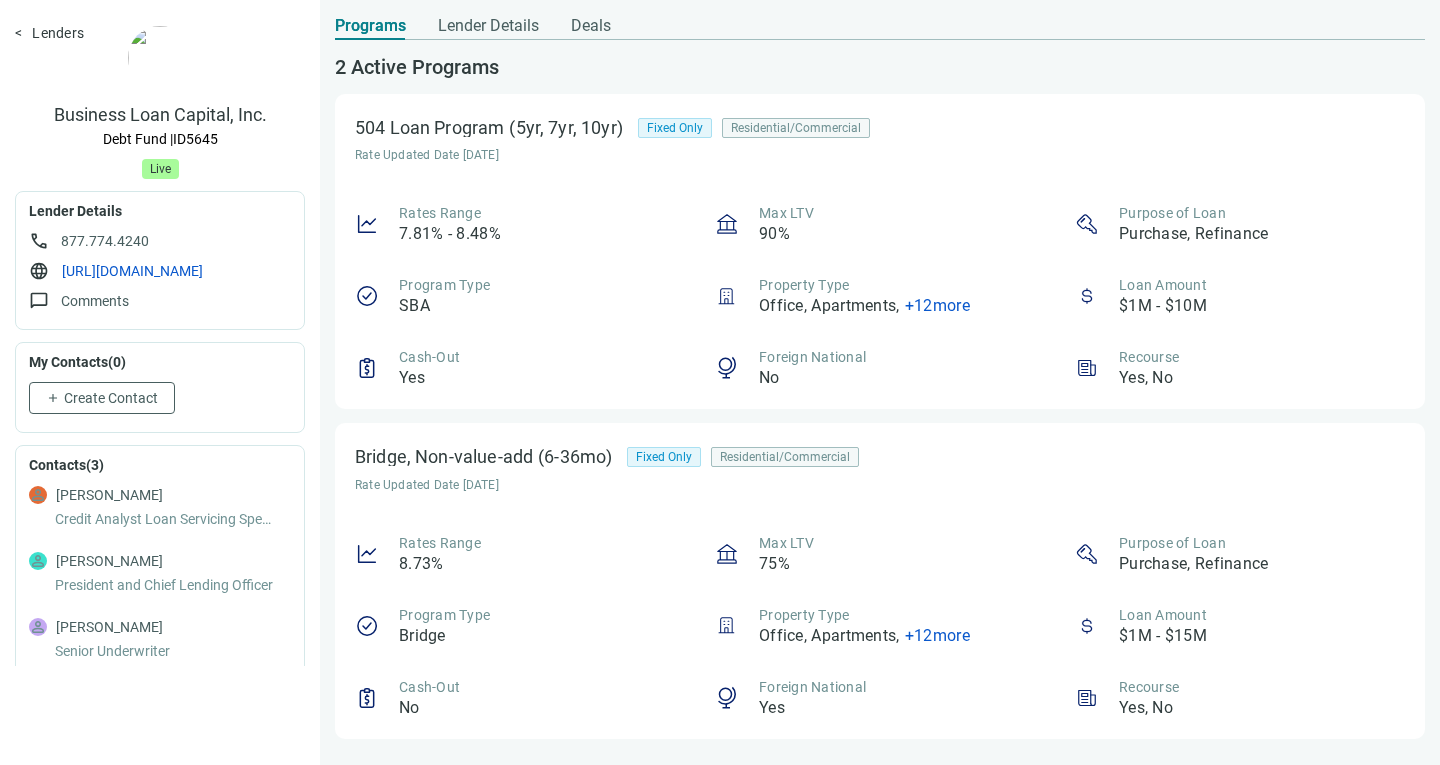 click on "Lenders" at bounding box center (49, 33) 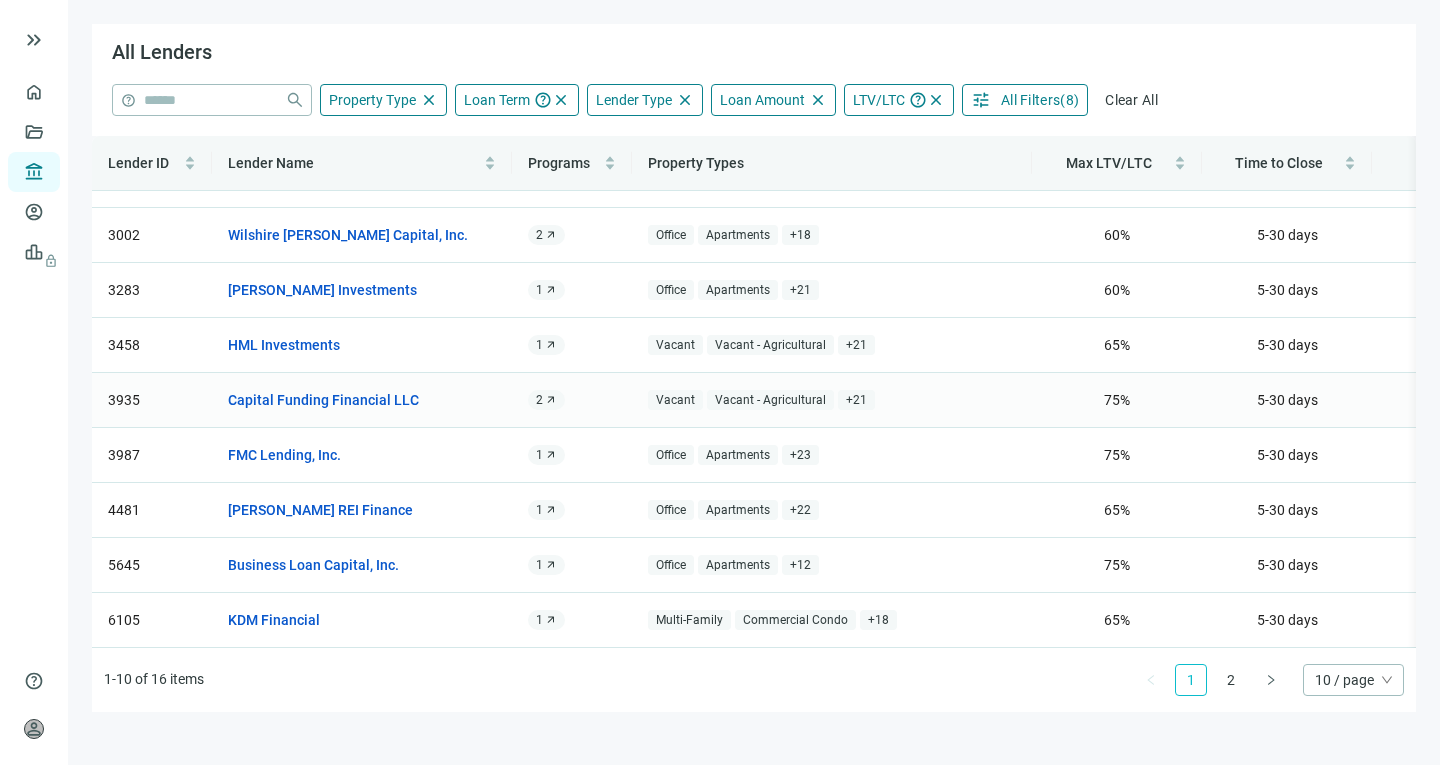 scroll, scrollTop: 113, scrollLeft: 0, axis: vertical 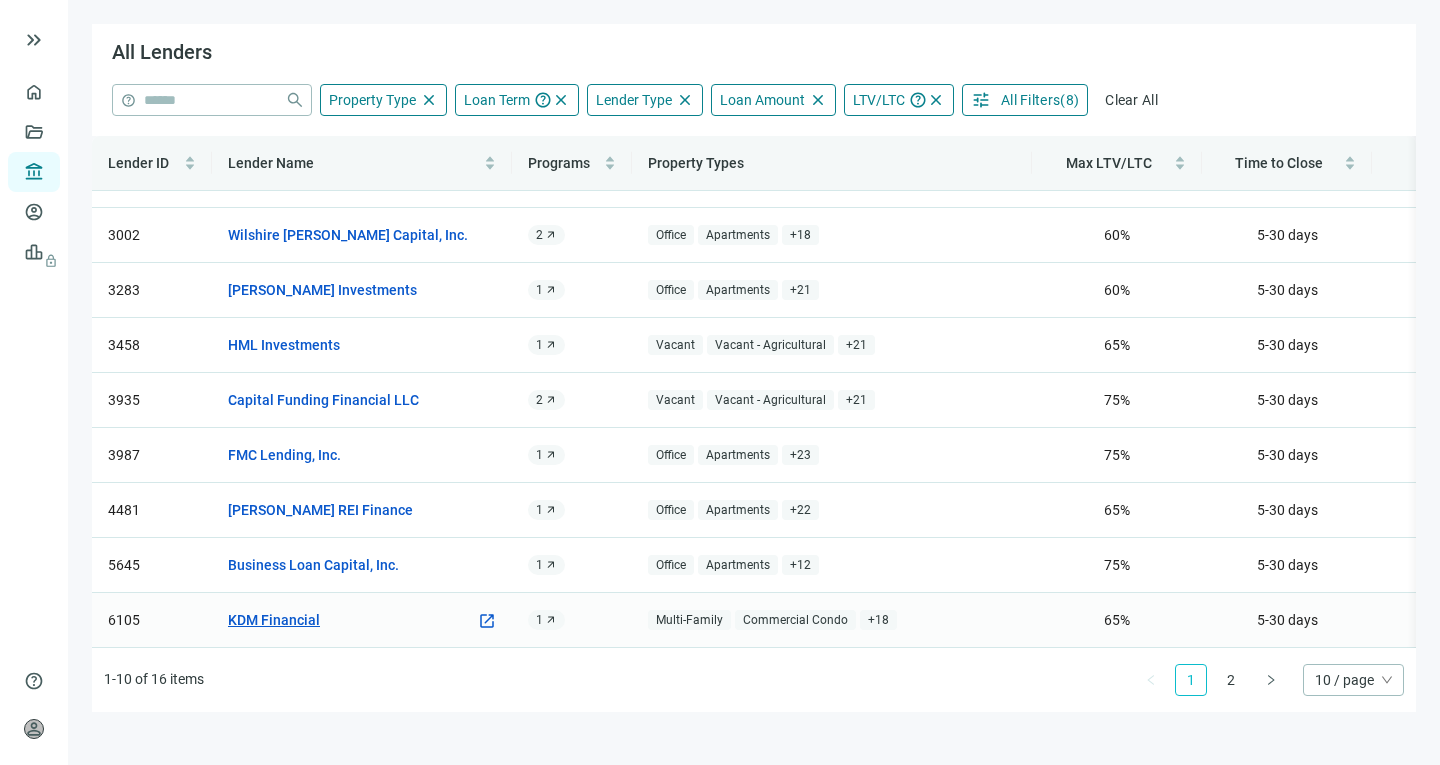 click on "KDM Financial" at bounding box center [274, 620] 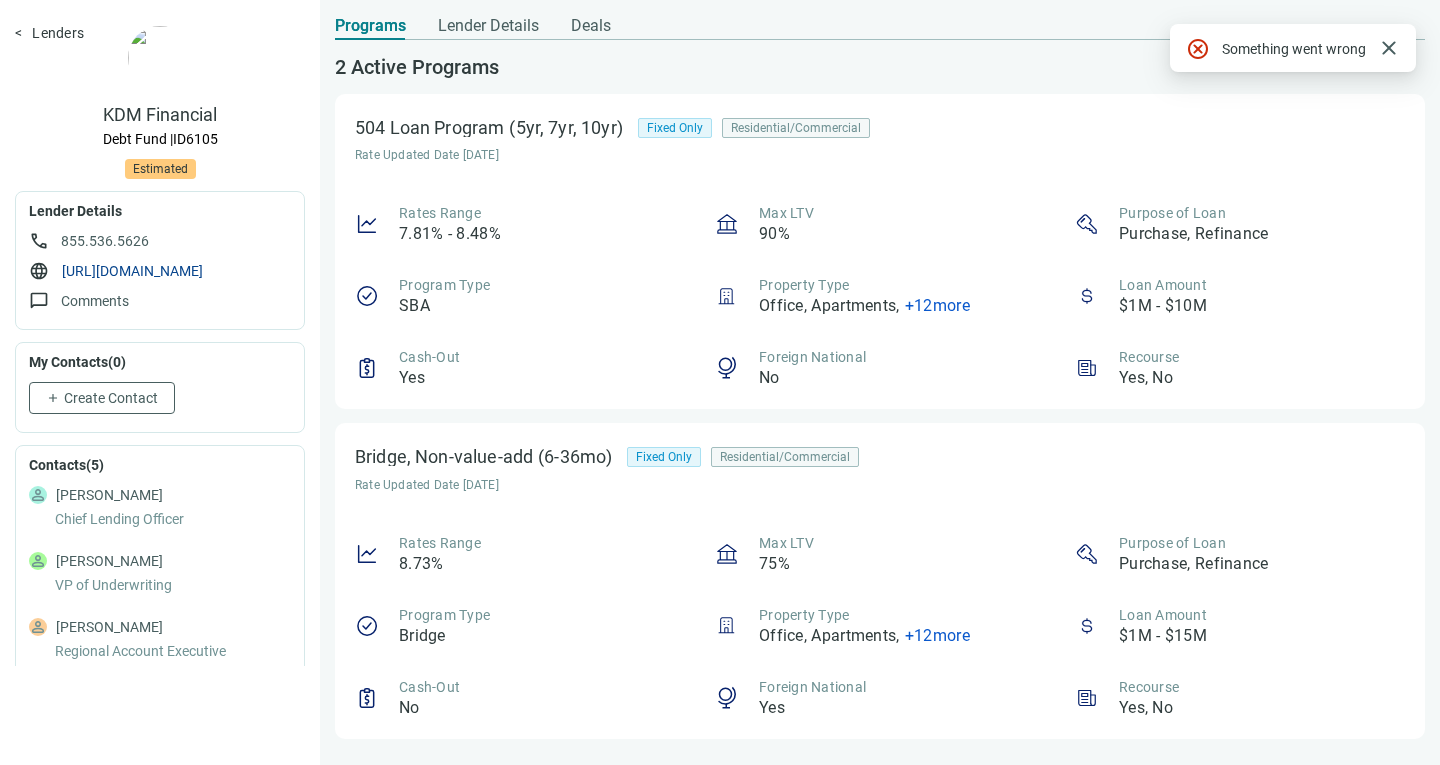 click on "[URL][DOMAIN_NAME]" at bounding box center (132, 271) 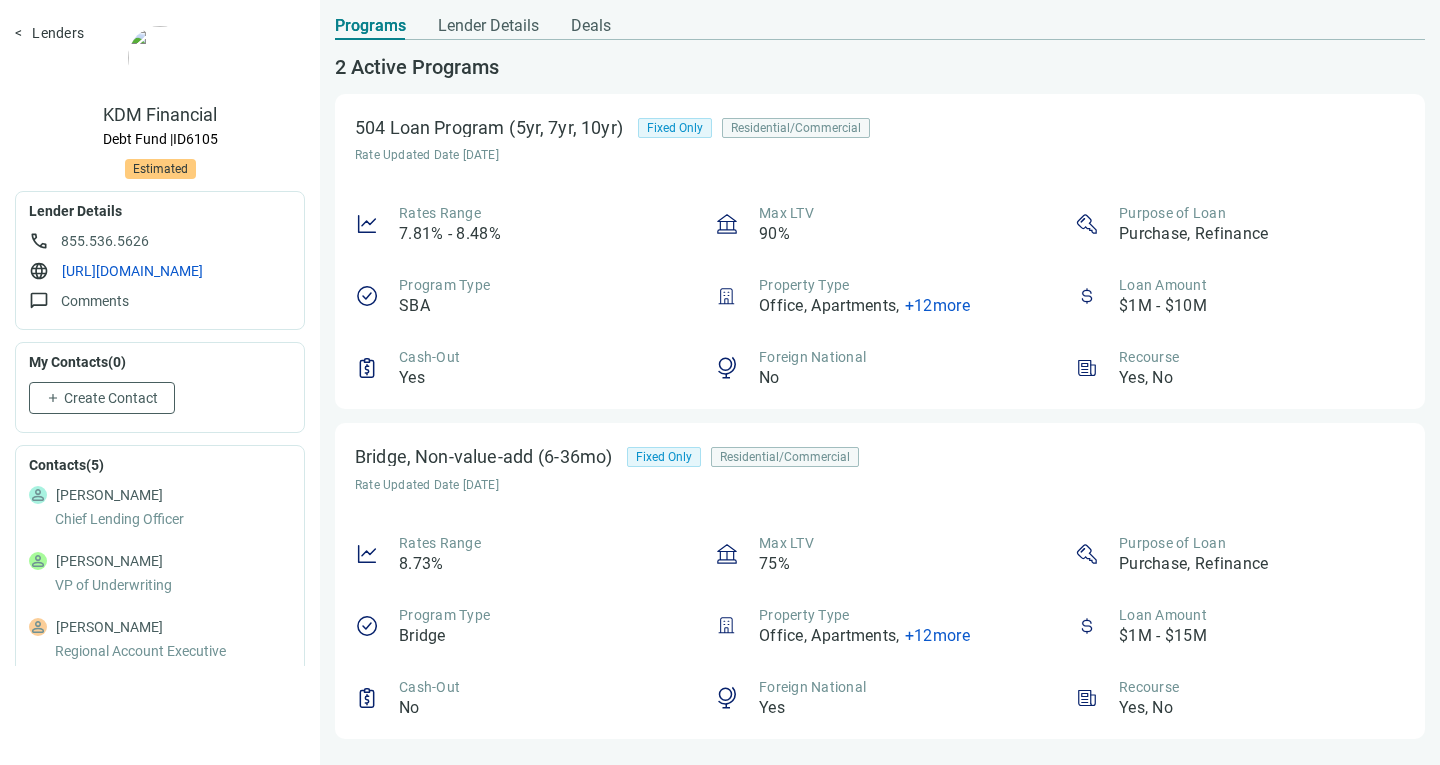 click on "Lenders" at bounding box center (49, 33) 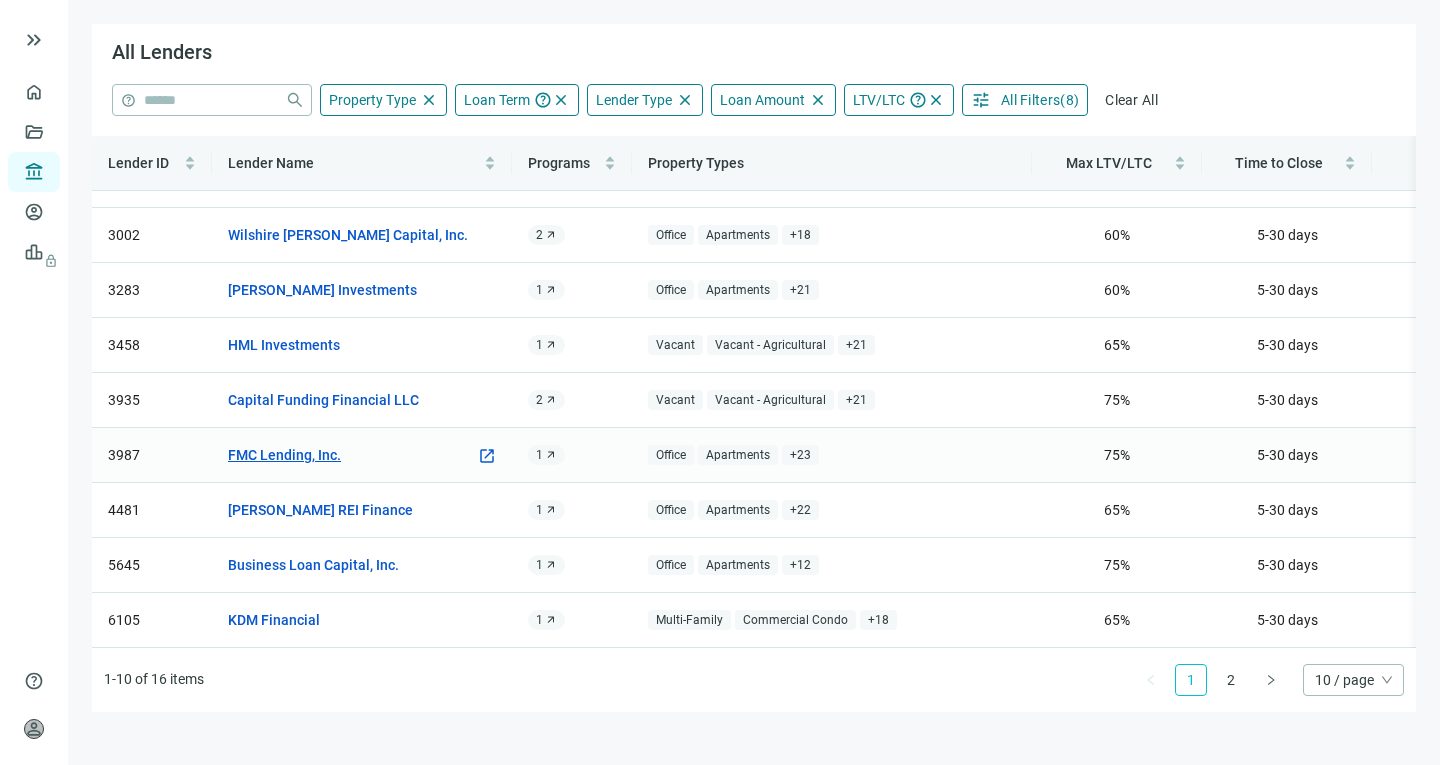 scroll, scrollTop: 113, scrollLeft: 0, axis: vertical 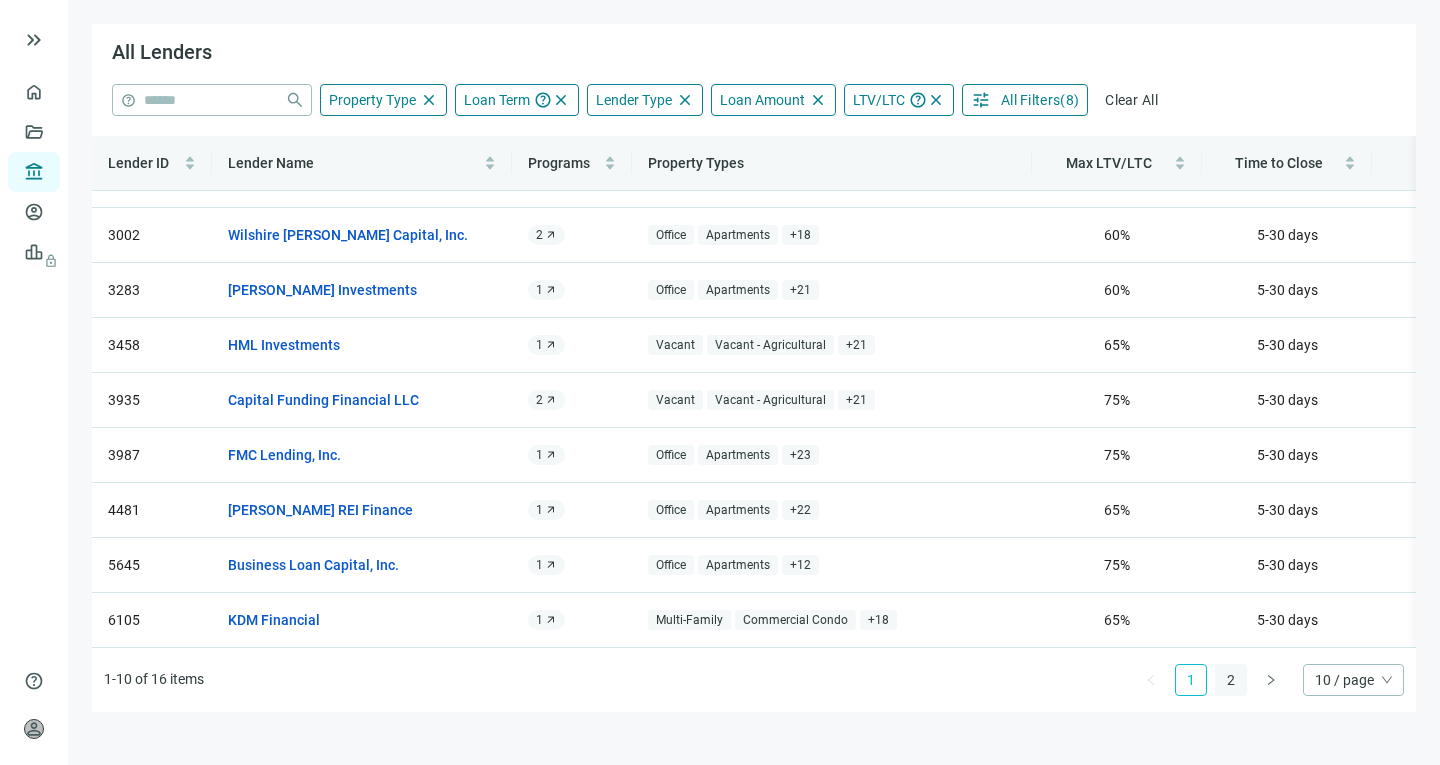 click on "2" at bounding box center (1231, 680) 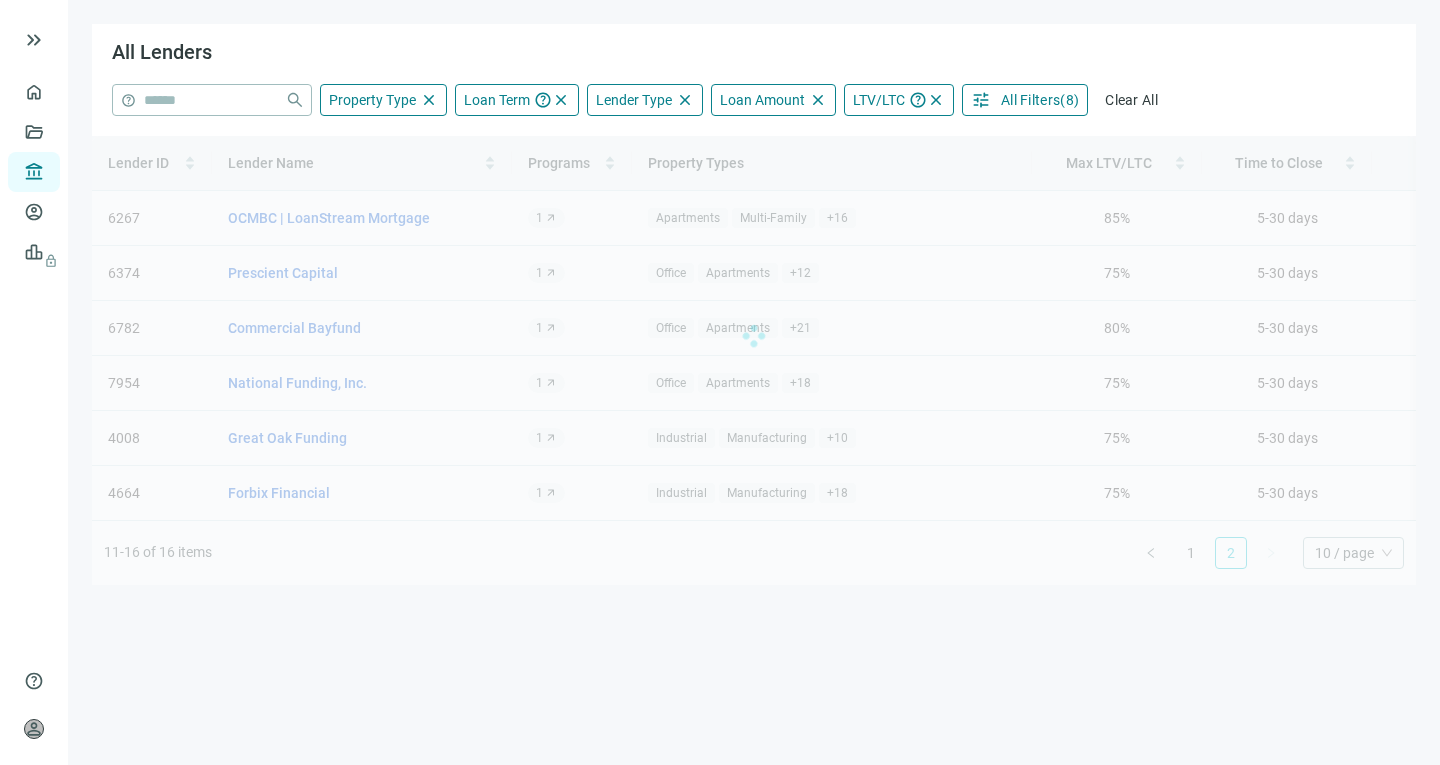 scroll, scrollTop: 0, scrollLeft: 0, axis: both 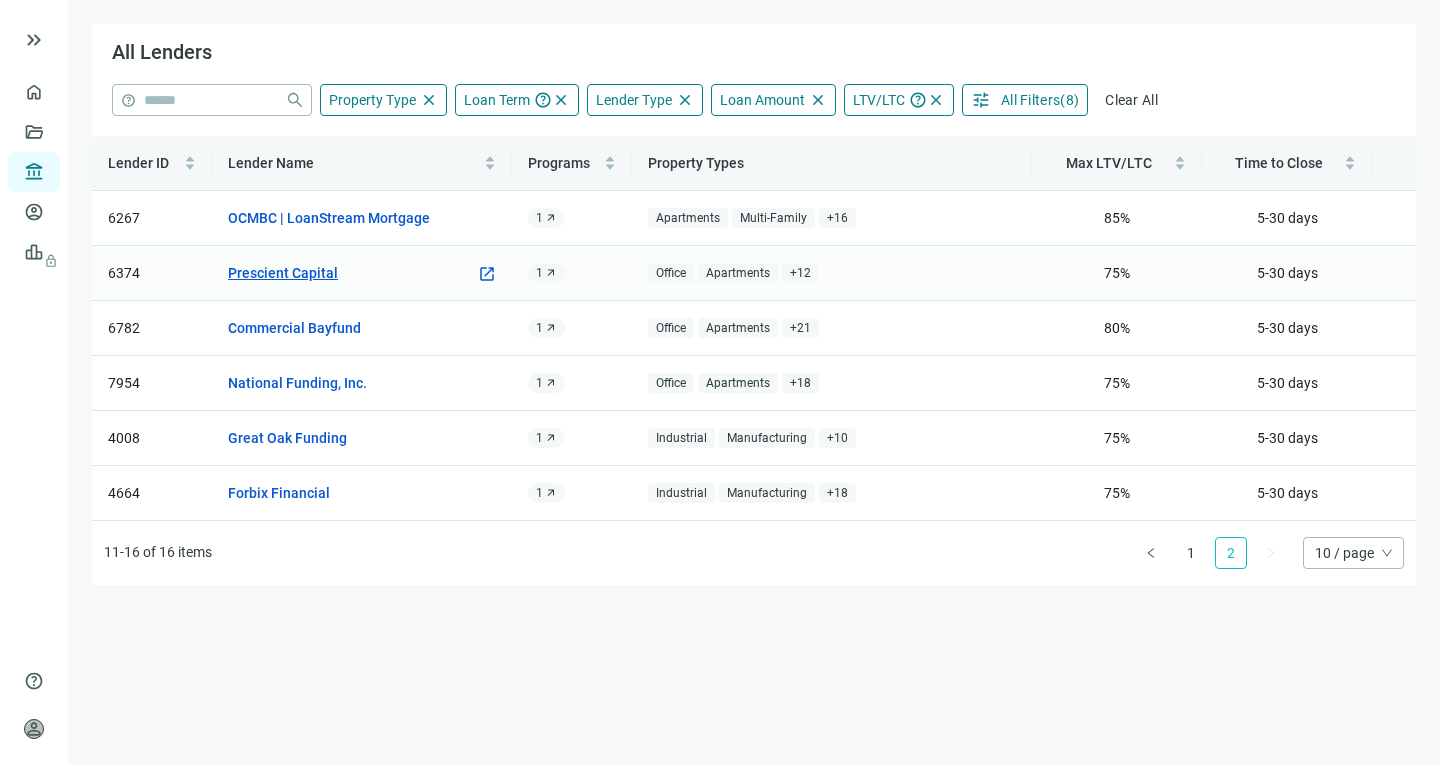 click on "Prescient Capital" at bounding box center [283, 273] 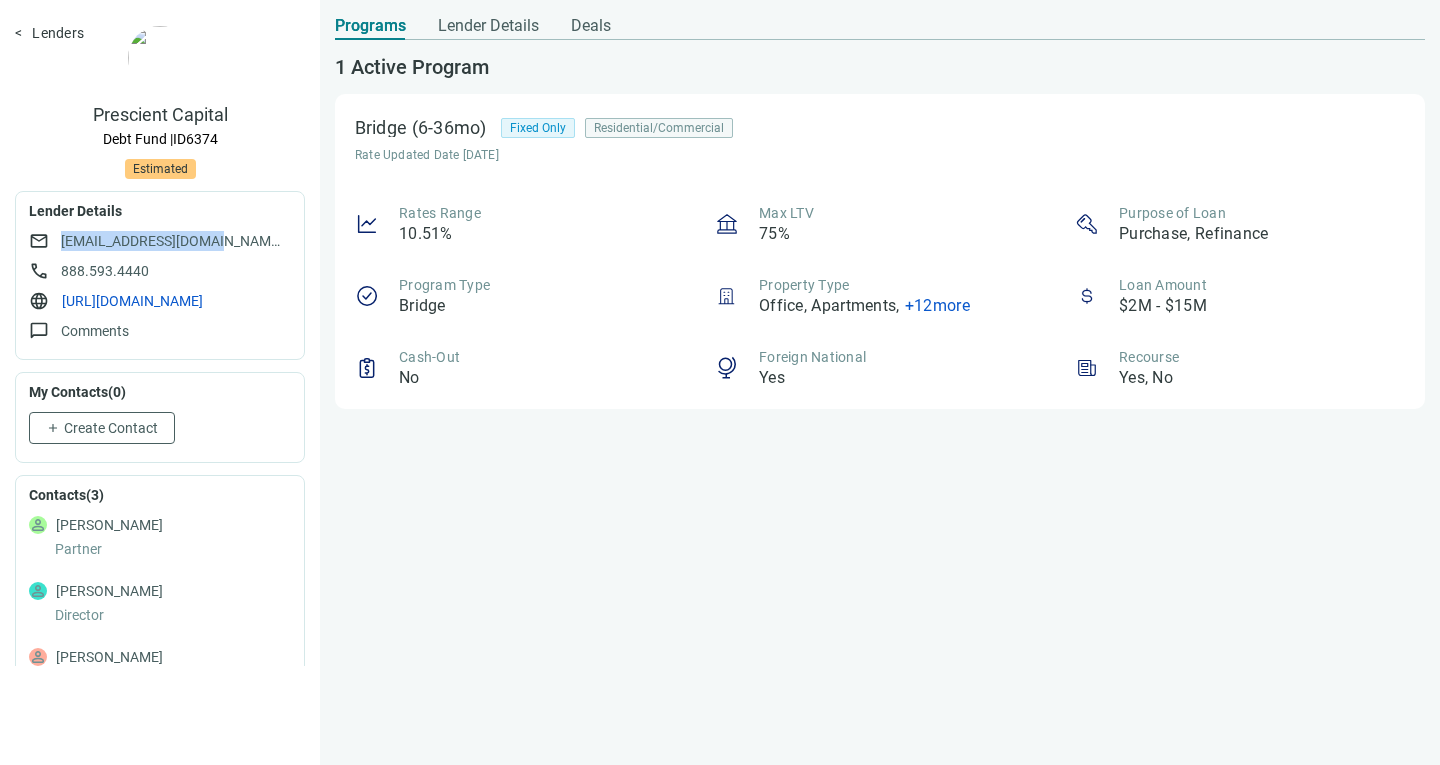 drag, startPoint x: 223, startPoint y: 241, endPoint x: 54, endPoint y: 232, distance: 169.23947 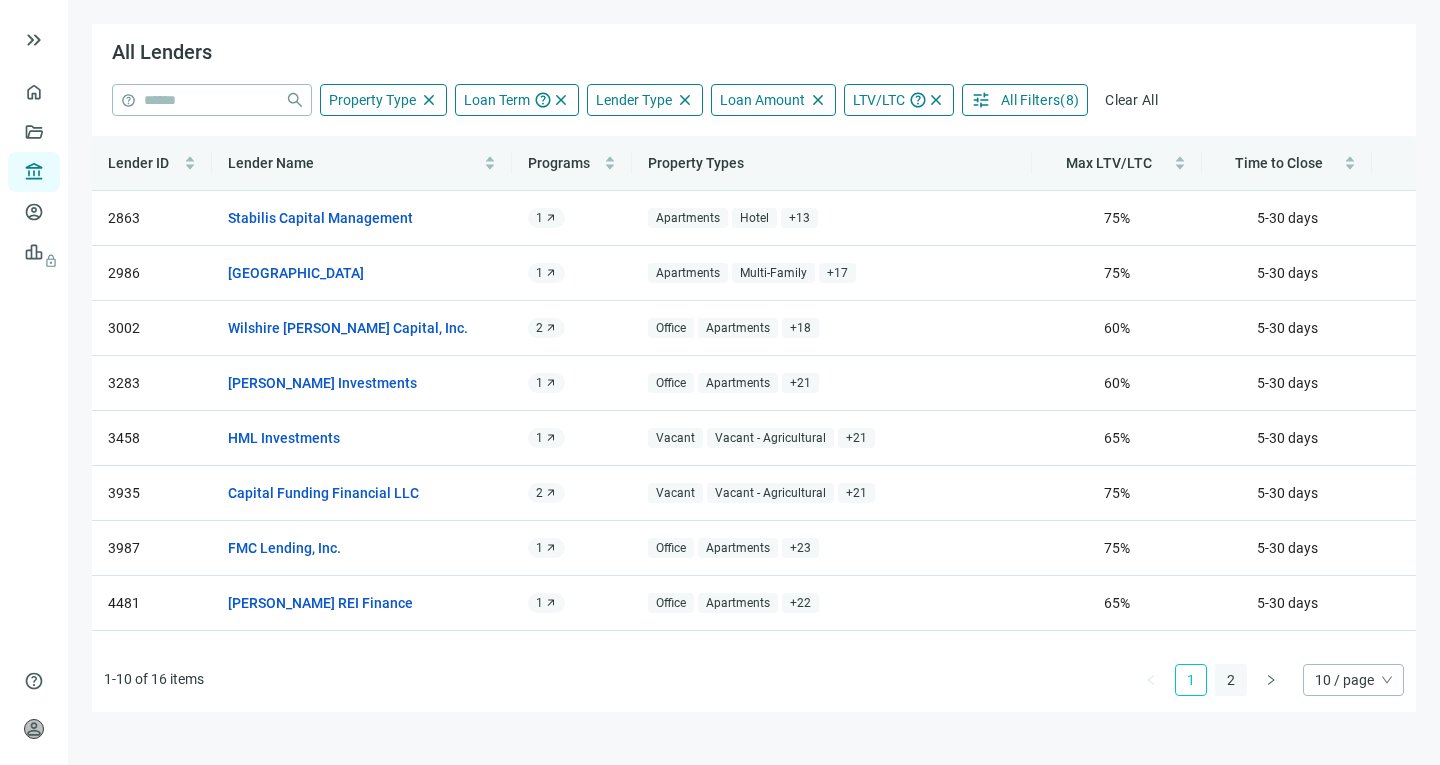 click on "2" at bounding box center [1231, 680] 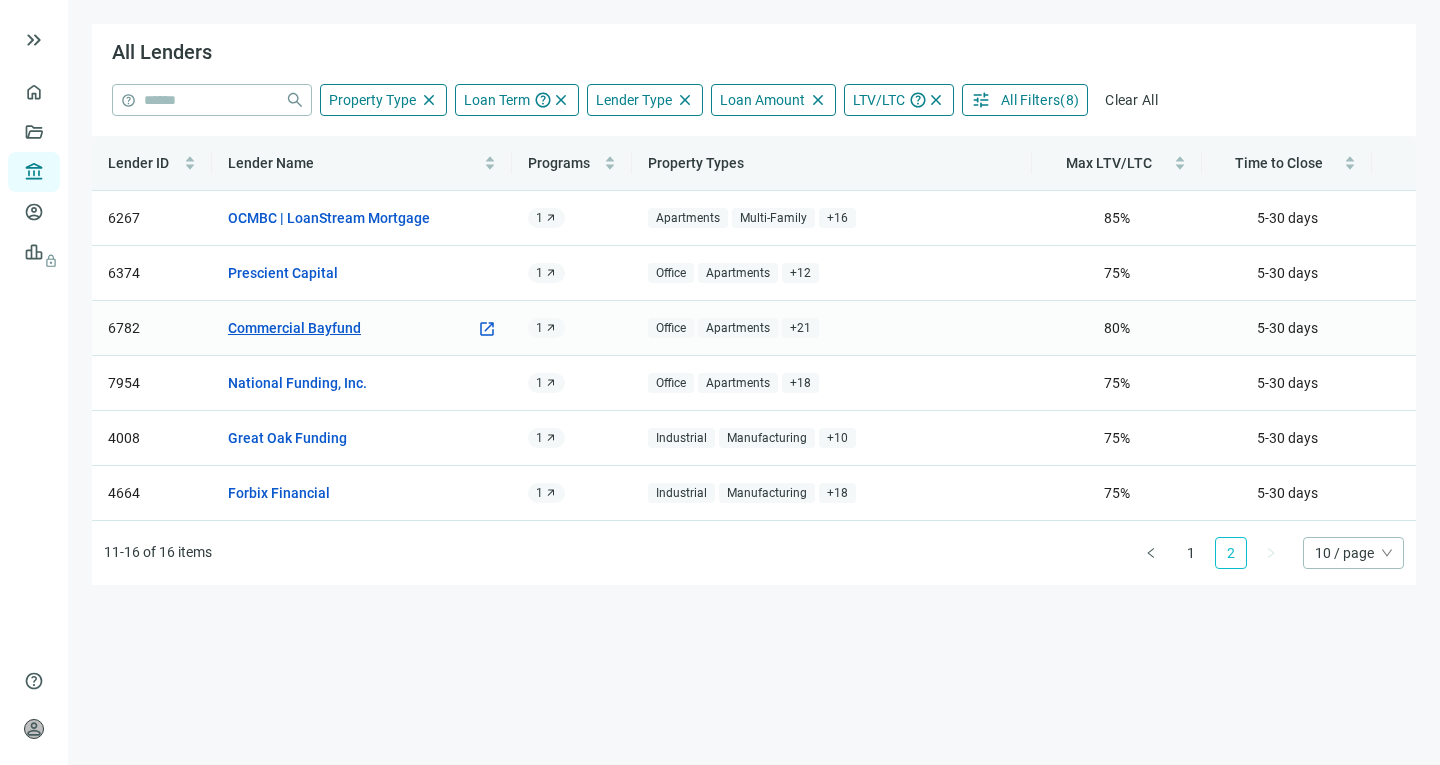 click on "Commercial Bayfund" at bounding box center (294, 328) 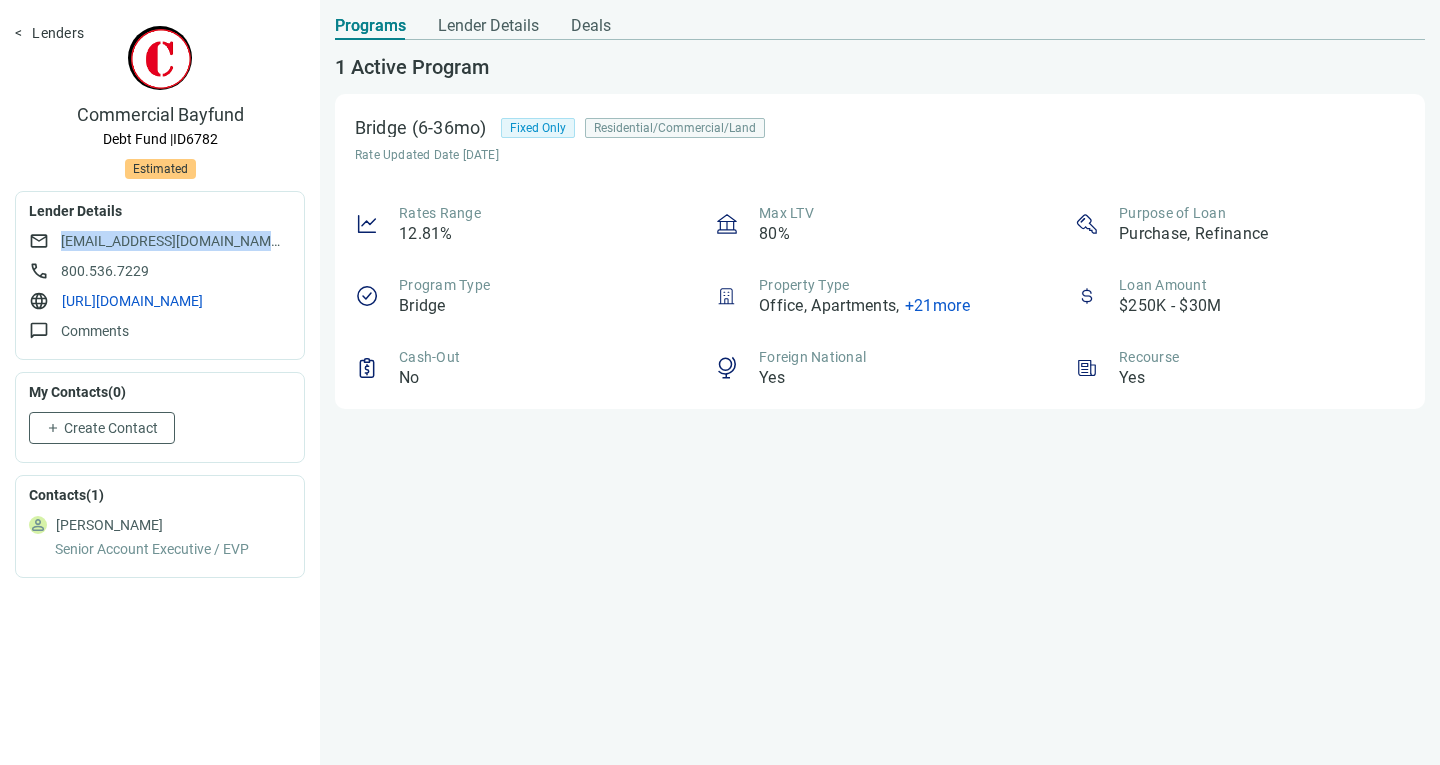 drag, startPoint x: 271, startPoint y: 241, endPoint x: 57, endPoint y: 243, distance: 214.00934 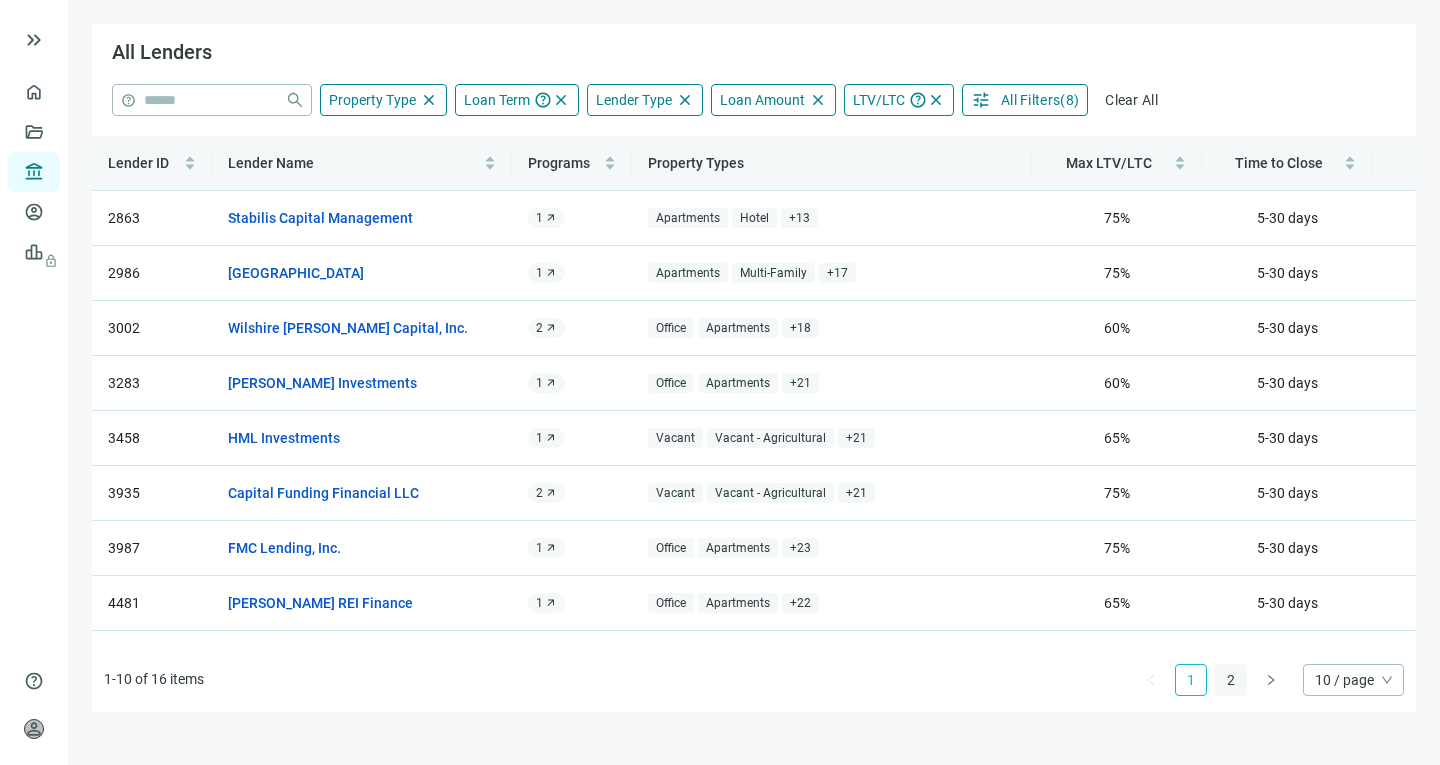 click on "2" at bounding box center (1231, 680) 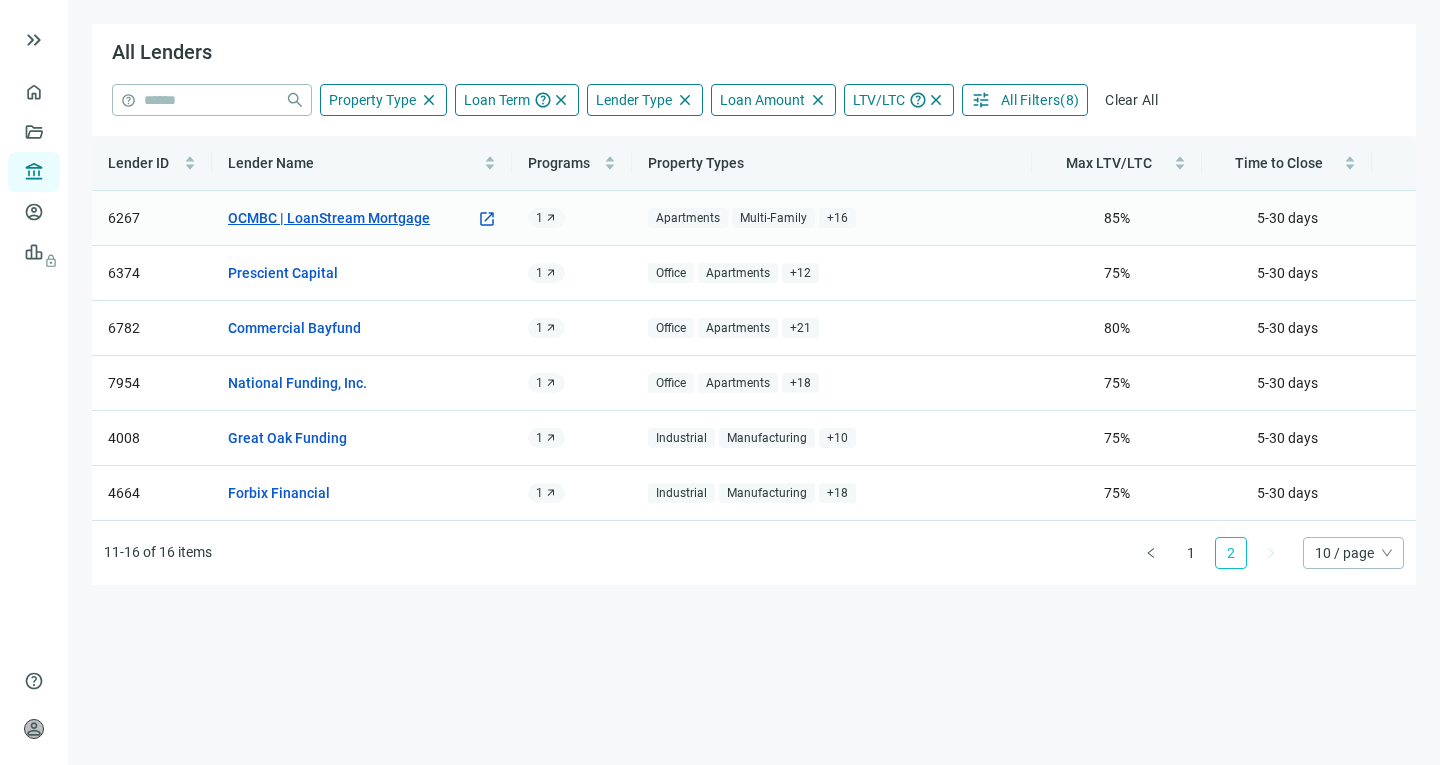 click on "OCMBC | LoanStream Mortgage" at bounding box center (329, 218) 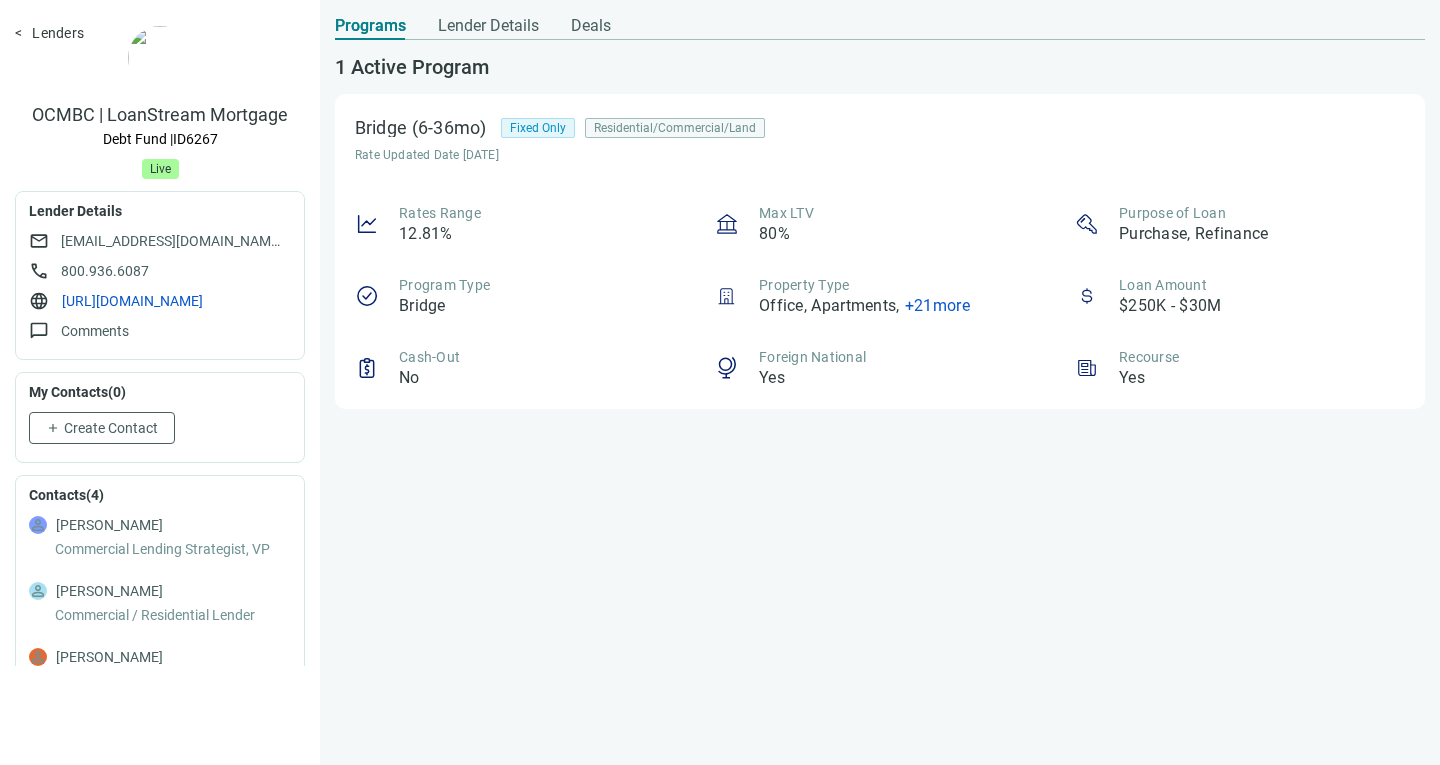 click on "+ 21  more" at bounding box center [937, 305] 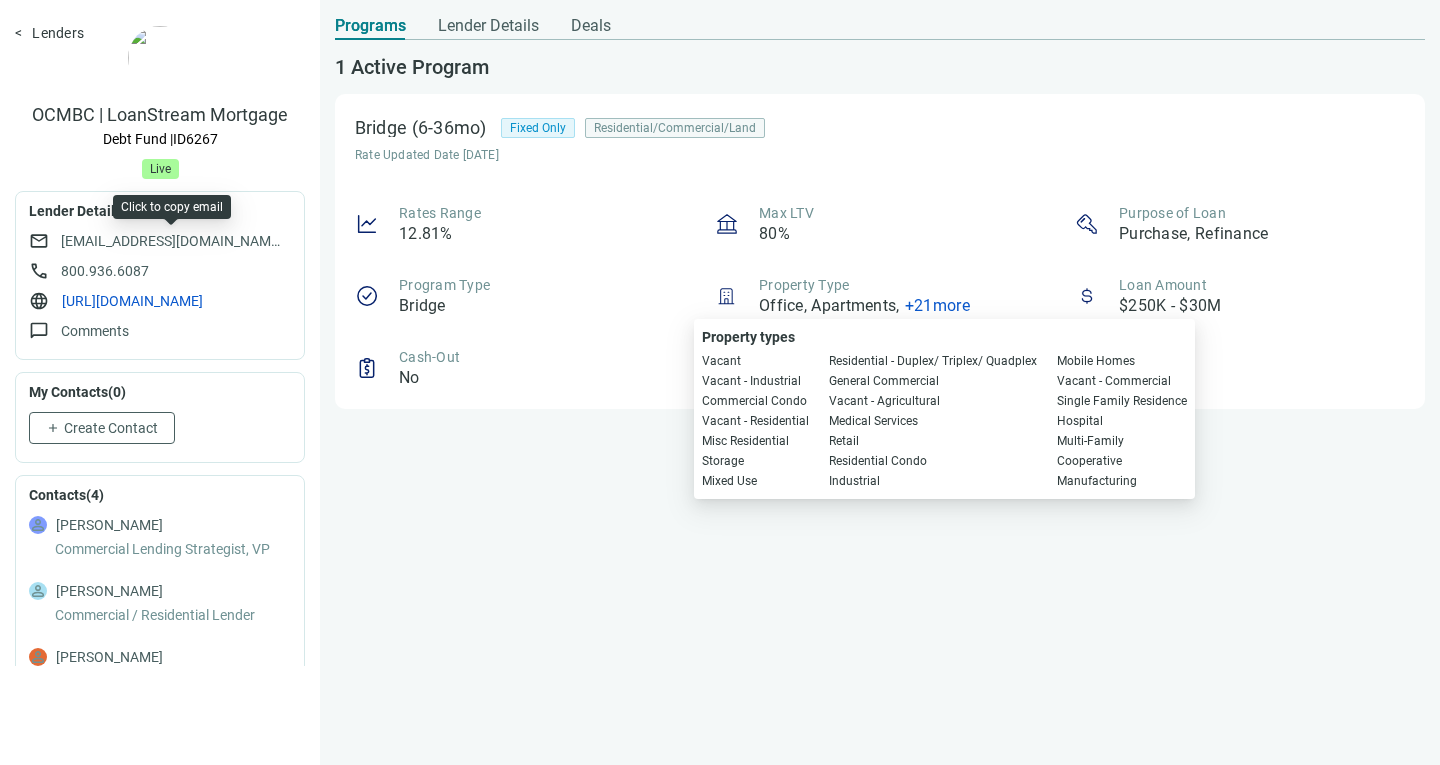 click on "[EMAIL_ADDRESS][DOMAIN_NAME]" at bounding box center [171, 241] 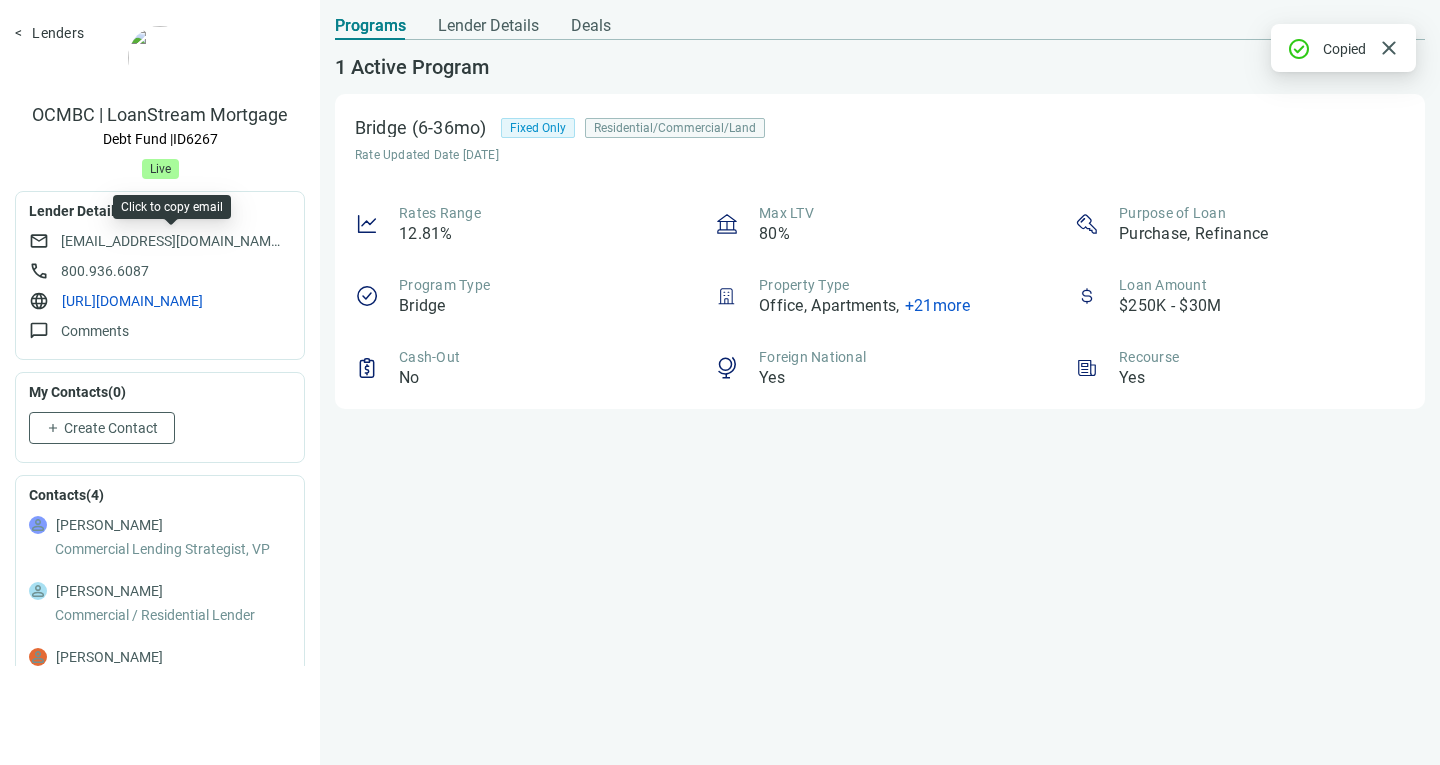 click on "[EMAIL_ADDRESS][DOMAIN_NAME]" at bounding box center (171, 241) 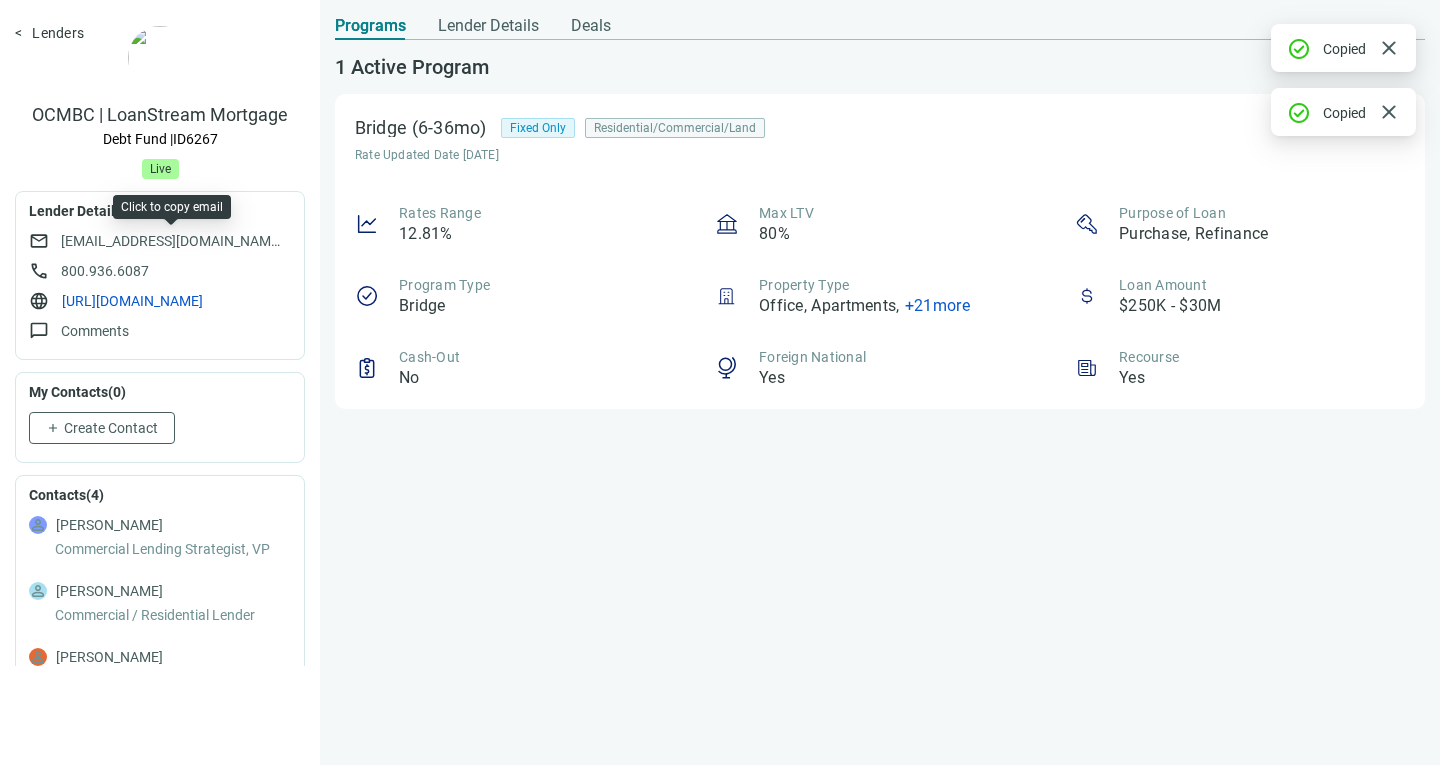 drag, startPoint x: 171, startPoint y: 237, endPoint x: 176, endPoint y: 216, distance: 21.587032 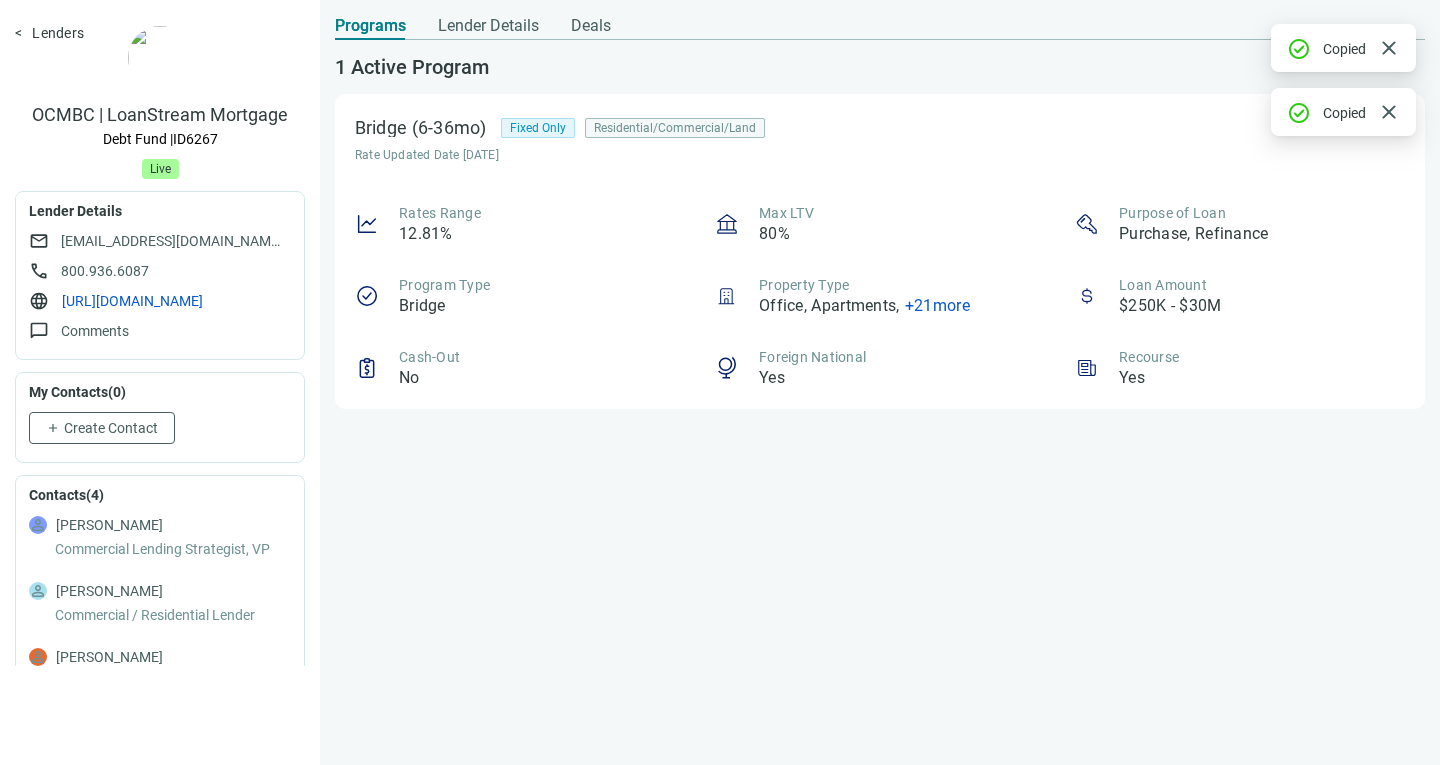 click on "Lender Details mail [EMAIL_ADDRESS][DOMAIN_NAME] call [PHONE_NUMBER]  language [URL][DOMAIN_NAME] chat_bubble Comments" at bounding box center [160, 275] 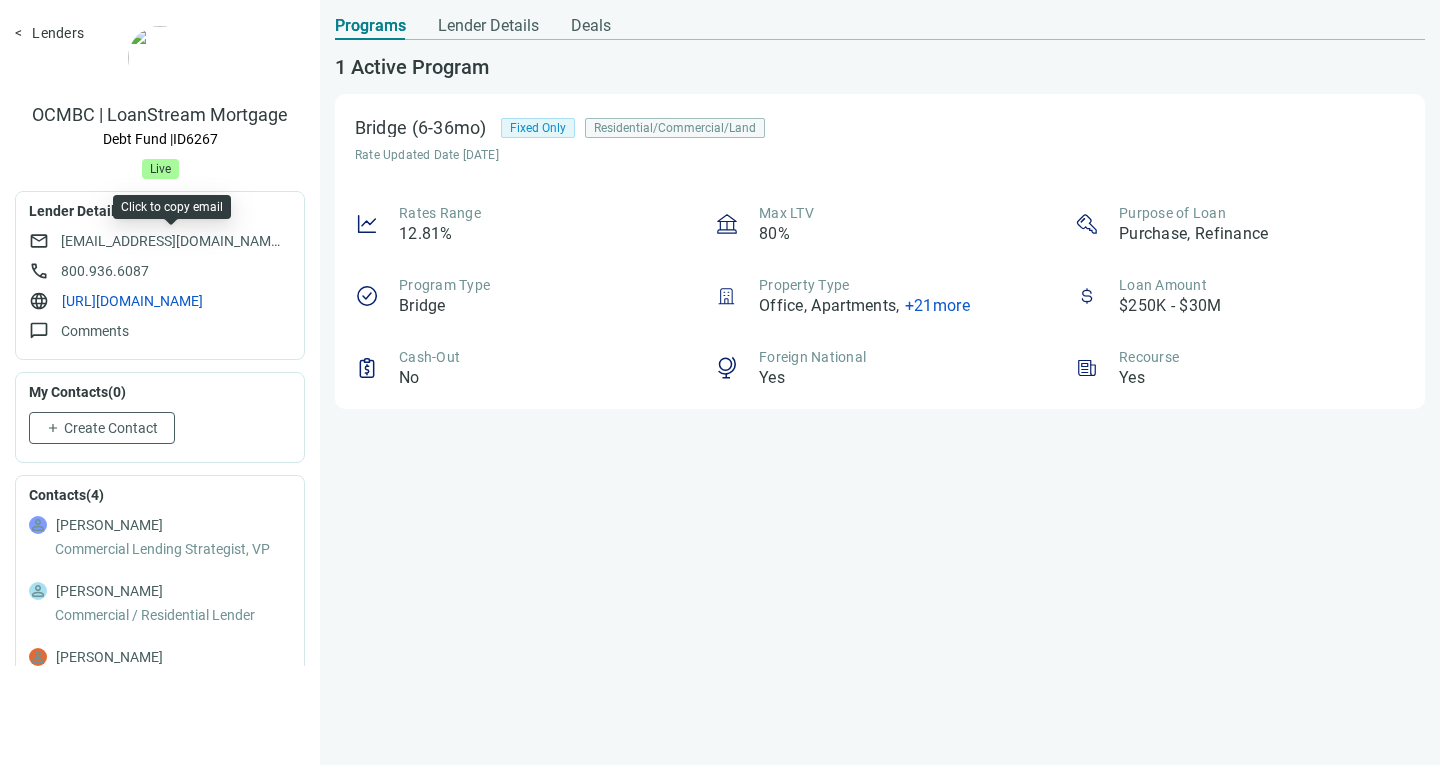 click on "[EMAIL_ADDRESS][DOMAIN_NAME]" at bounding box center (171, 241) 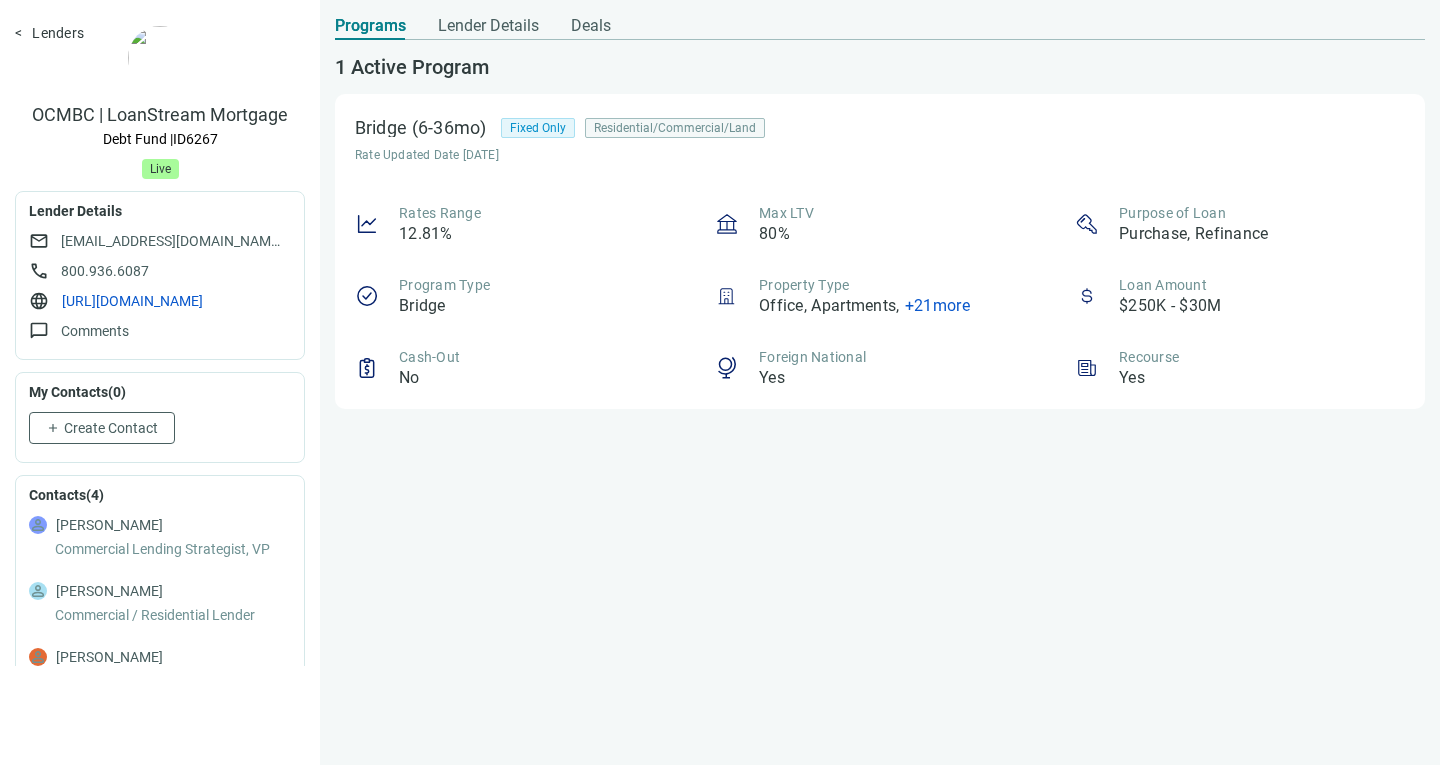 click on "Lenders" at bounding box center [49, 33] 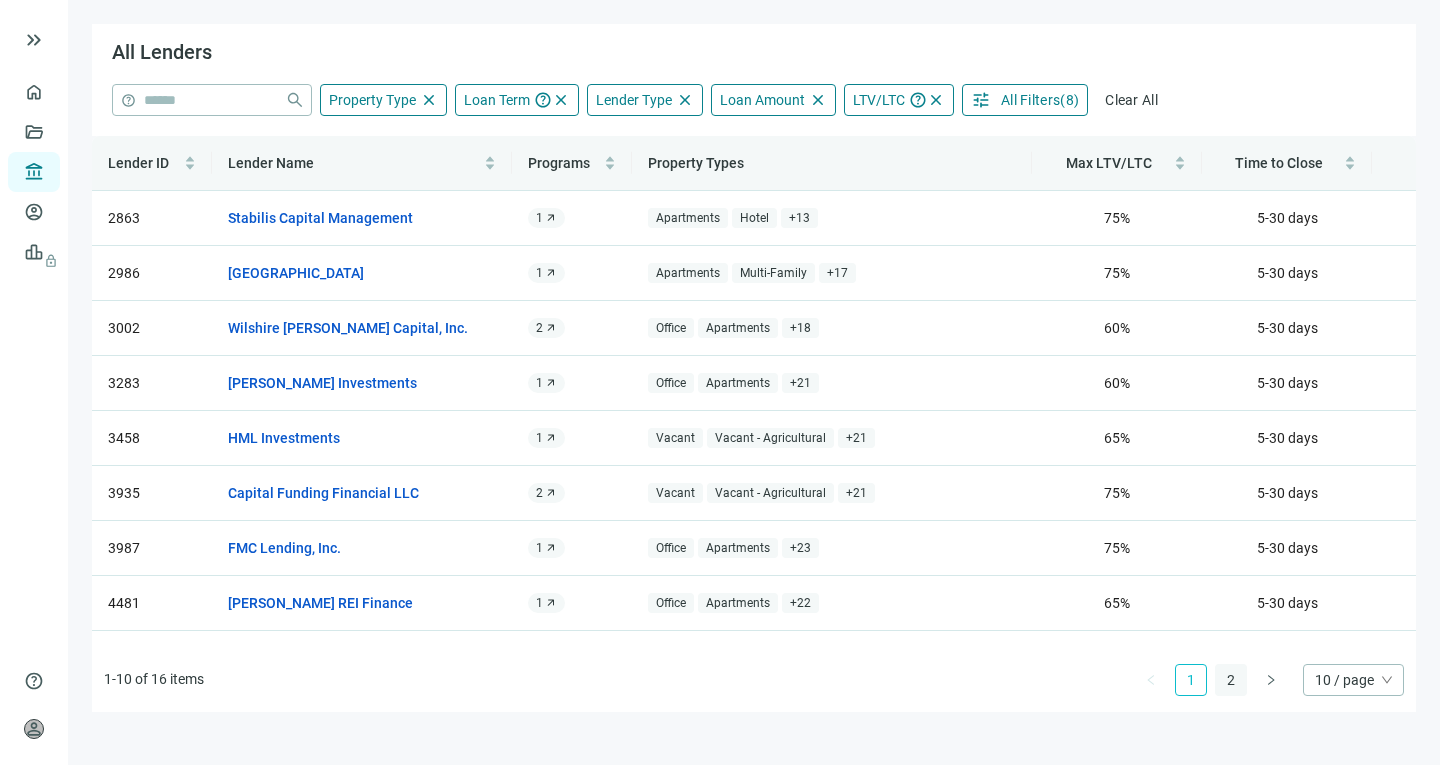 click on "2" at bounding box center [1231, 680] 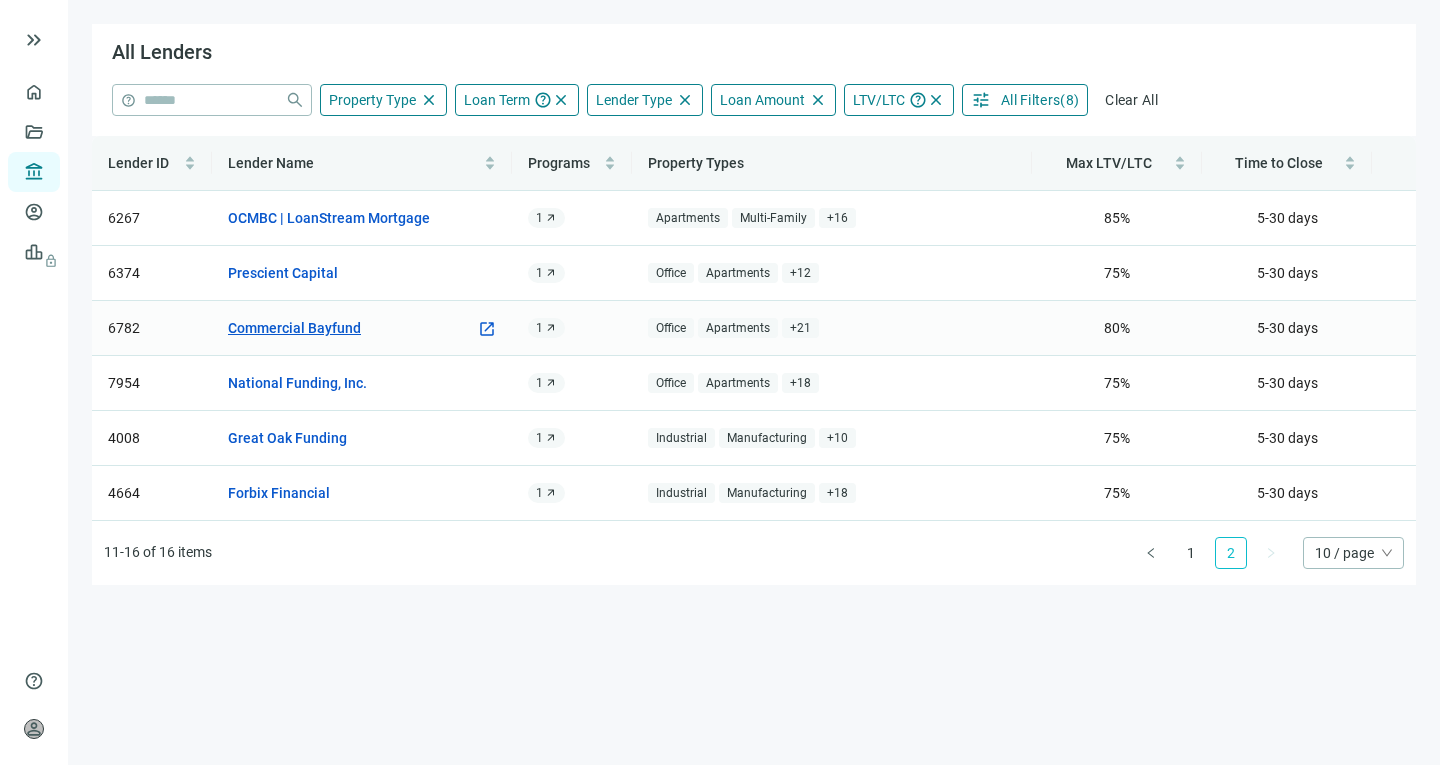 click on "Commercial Bayfund" at bounding box center [294, 328] 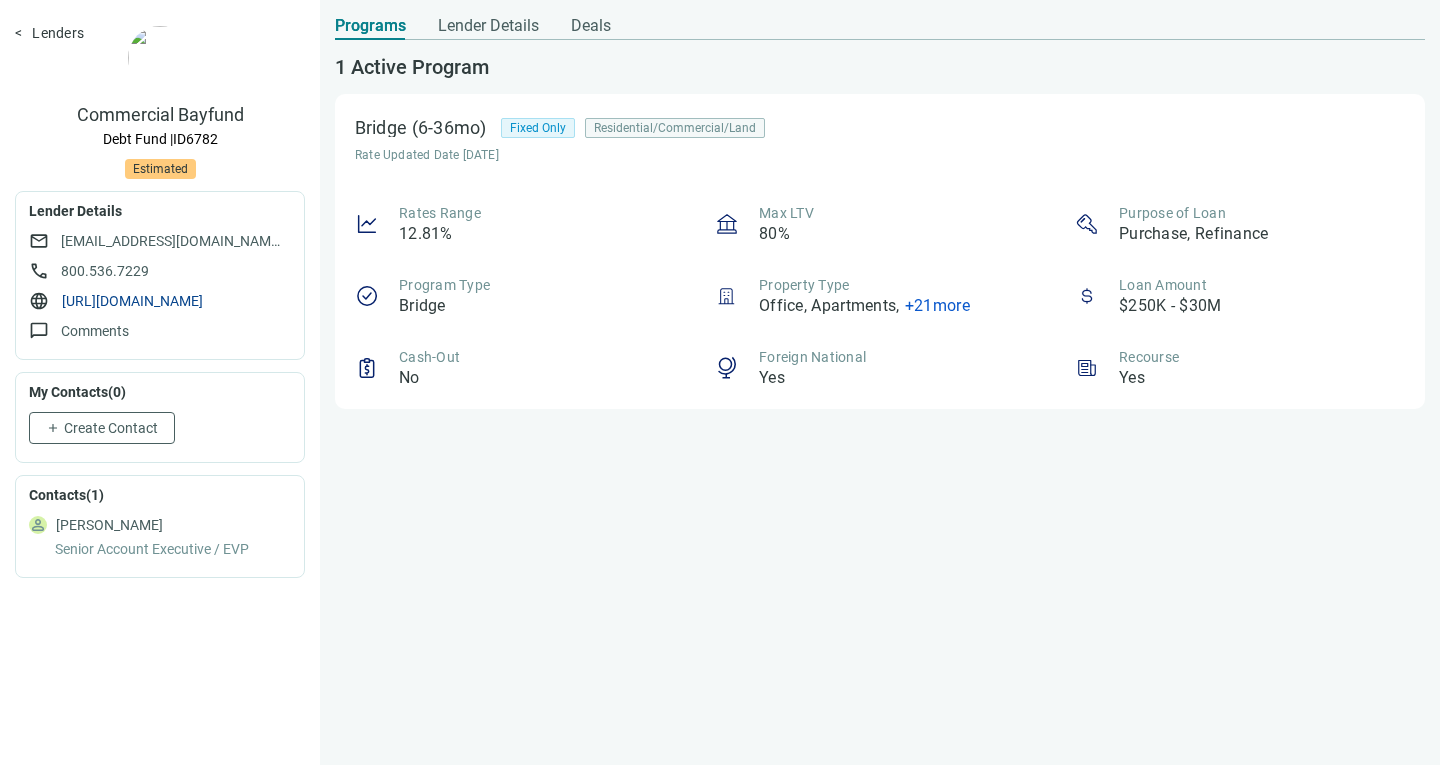 click on "[URL][DOMAIN_NAME]" at bounding box center [132, 301] 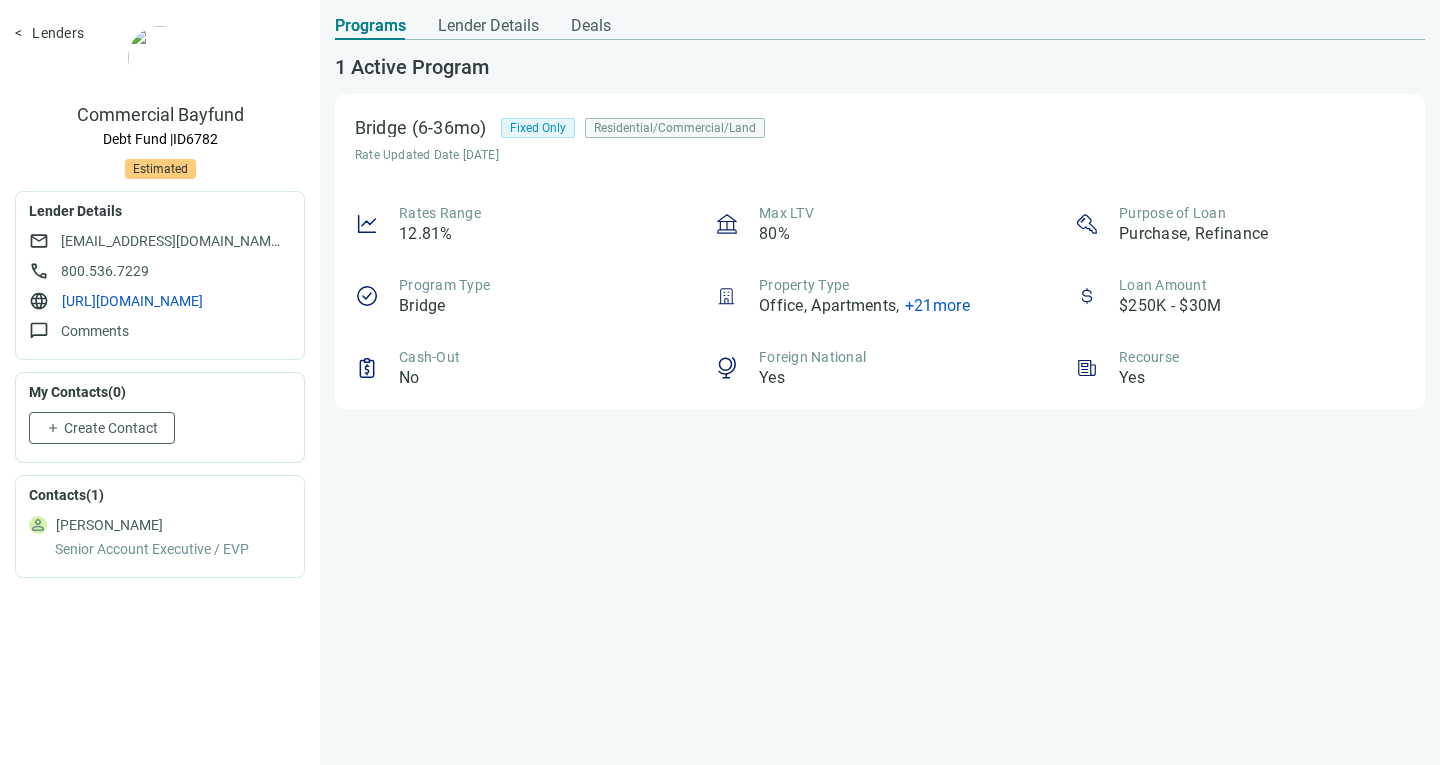 click on "Lenders" at bounding box center (49, 33) 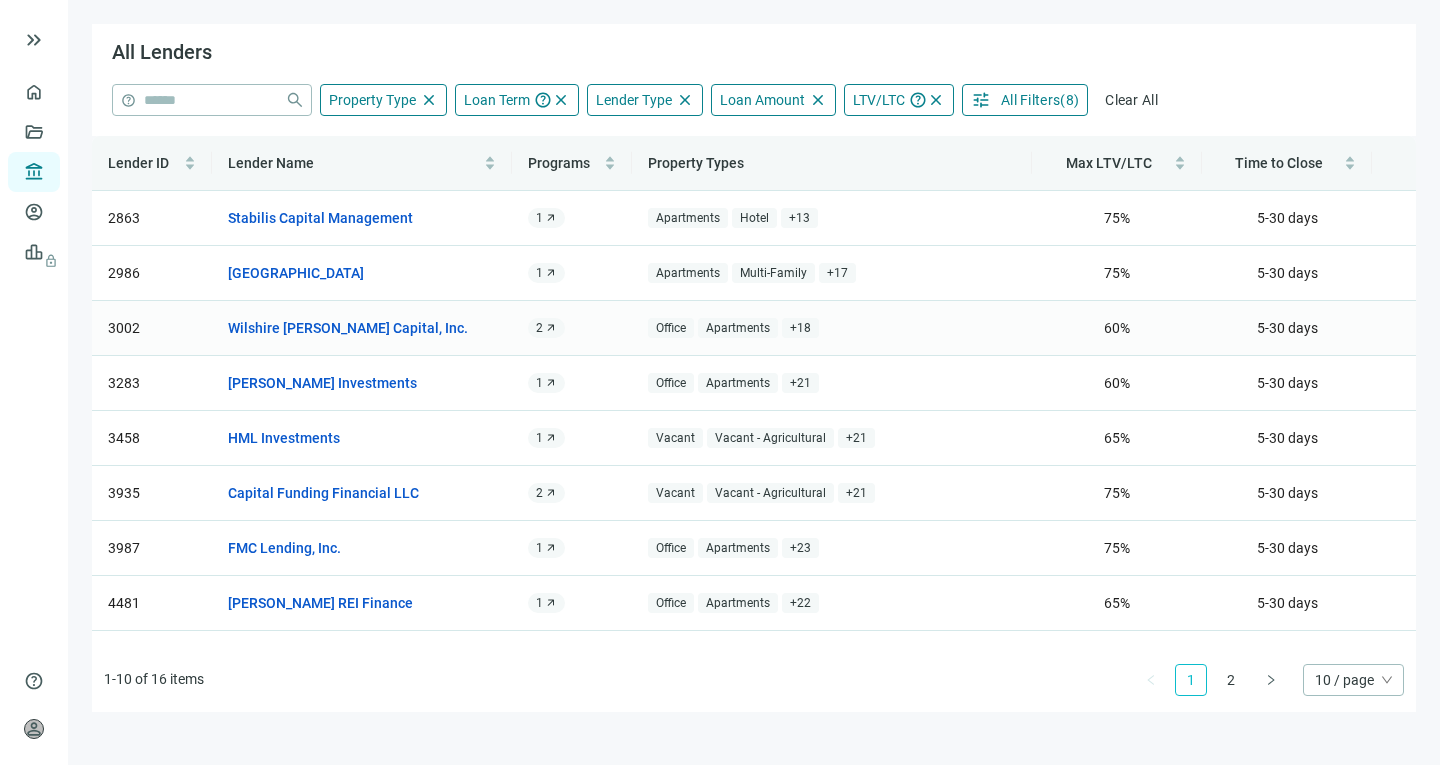 scroll, scrollTop: 0, scrollLeft: 0, axis: both 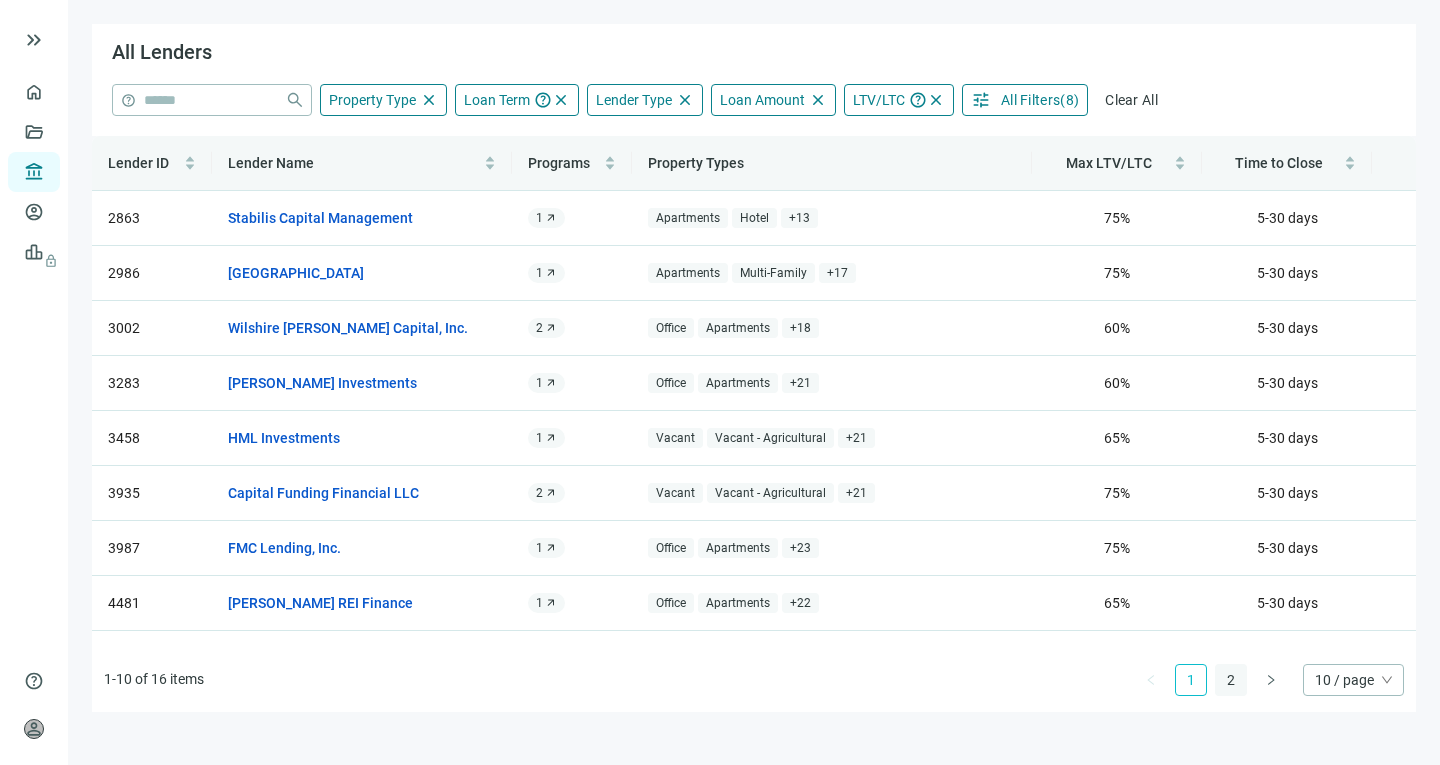 click on "2" at bounding box center [1231, 680] 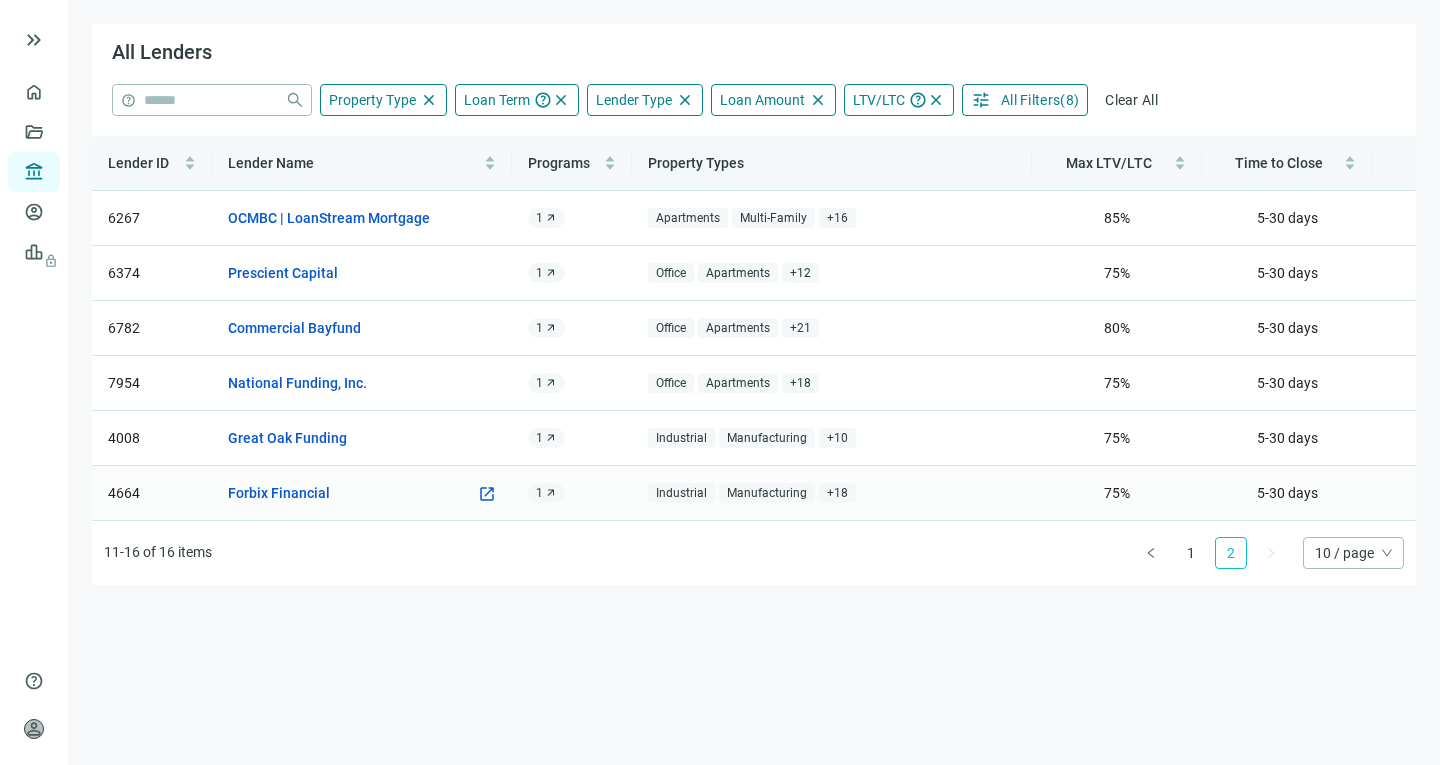 scroll, scrollTop: 0, scrollLeft: 0, axis: both 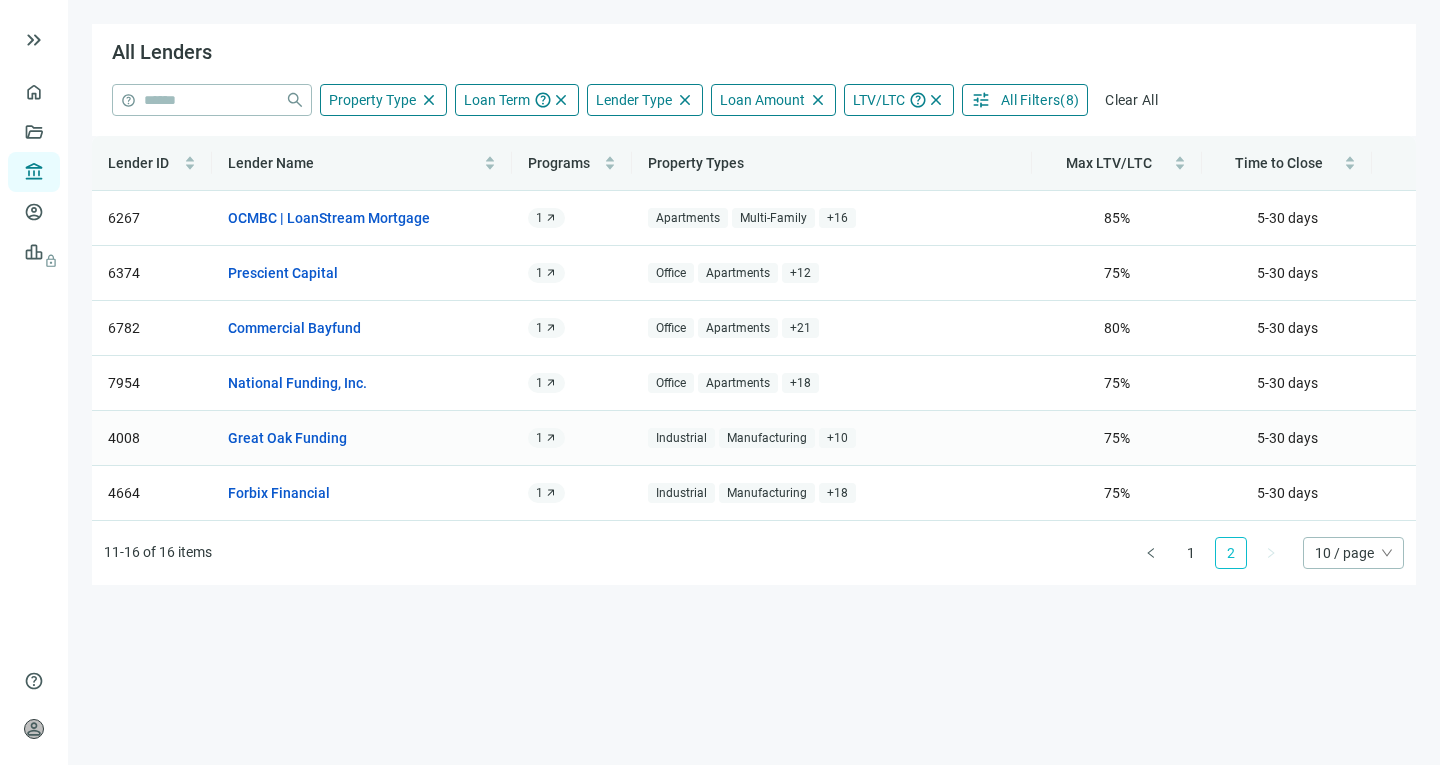 click on "+ 10" at bounding box center [837, 438] 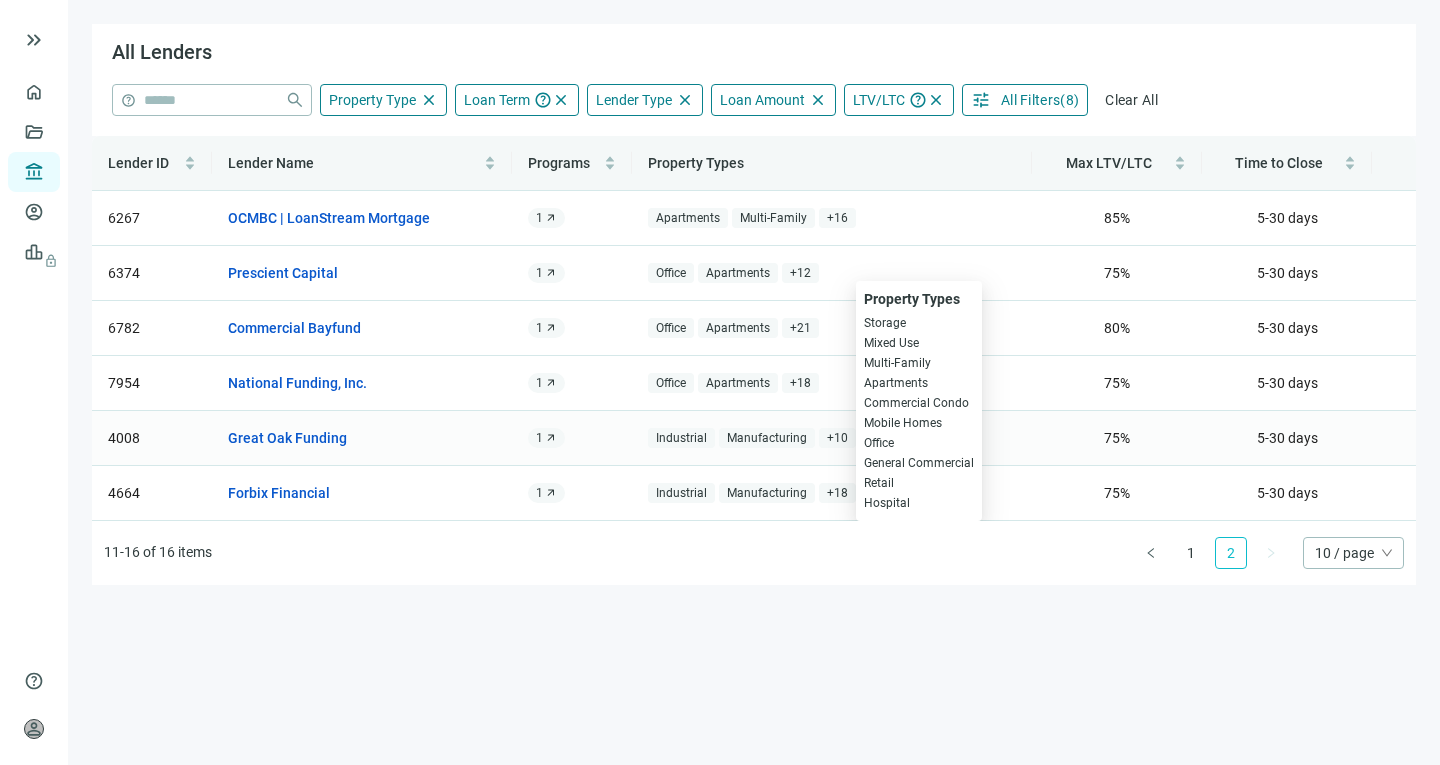 scroll, scrollTop: 0, scrollLeft: 0, axis: both 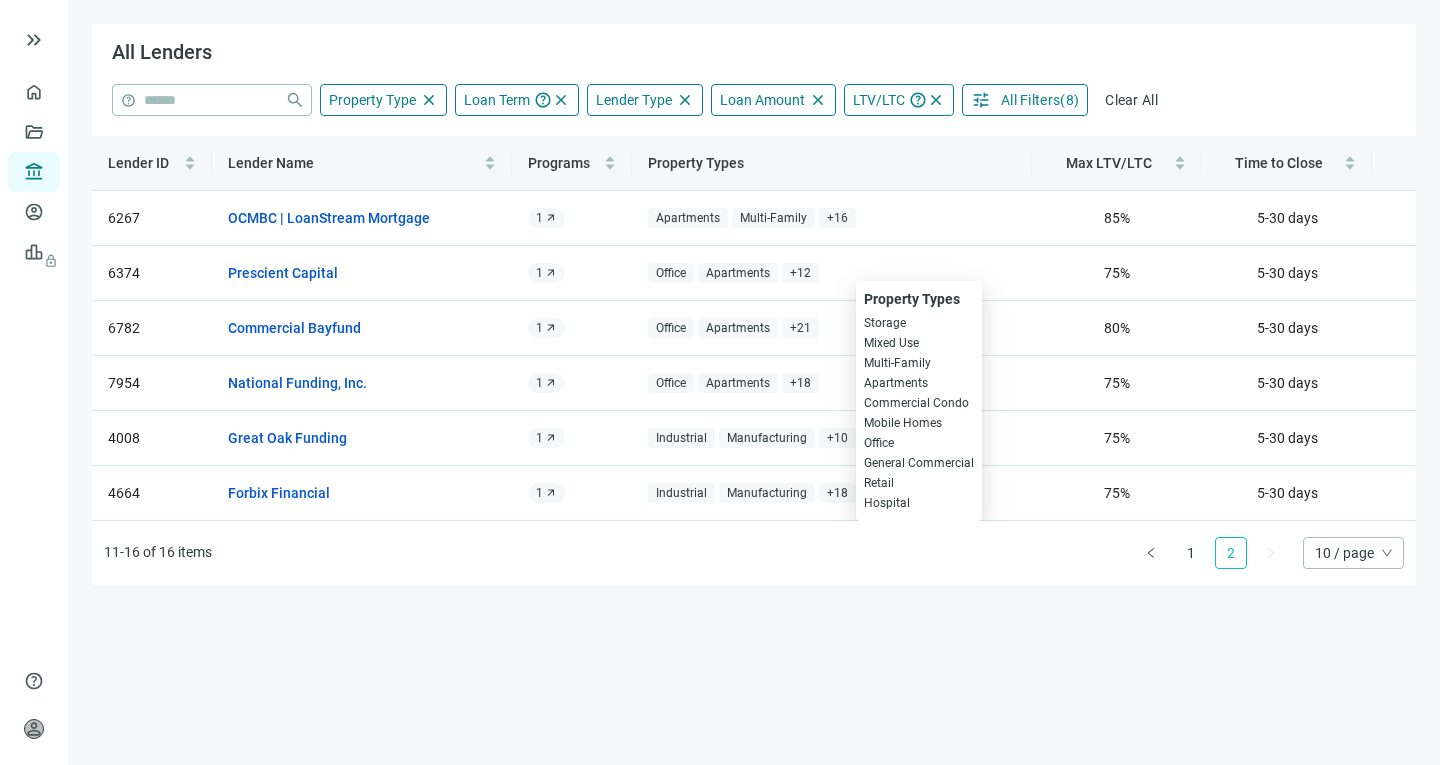 click on "All Filters" at bounding box center (1030, 100) 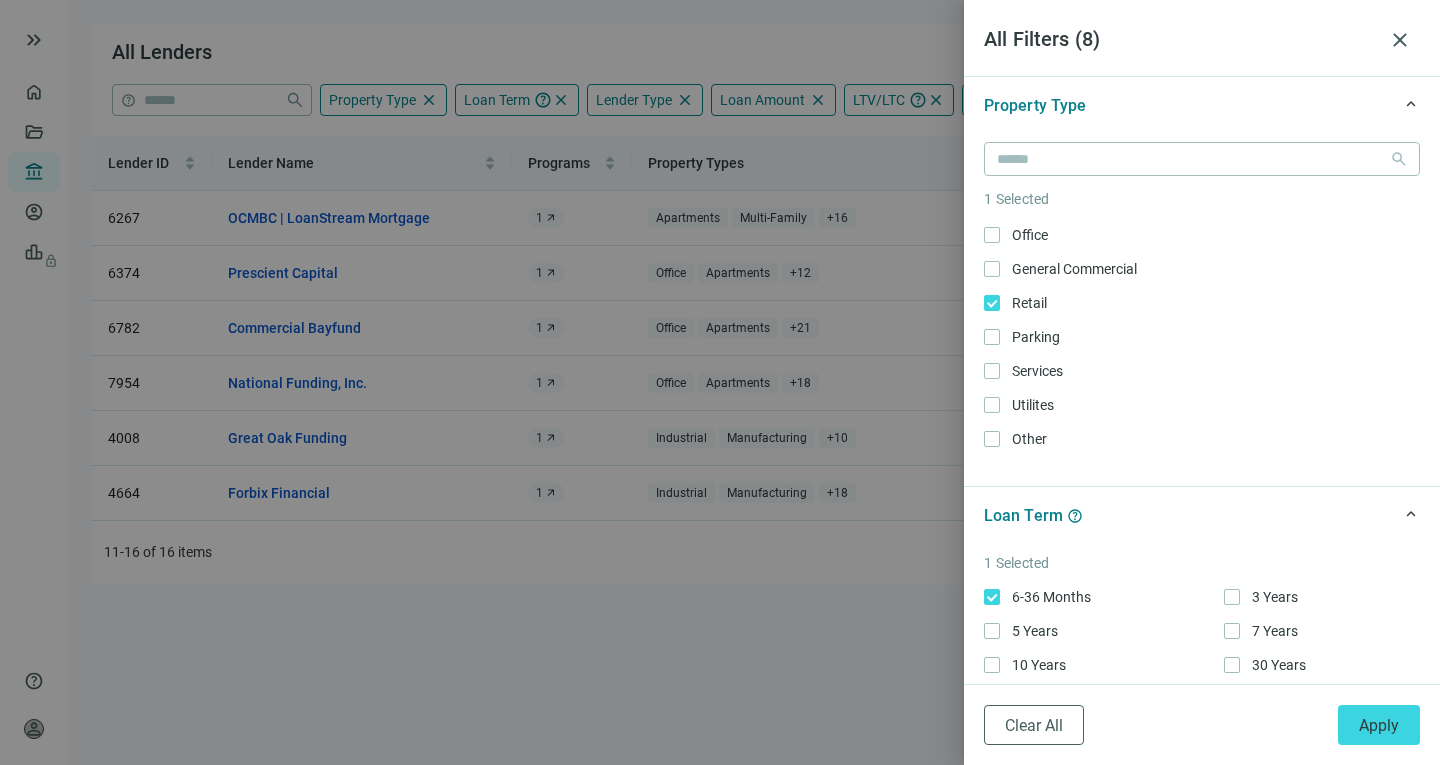 scroll, scrollTop: 1018, scrollLeft: 0, axis: vertical 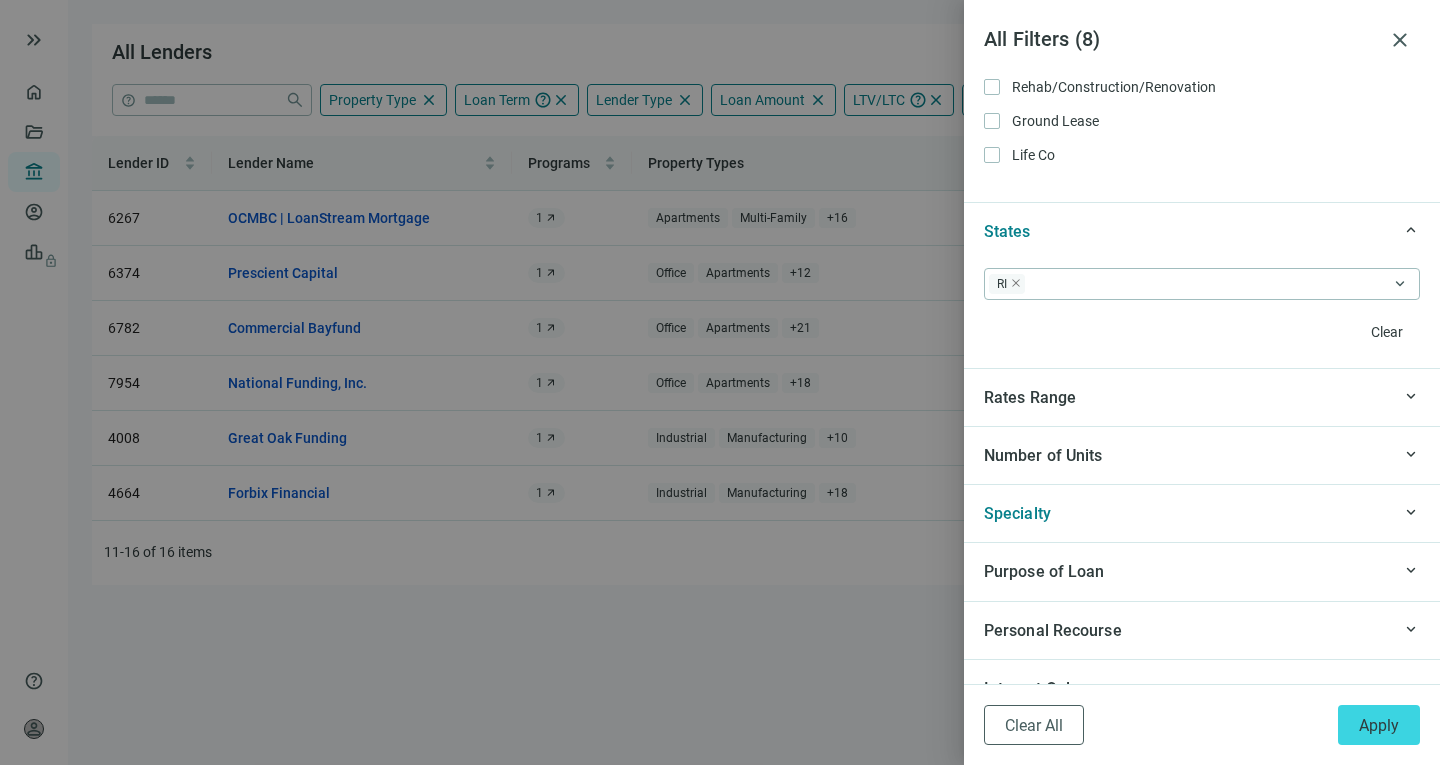click on "Specialty" at bounding box center [1017, 513] 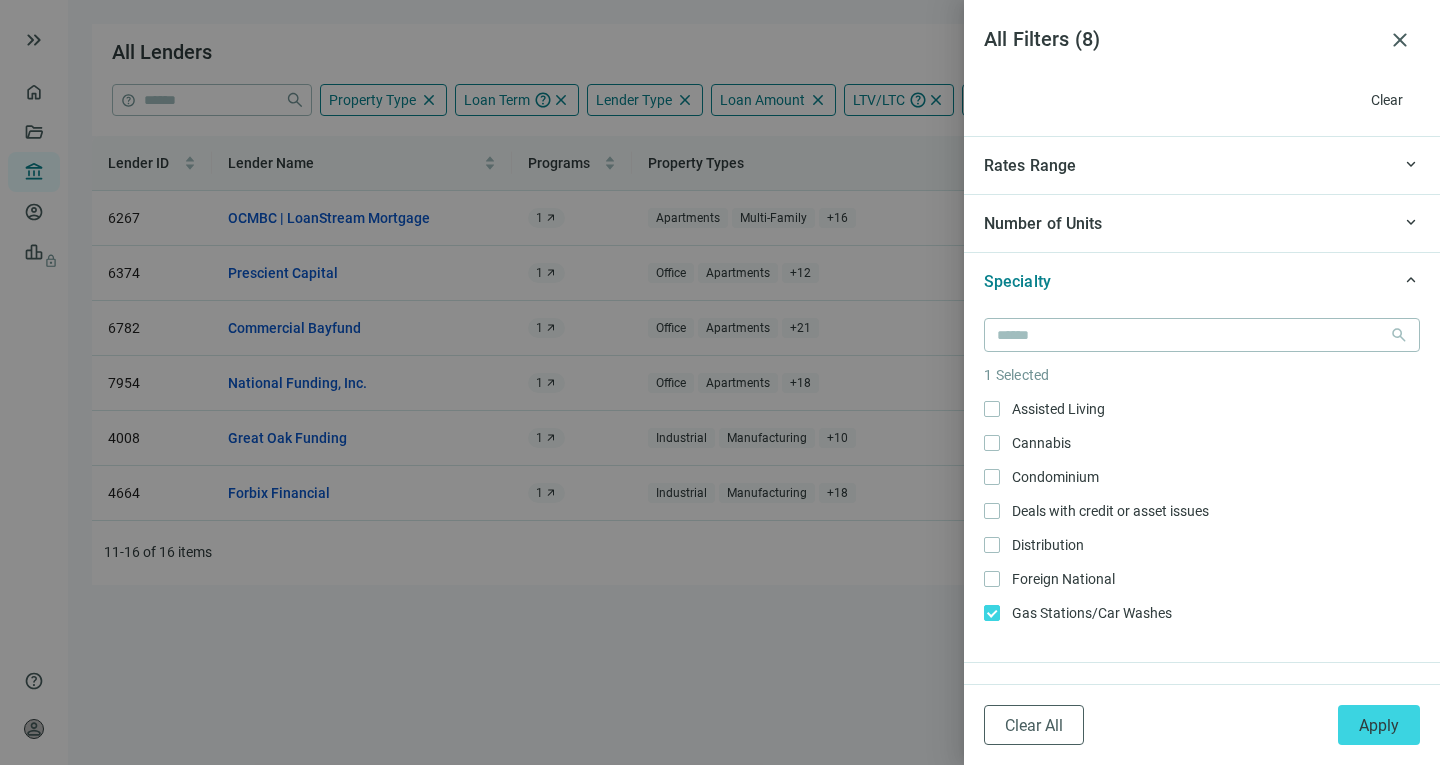 scroll, scrollTop: 1913, scrollLeft: 0, axis: vertical 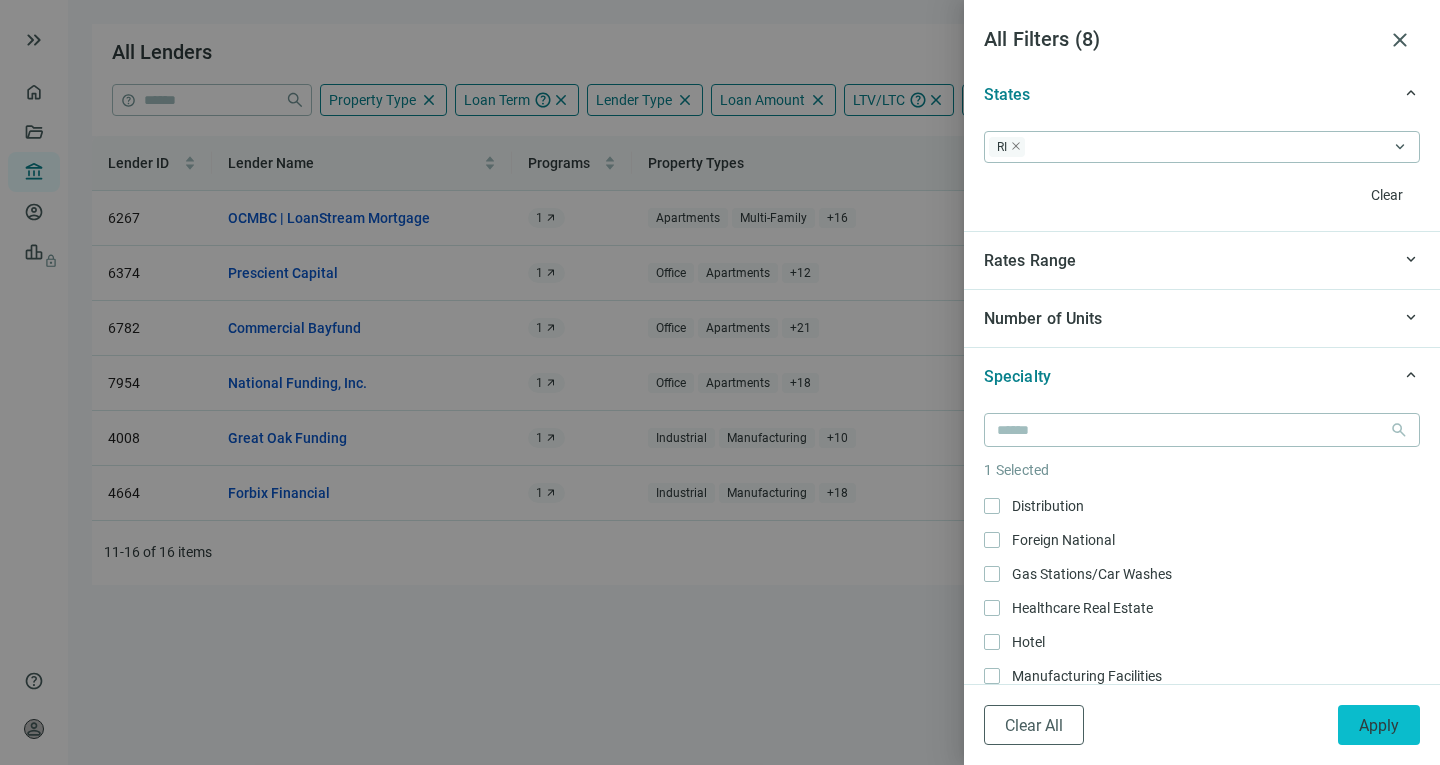 click on "Apply" at bounding box center (1379, 725) 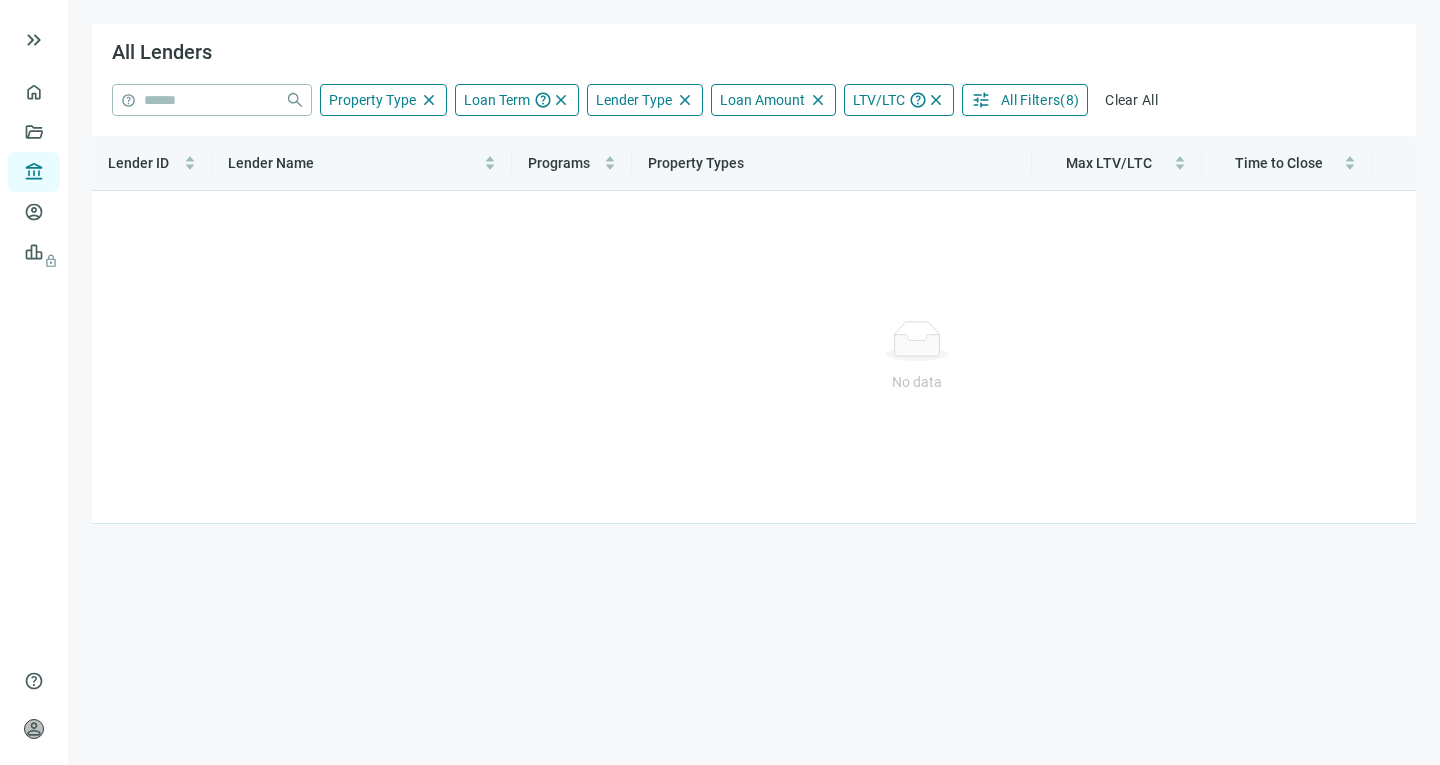 click on "All Filters" at bounding box center (1030, 100) 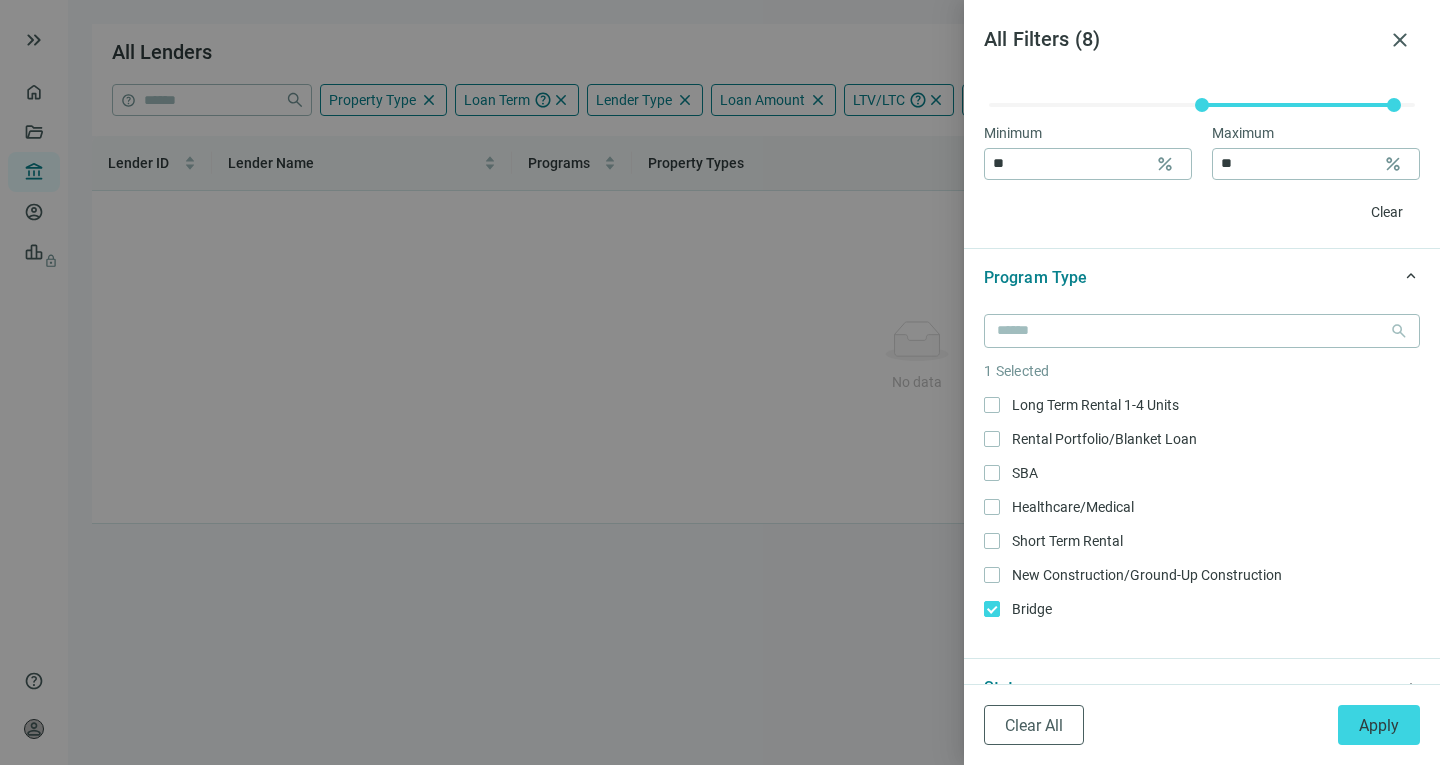 scroll, scrollTop: 1220, scrollLeft: 0, axis: vertical 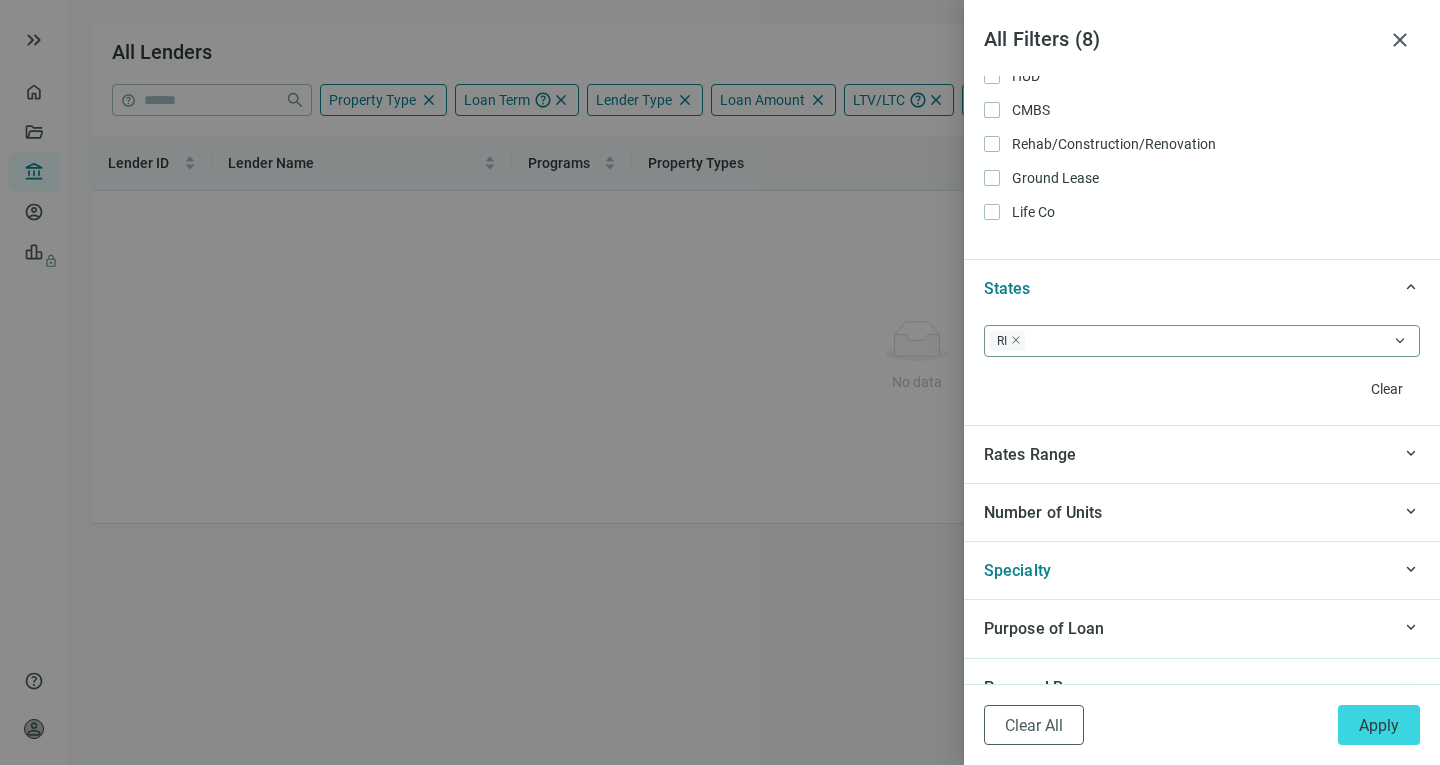 click 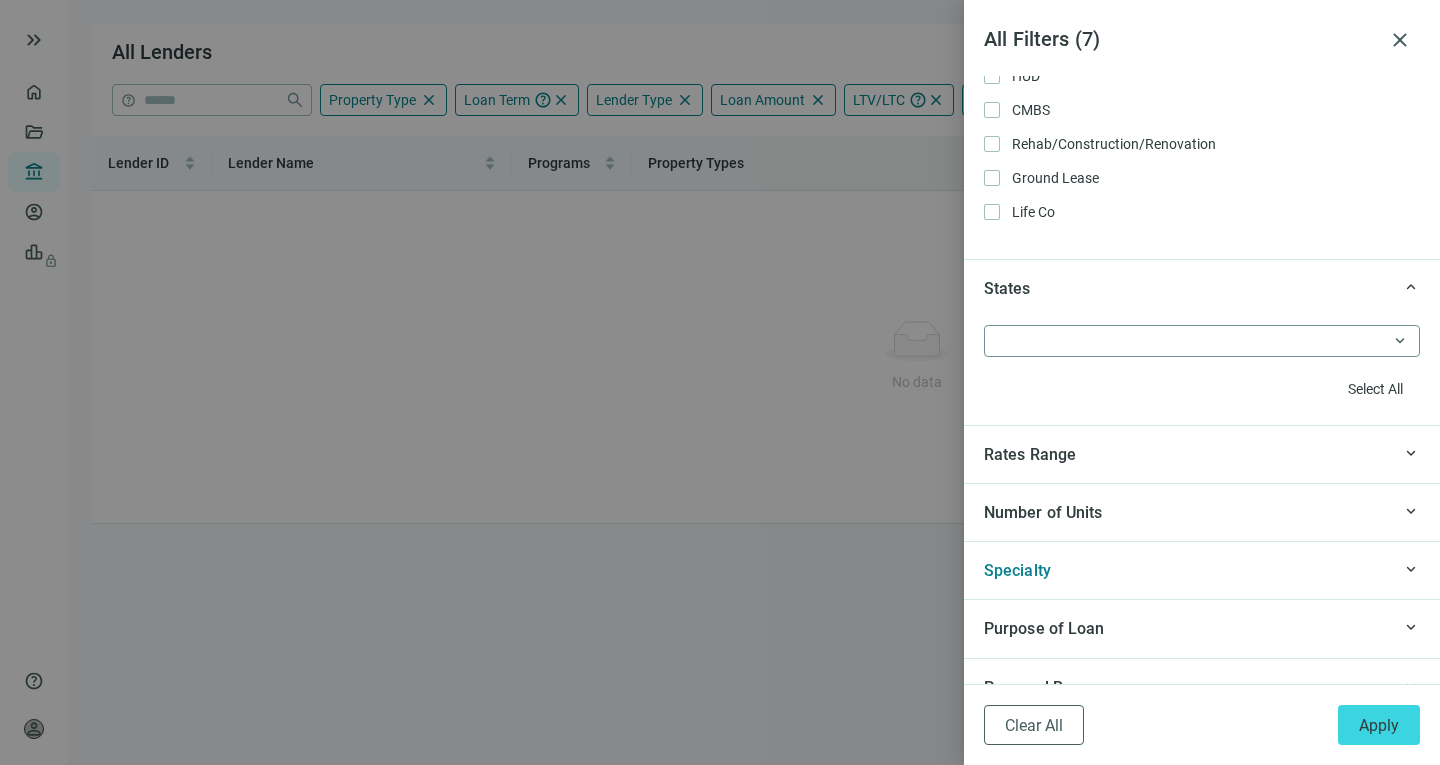 click at bounding box center [1192, 341] 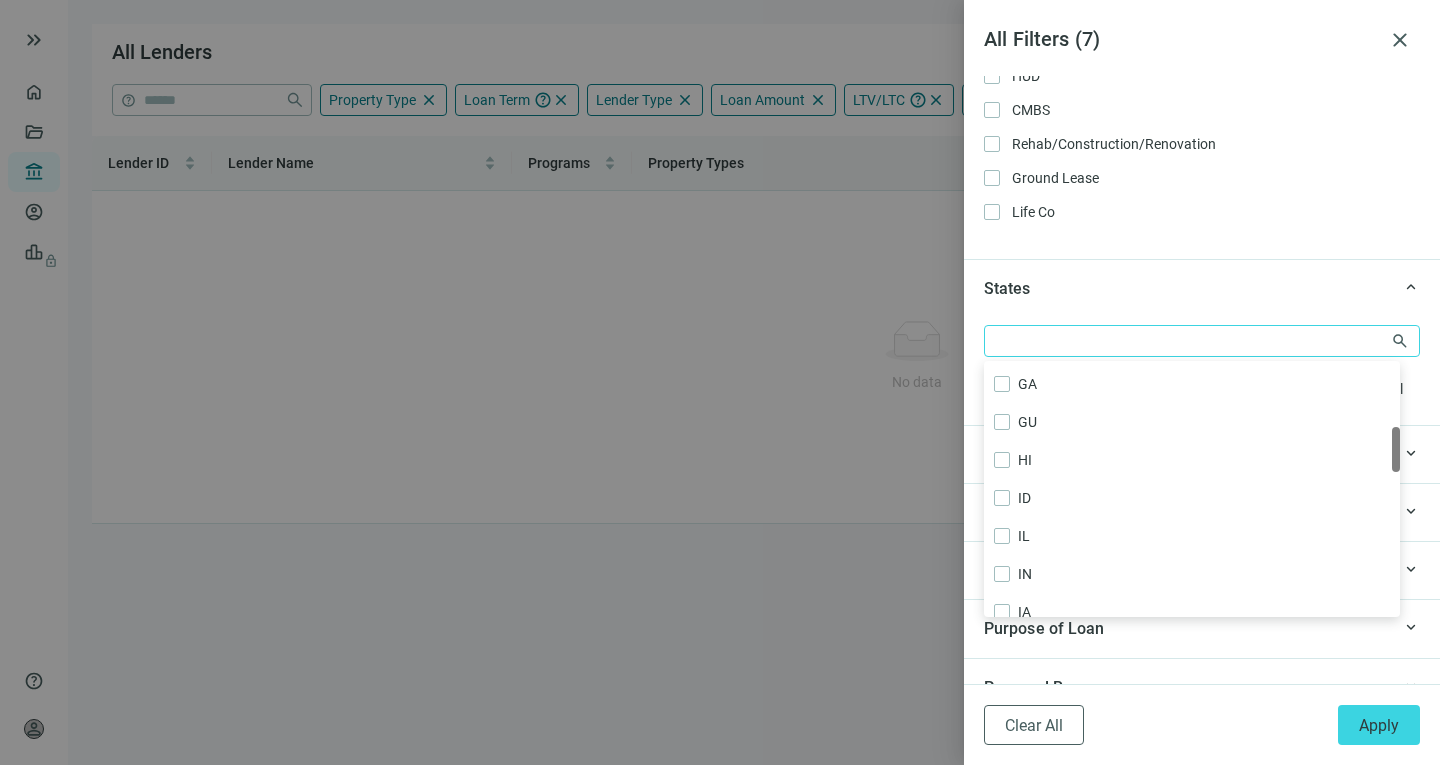 scroll, scrollTop: 421, scrollLeft: 0, axis: vertical 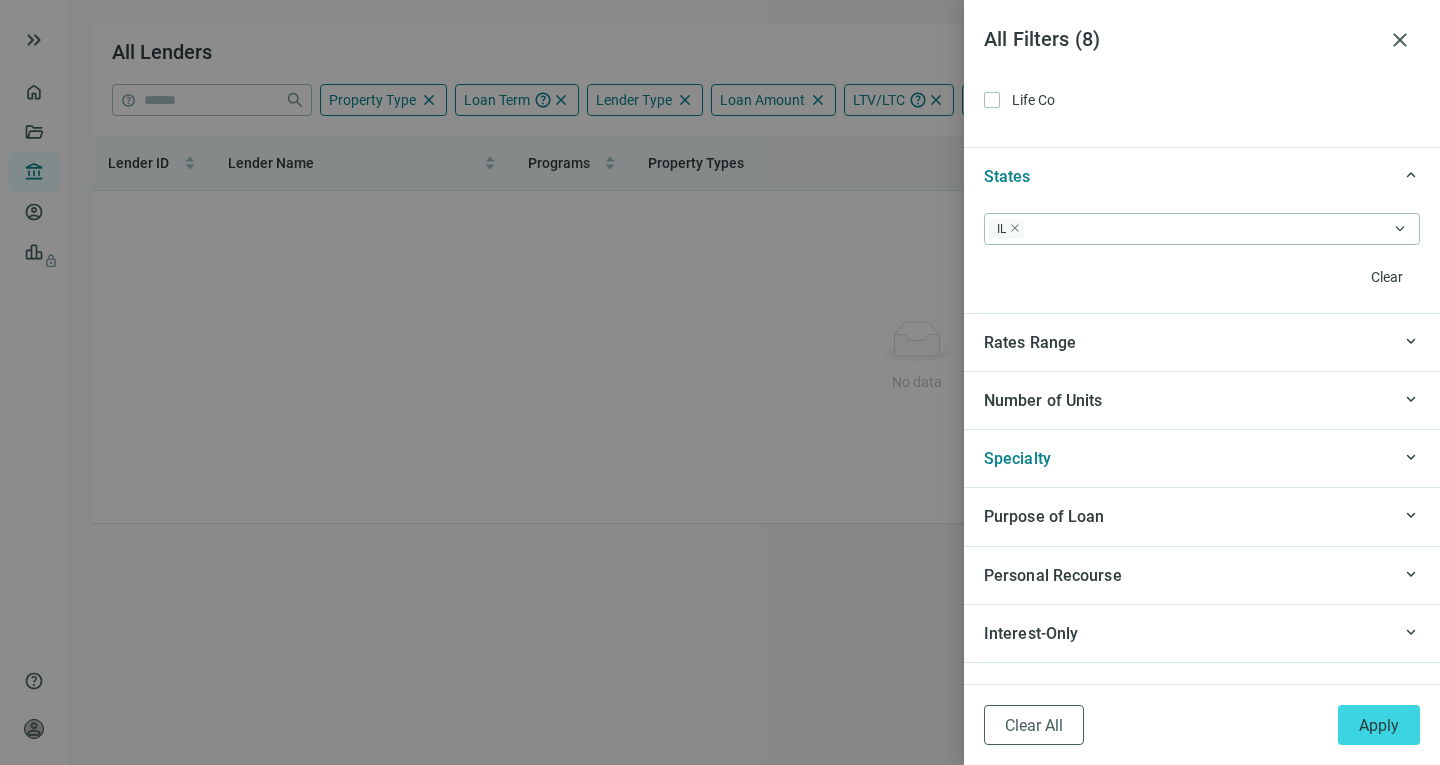 click on "search 1 Selected Long Term Rental 1-4 Units Only Rental Portfolio/Blanket Loan Only SBA Only Healthcare/Medical Only Short Term Rental Only New Construction/Ground-Up Construction Only Bridge Only Mezz Only Preferred Equity Only Permanent/Long Term Only [PERSON_NAME] Only [PERSON_NAME] [PERSON_NAME] Only HUD Only CMBS Only Rehab/Construction/Renovation Only Ground Lease Only Life Co Only" at bounding box center (1202, -35) 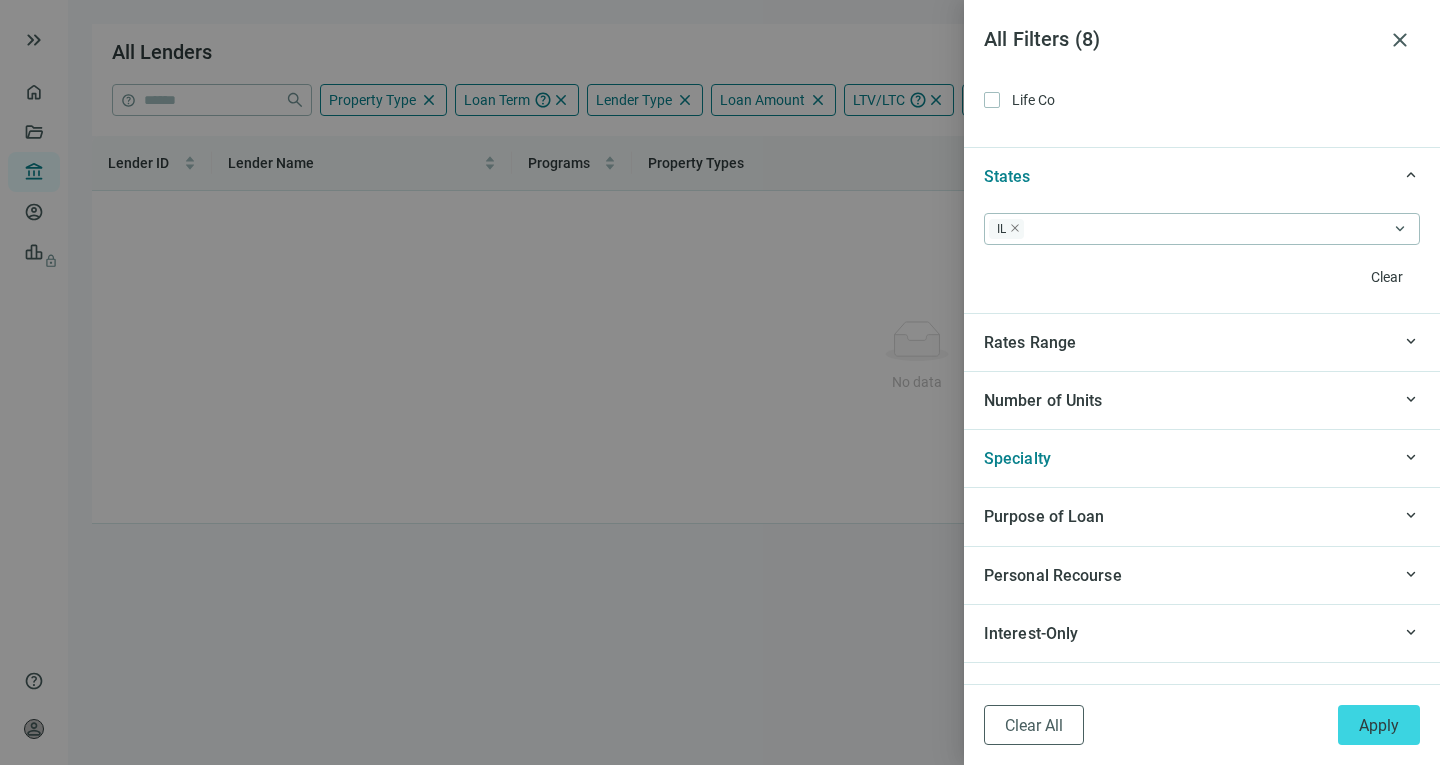 click on "Specialty" at bounding box center (1017, 458) 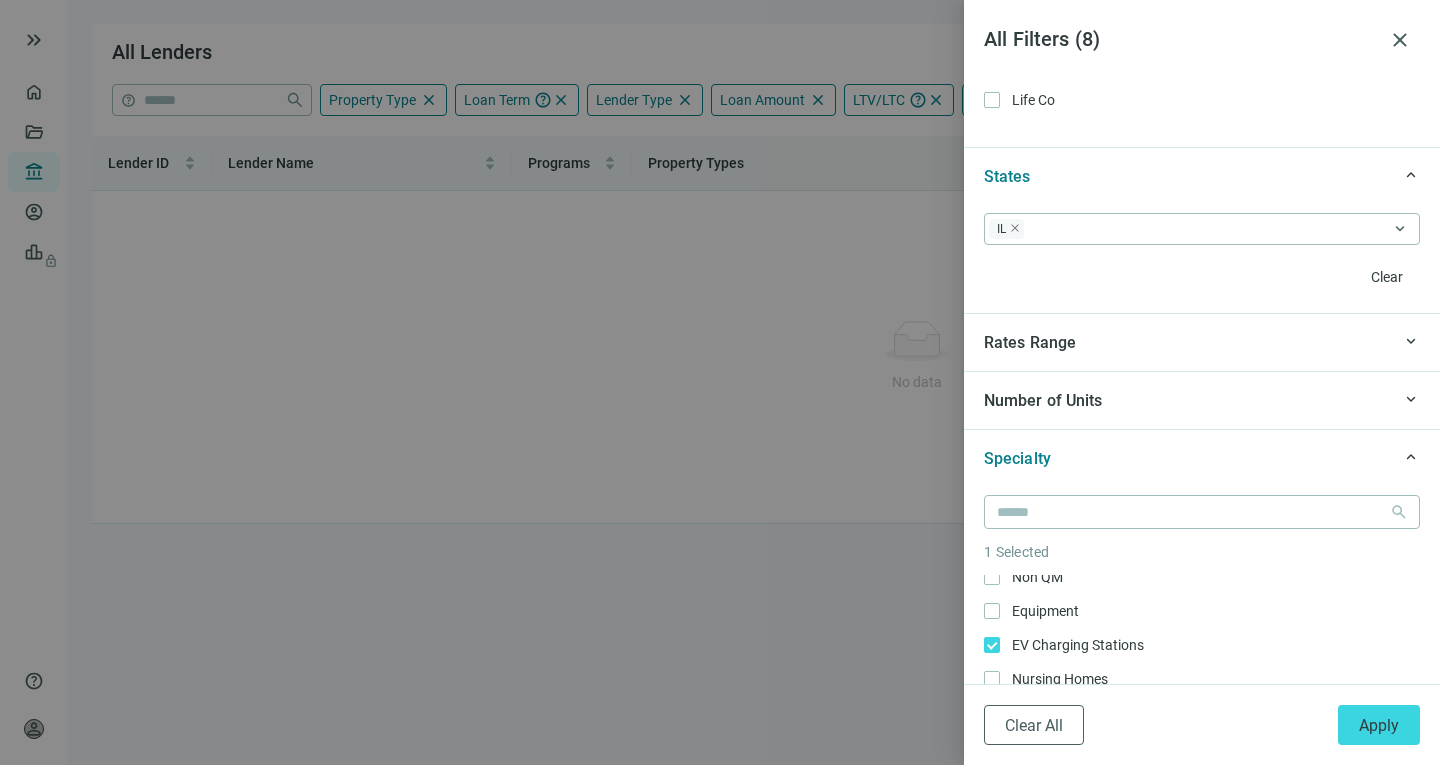 scroll, scrollTop: 1653, scrollLeft: 0, axis: vertical 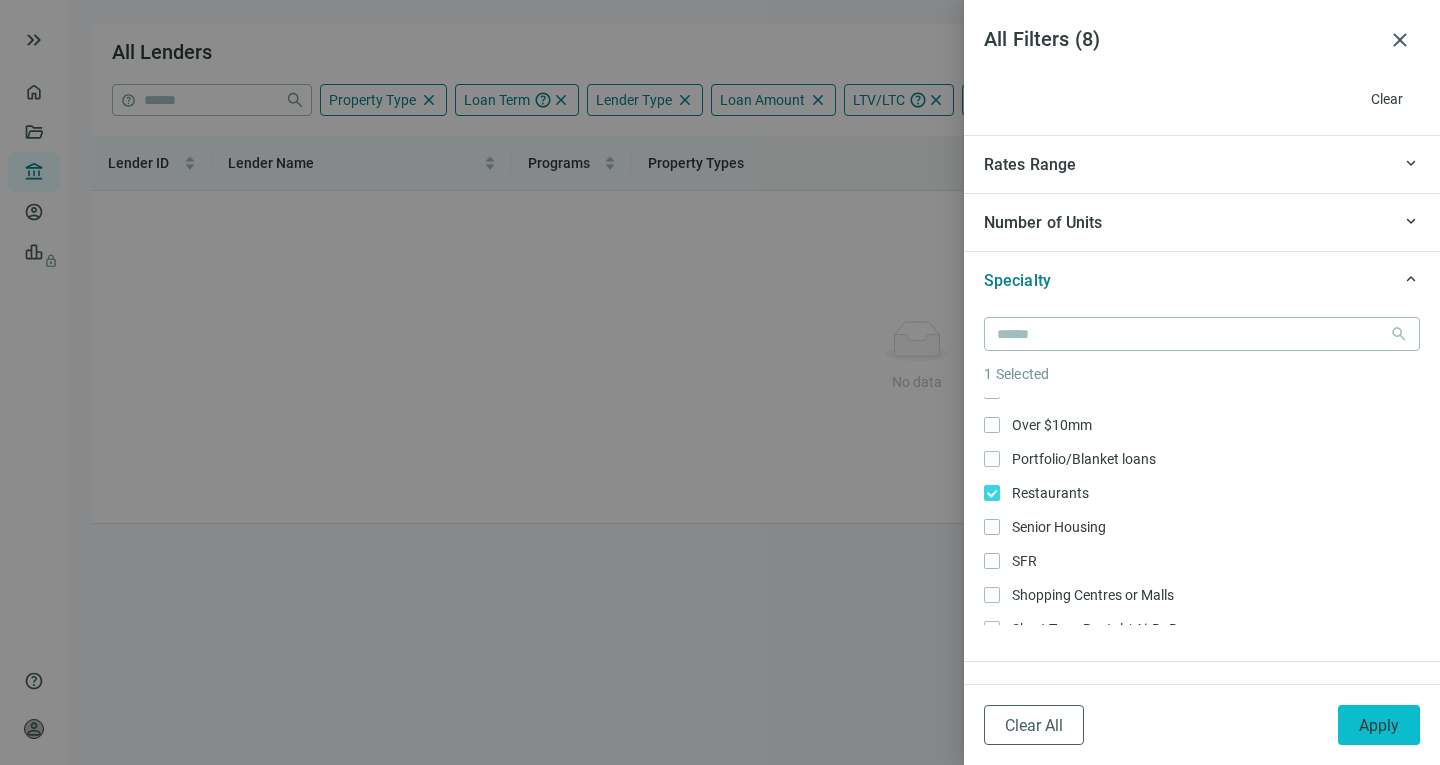 click on "Apply" at bounding box center (1379, 725) 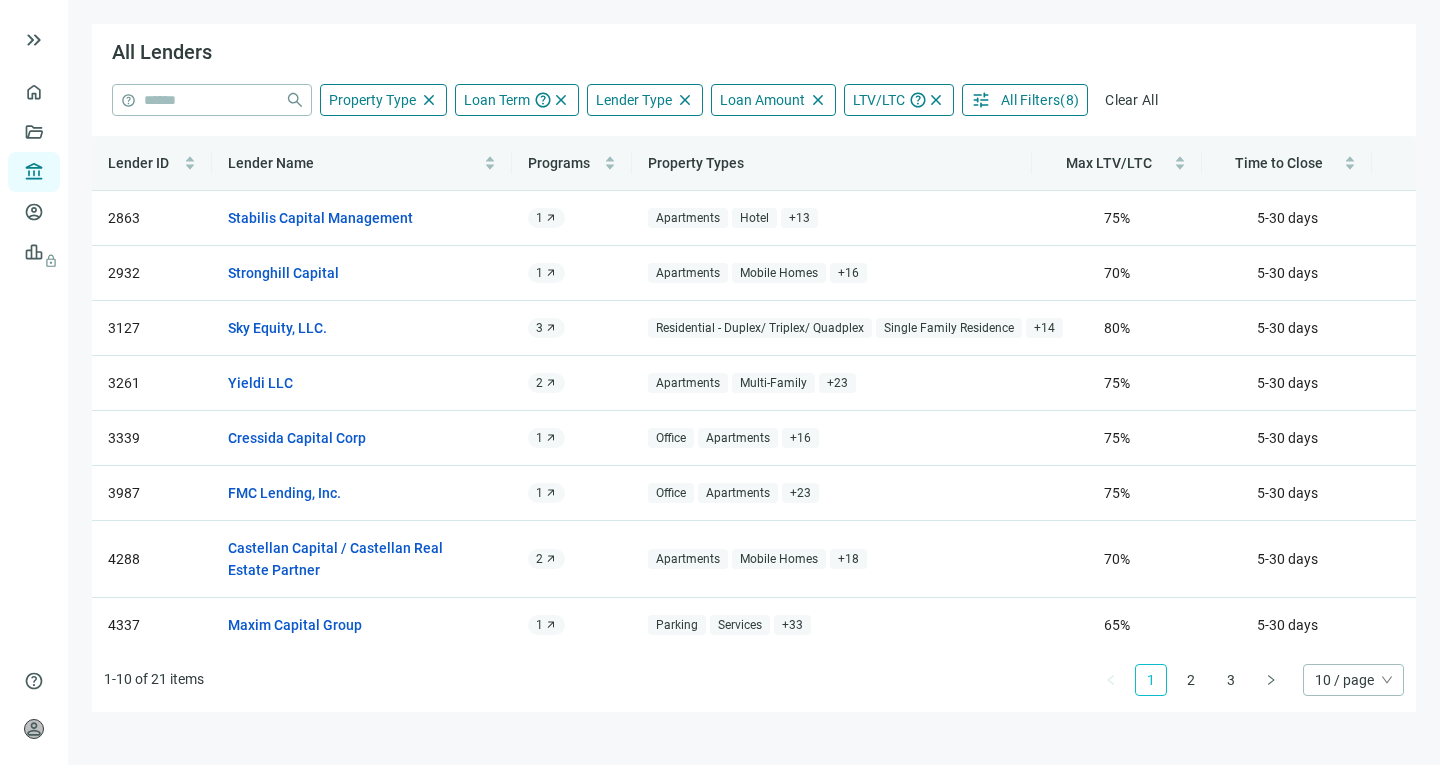 click on "( 8 )" at bounding box center (1069, 100) 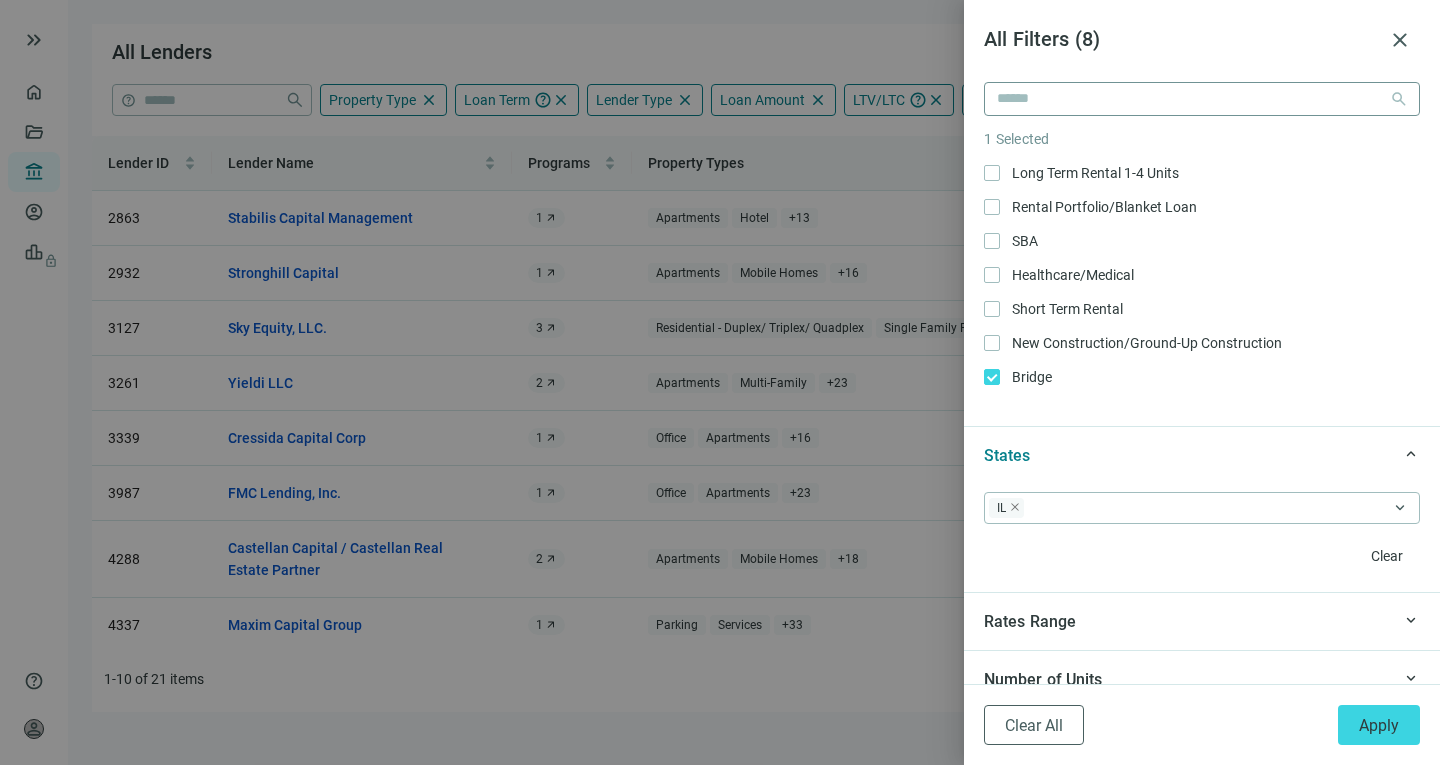 scroll, scrollTop: 1458, scrollLeft: 0, axis: vertical 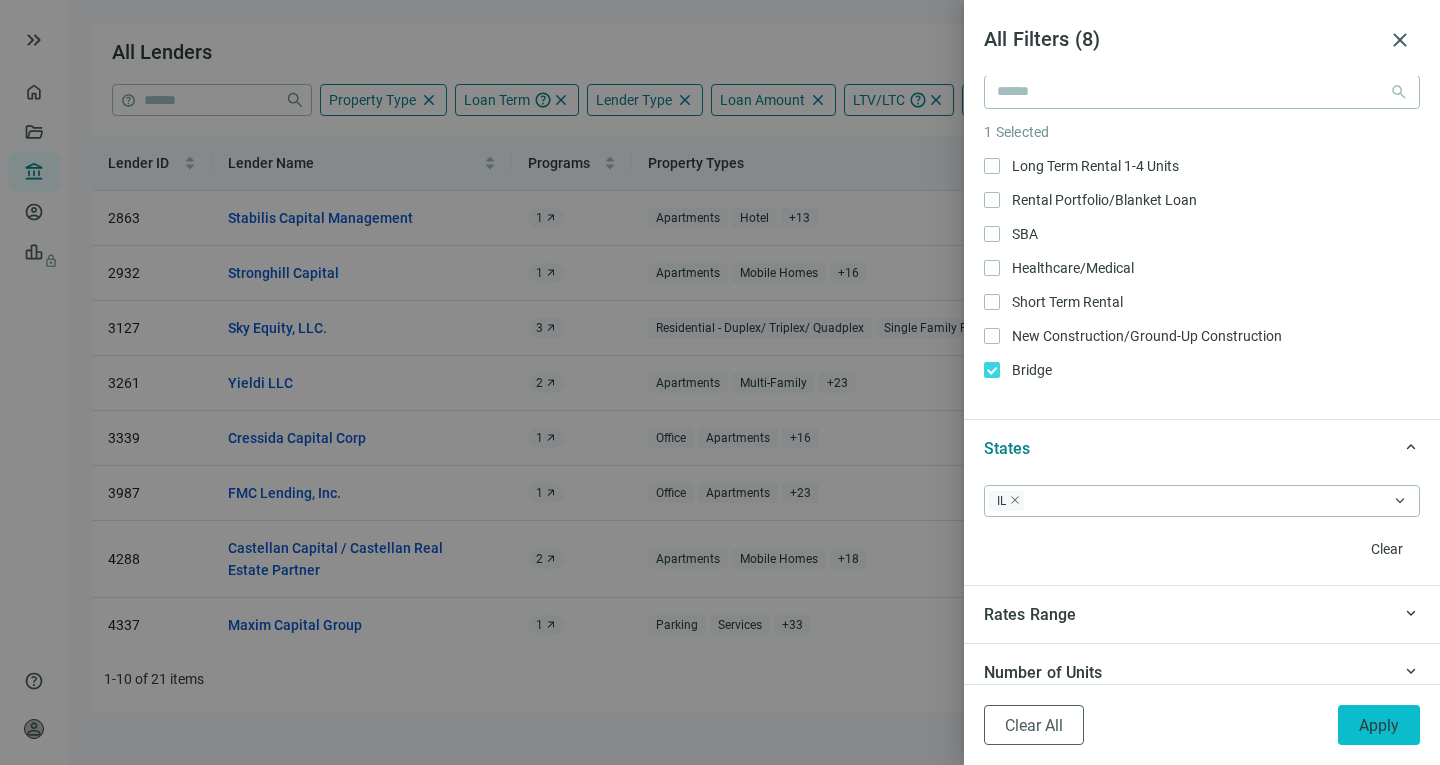 click on "Apply" at bounding box center [1379, 725] 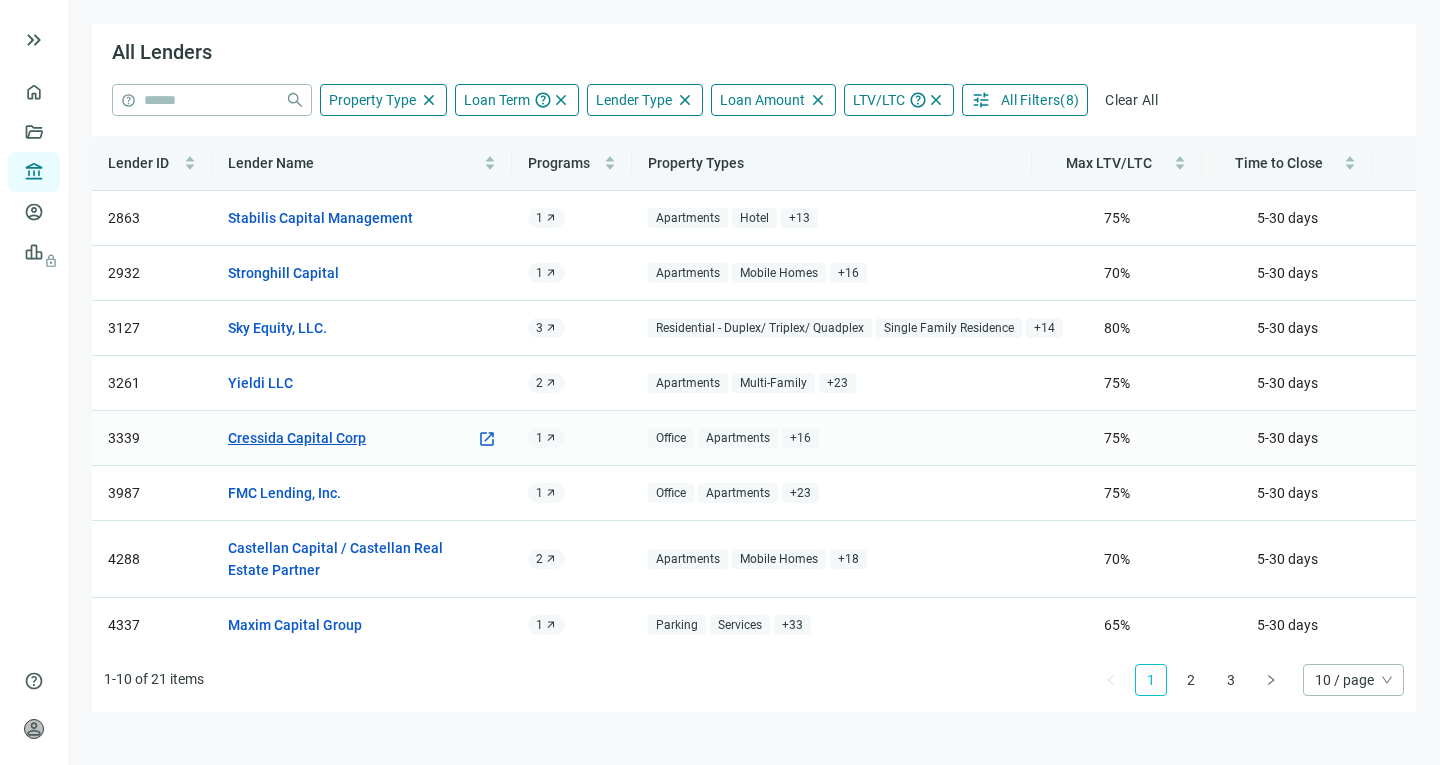 click on "Cressida Capital Corp" at bounding box center [297, 438] 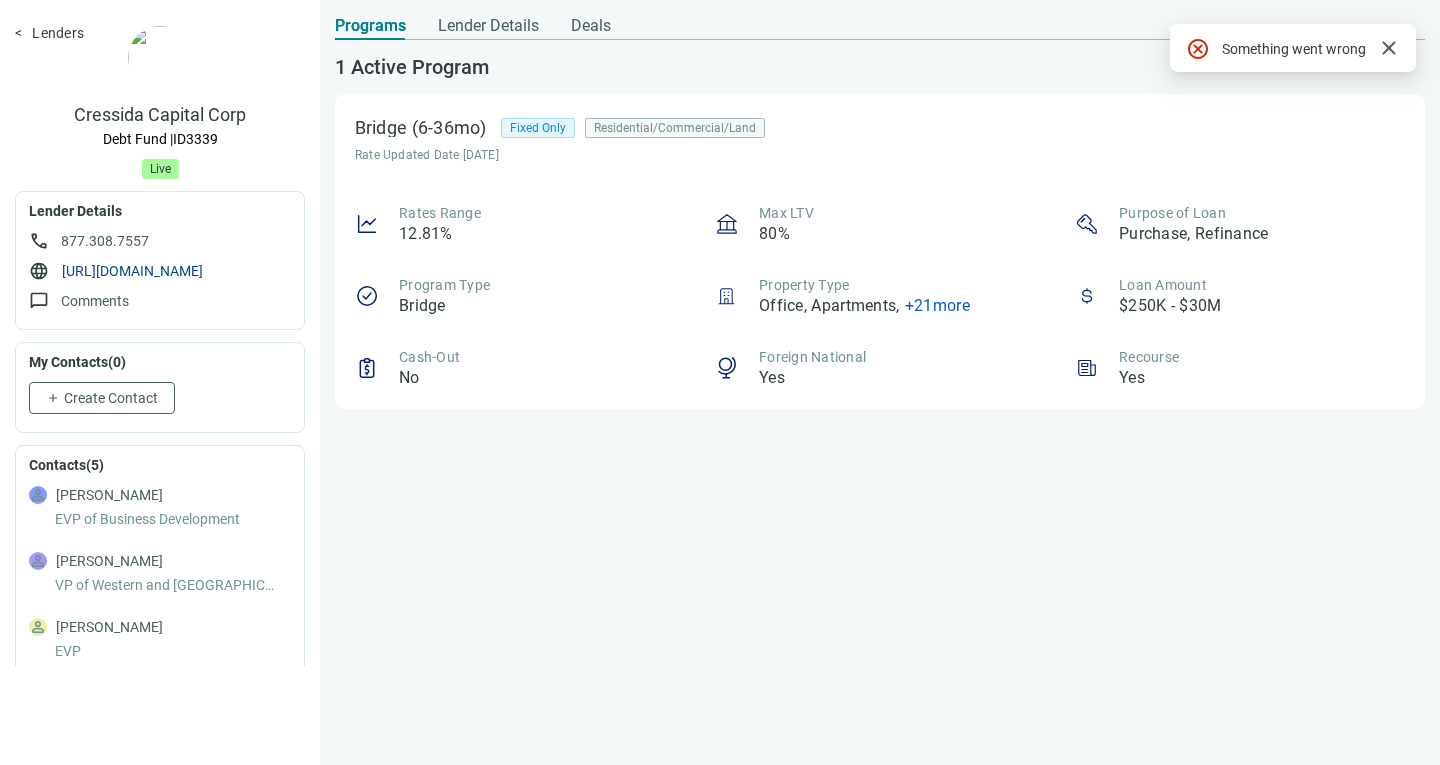 click on "[URL][DOMAIN_NAME]" at bounding box center [132, 271] 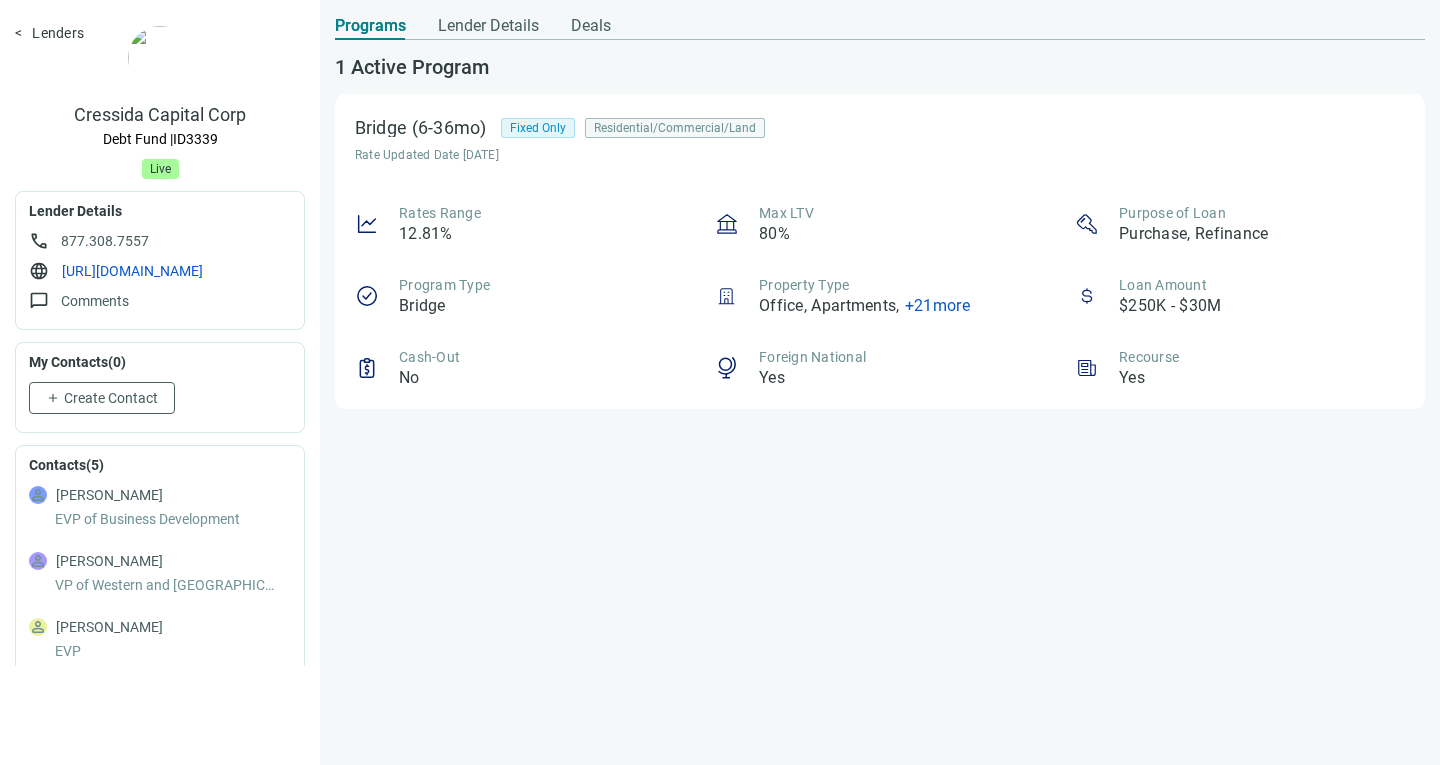 click on "Lenders" at bounding box center [49, 33] 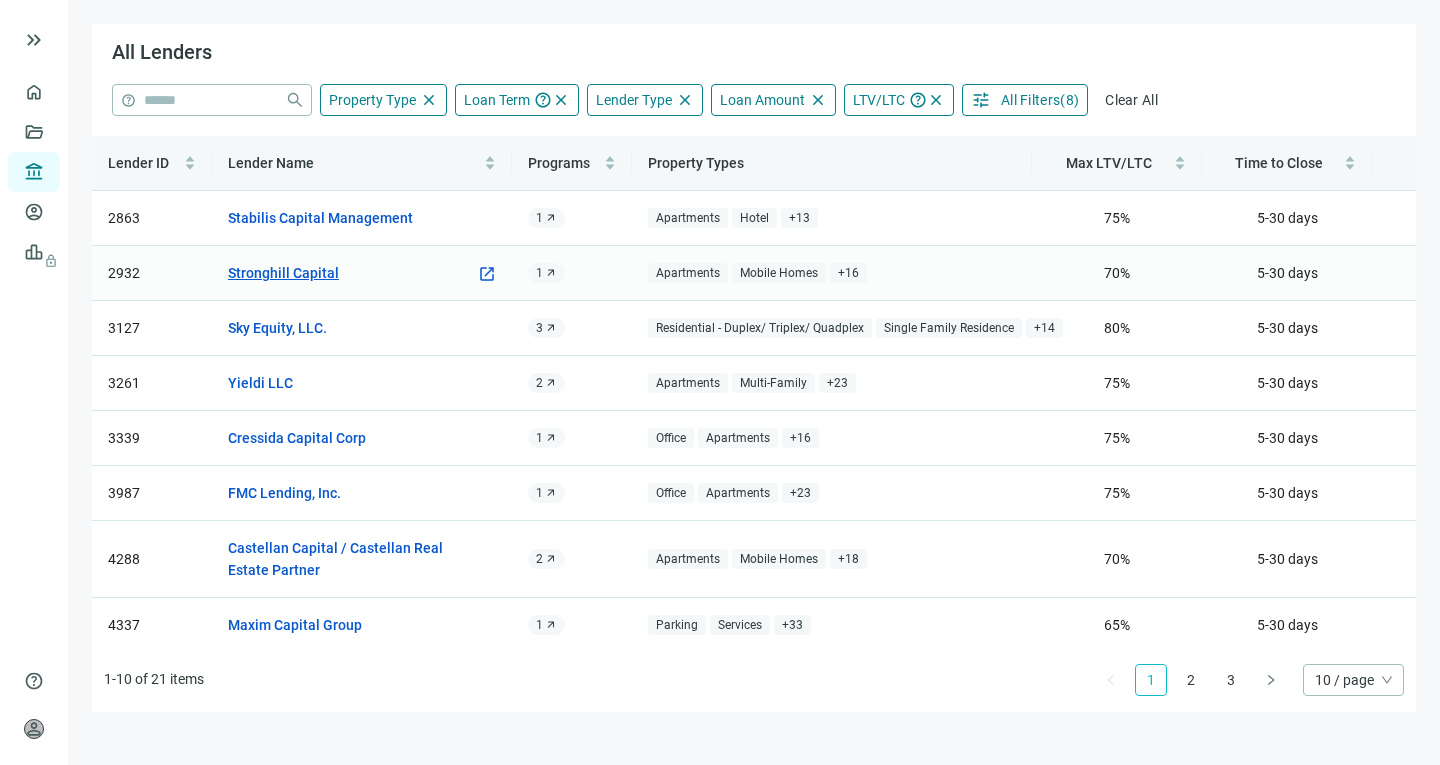 click on "Stronghill Capital" at bounding box center [283, 273] 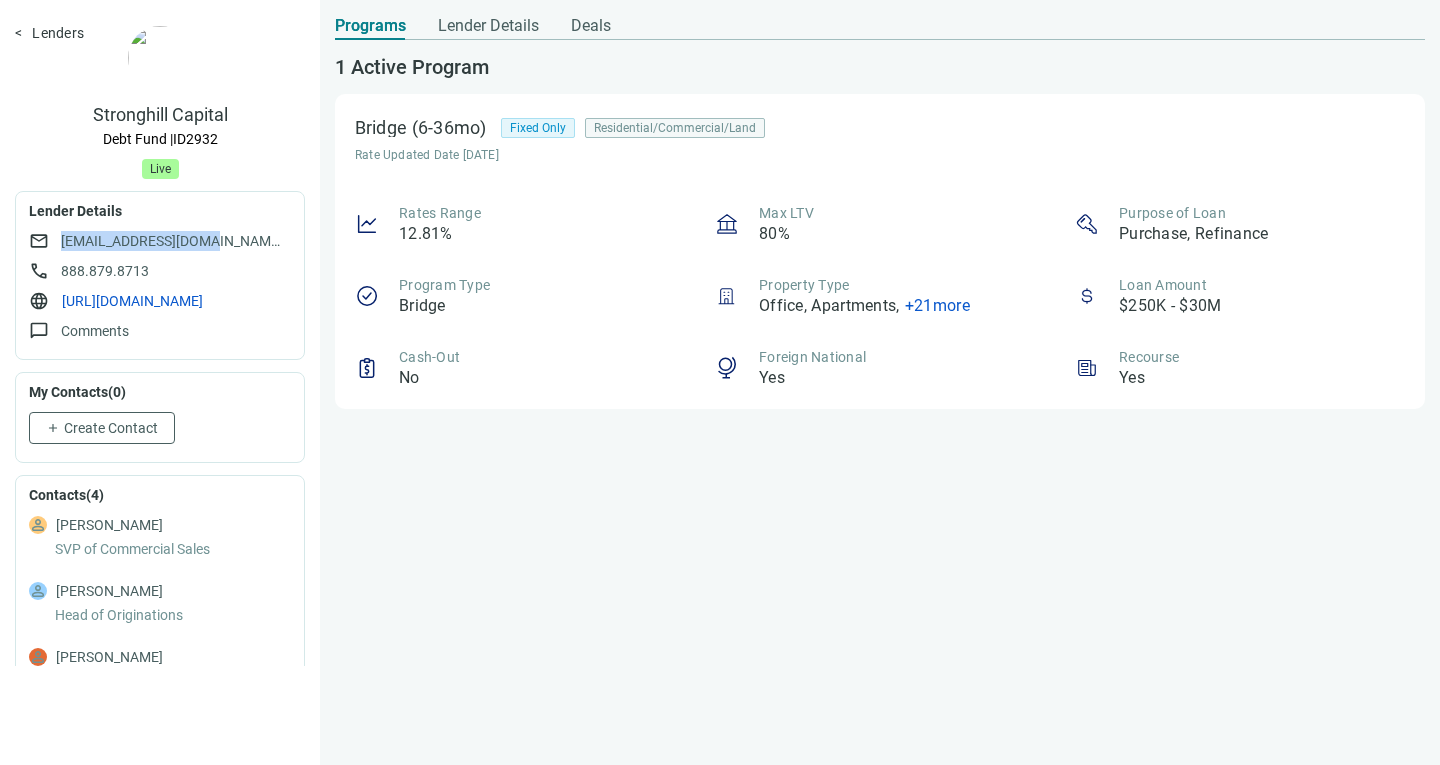 drag, startPoint x: 204, startPoint y: 239, endPoint x: 58, endPoint y: 240, distance: 146.00342 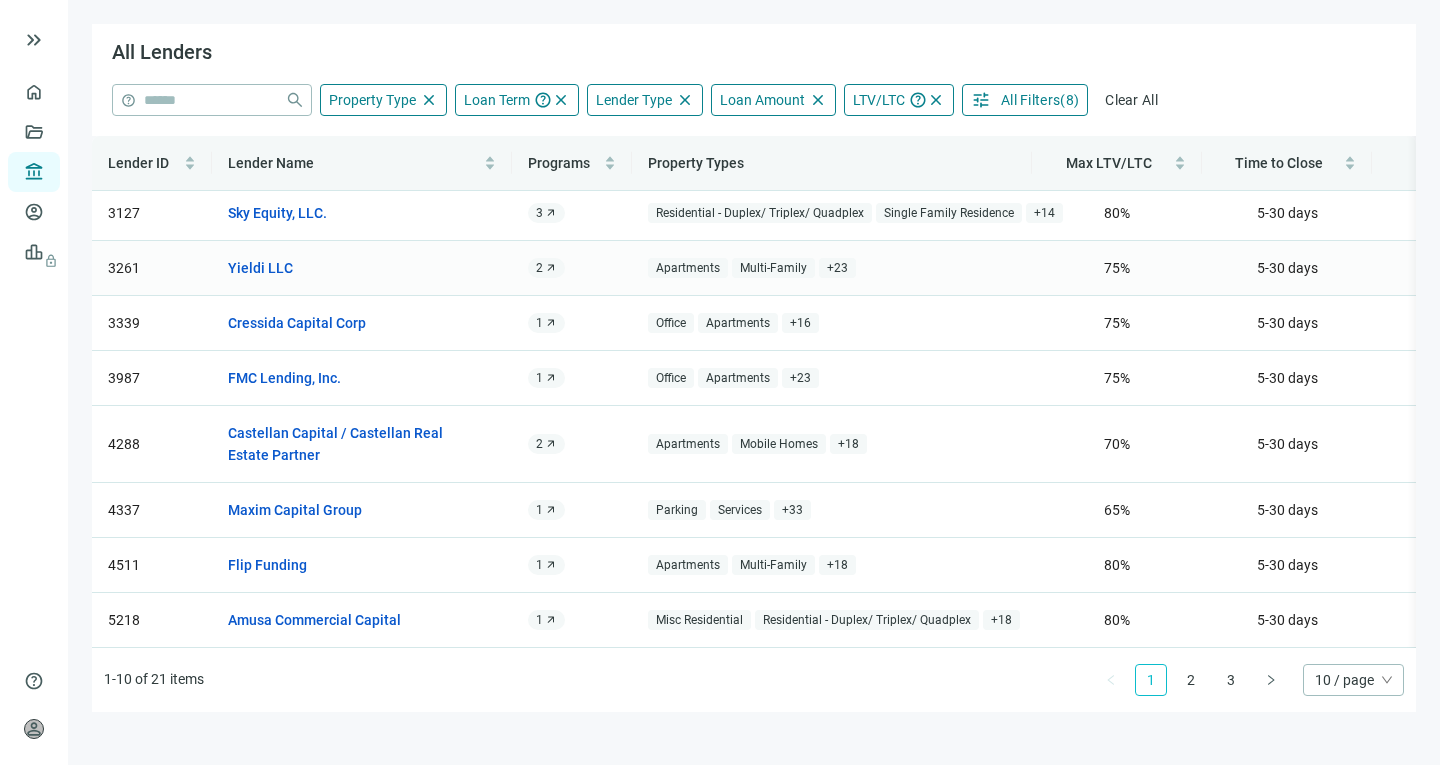 scroll, scrollTop: 135, scrollLeft: 0, axis: vertical 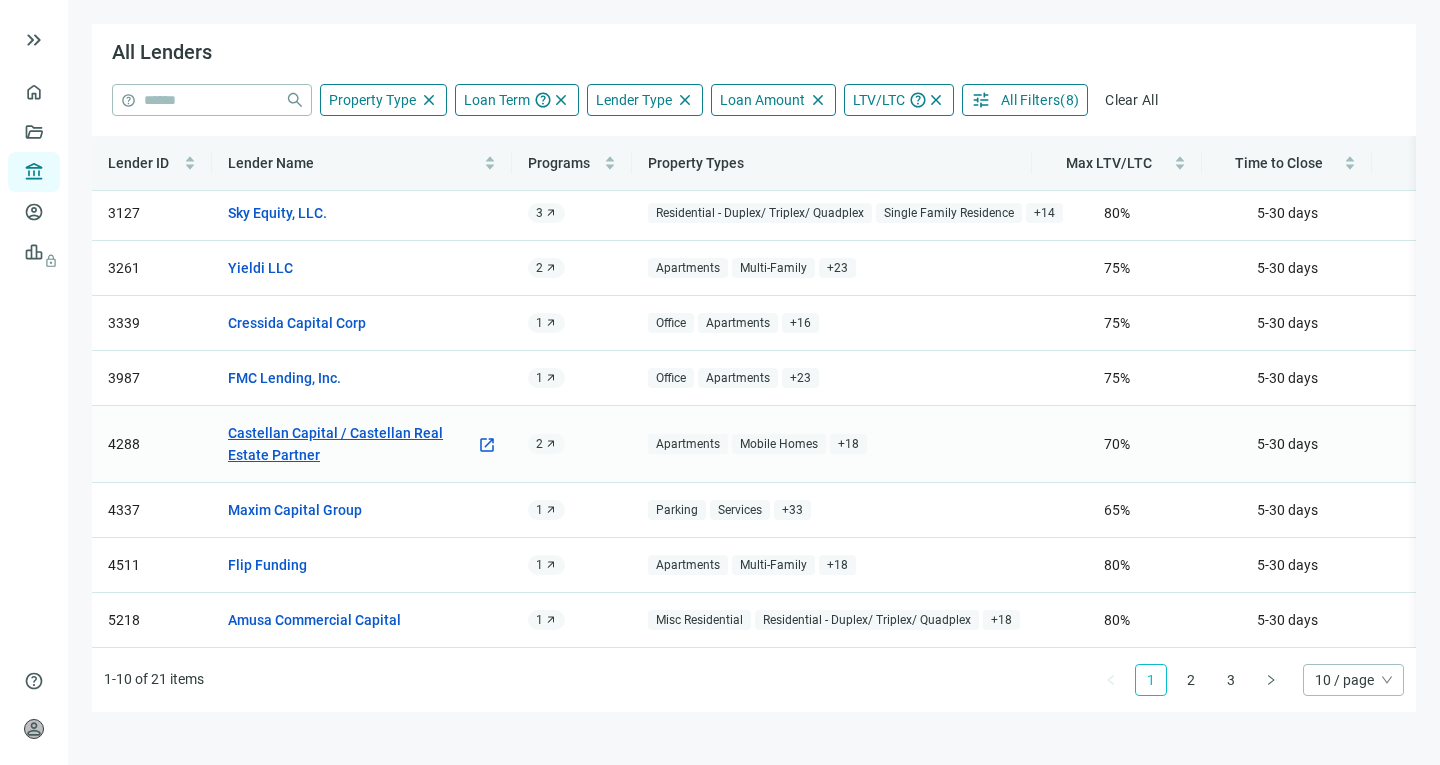 click on "Castellan Capital / Castellan Real Estate Partner" at bounding box center [352, 444] 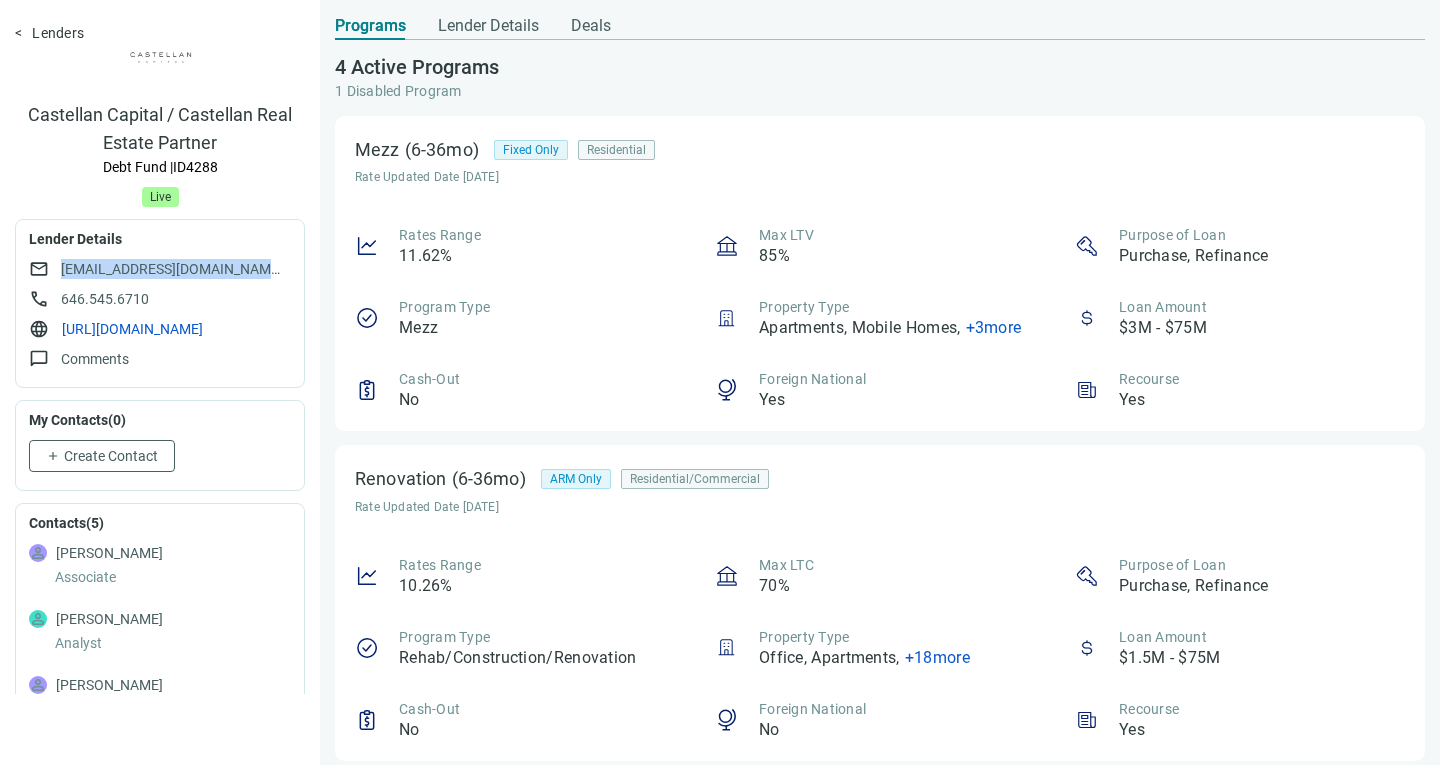 drag, startPoint x: 243, startPoint y: 267, endPoint x: 58, endPoint y: 267, distance: 185 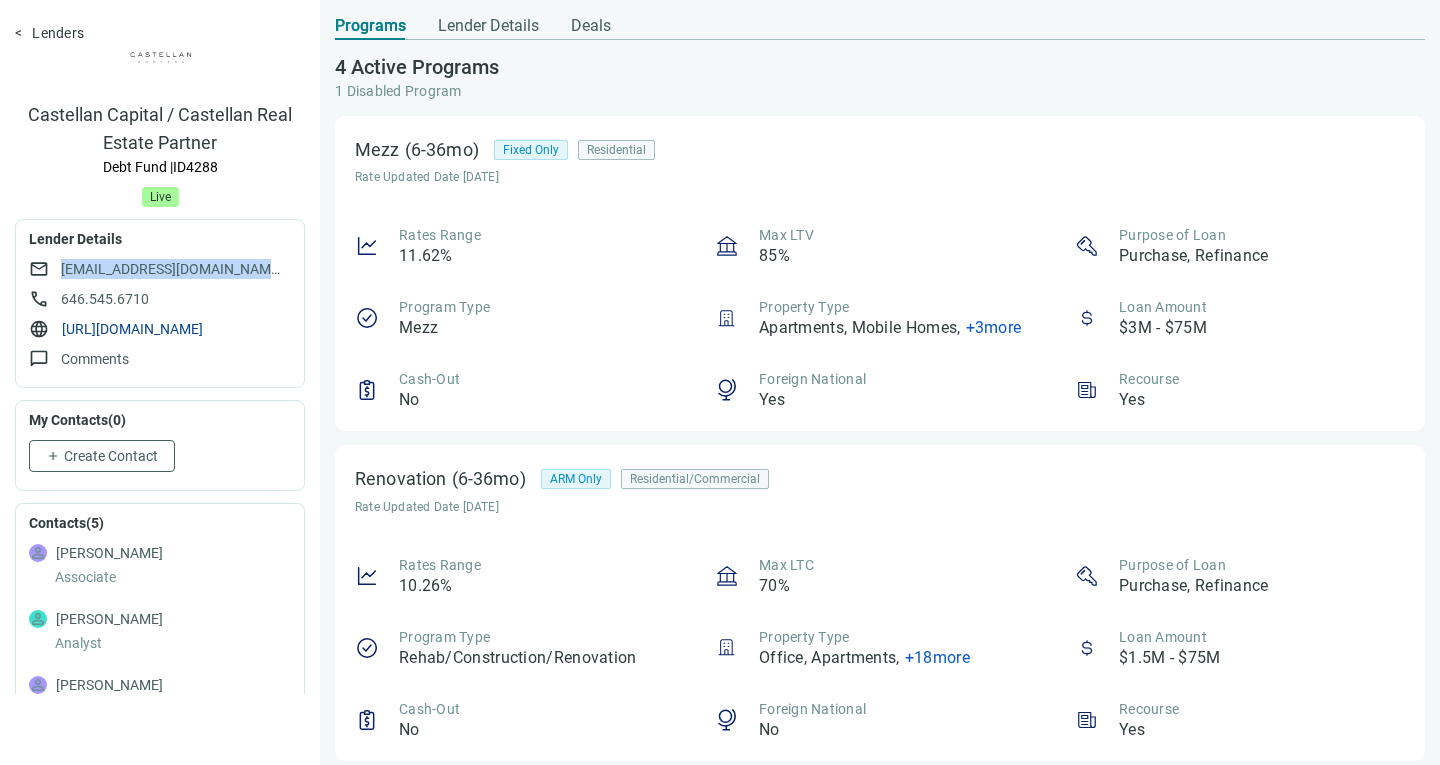 click on "[URL][DOMAIN_NAME]" at bounding box center [132, 329] 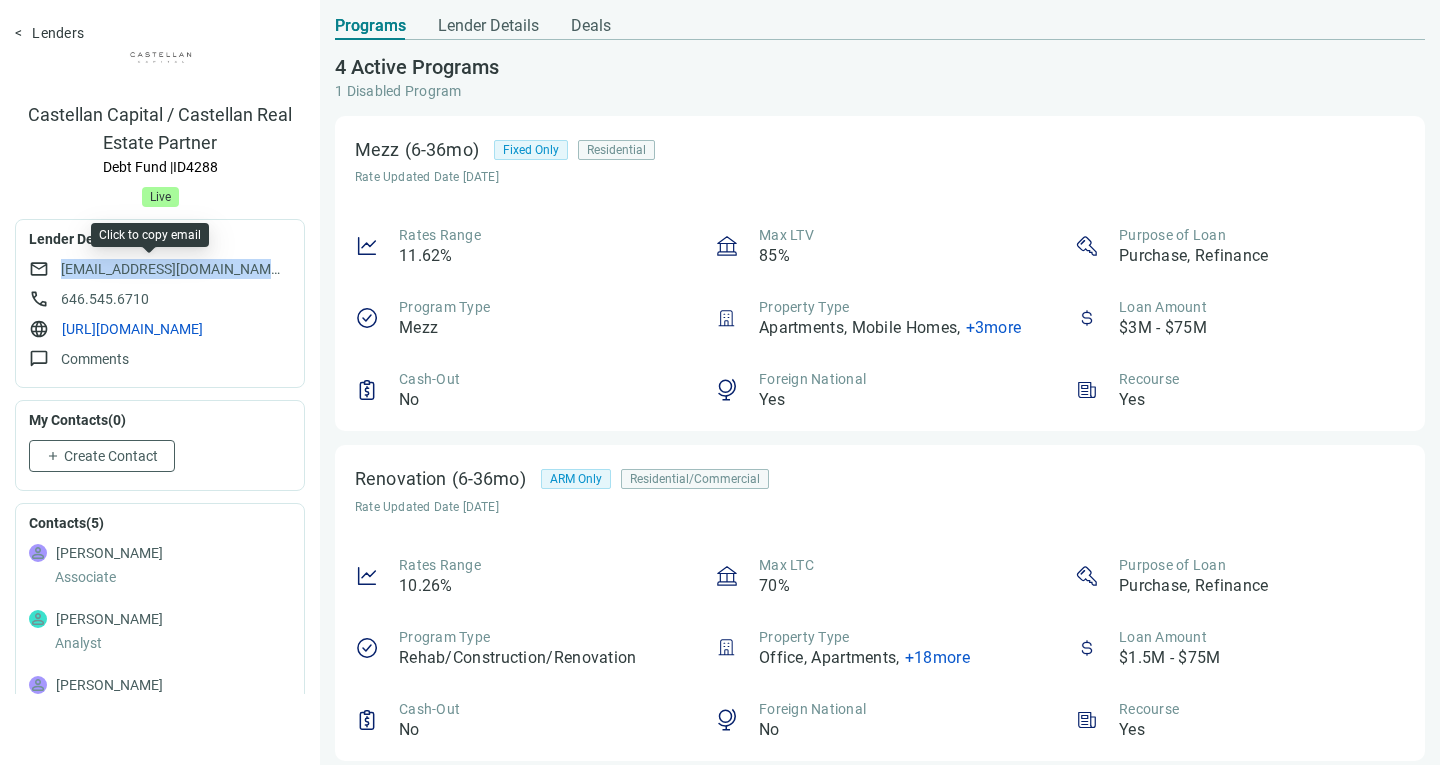 copy on "[EMAIL_ADDRESS][DOMAIN_NAME]" 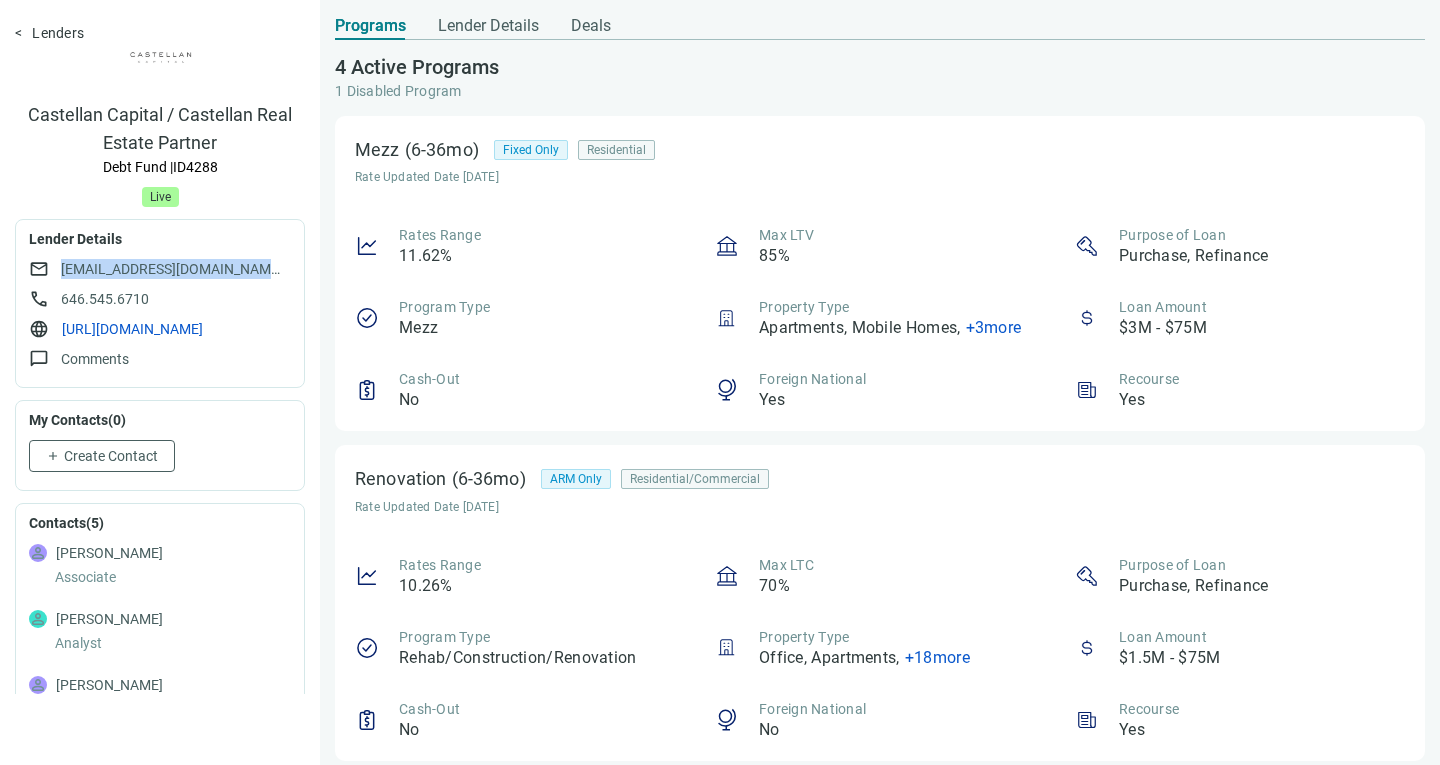 click on "Lenders" at bounding box center (49, 33) 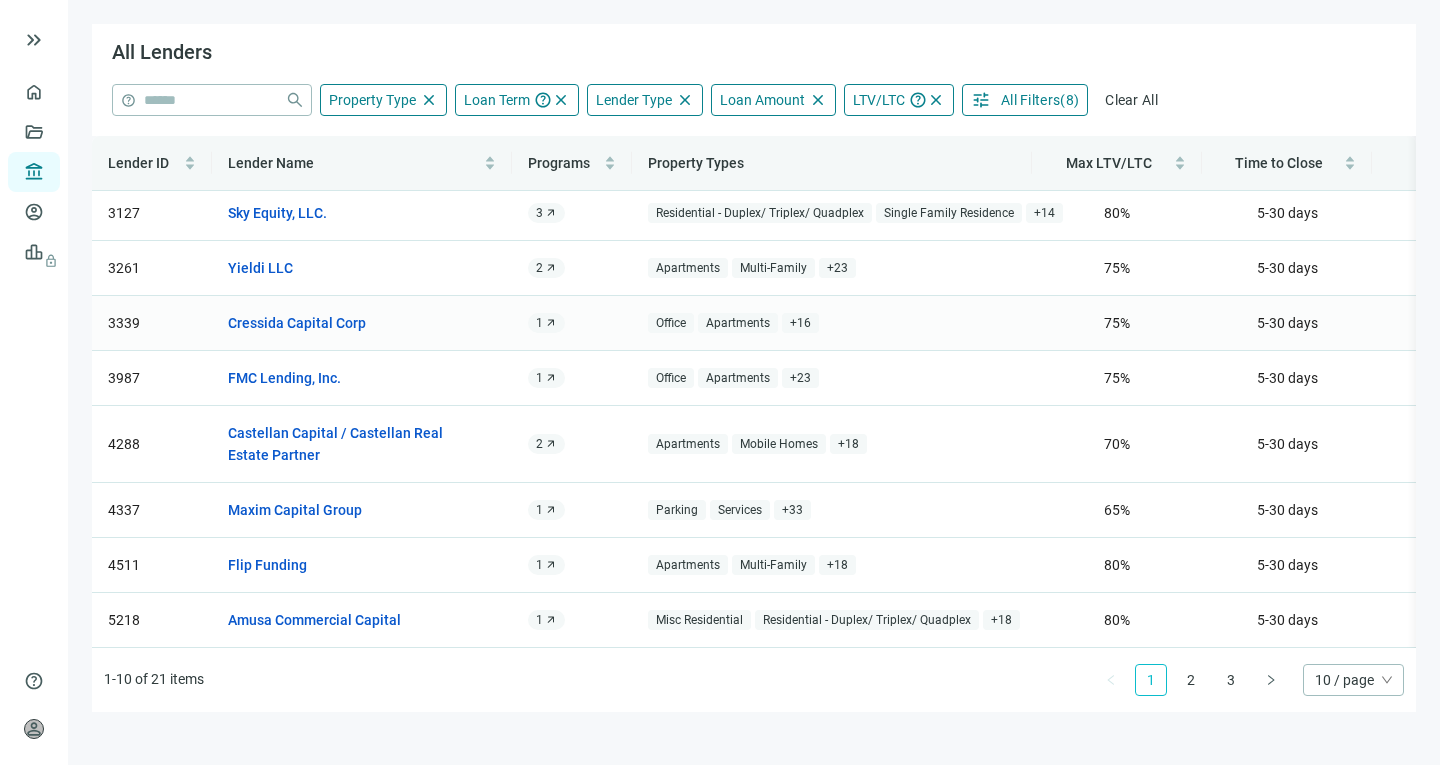 scroll, scrollTop: 135, scrollLeft: 0, axis: vertical 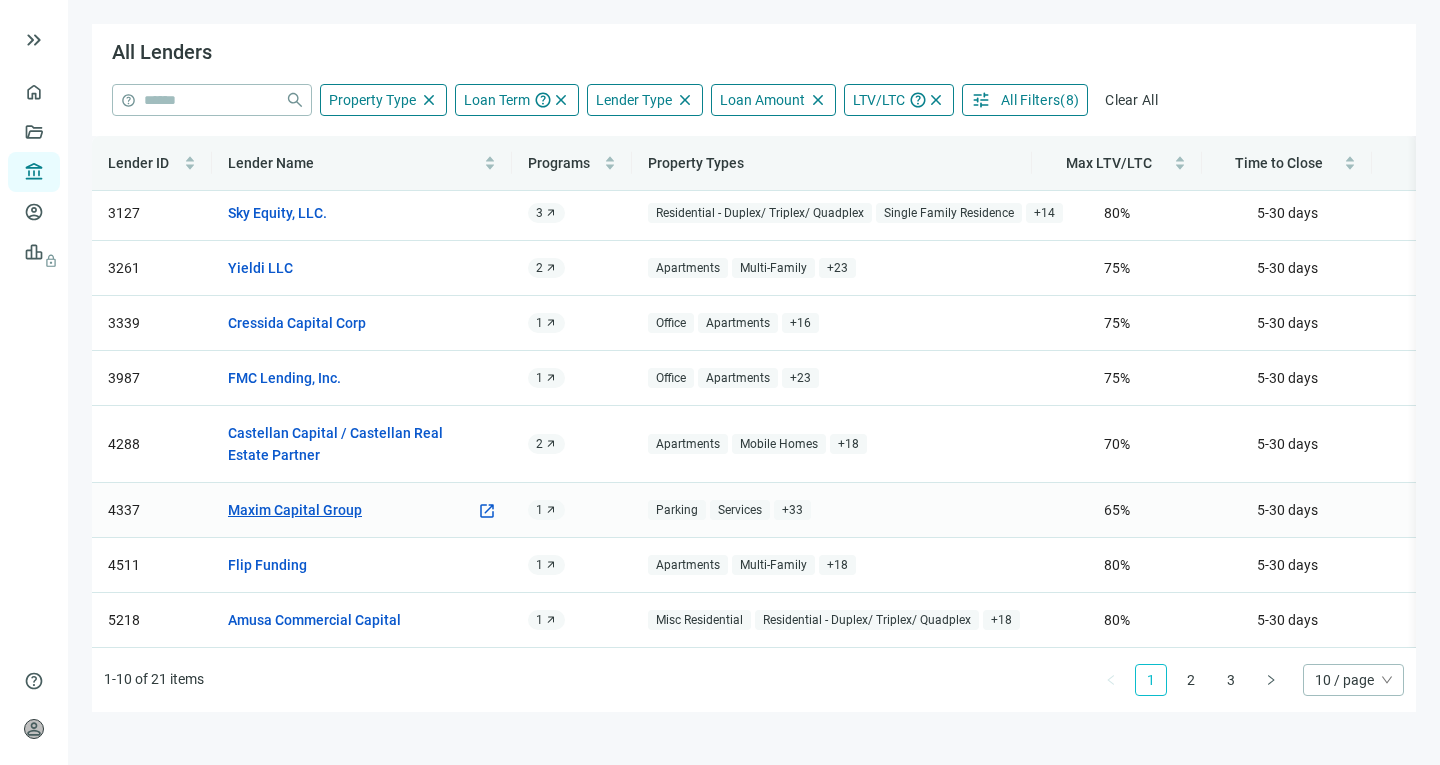 click on "Maxim Capital Group" at bounding box center [295, 510] 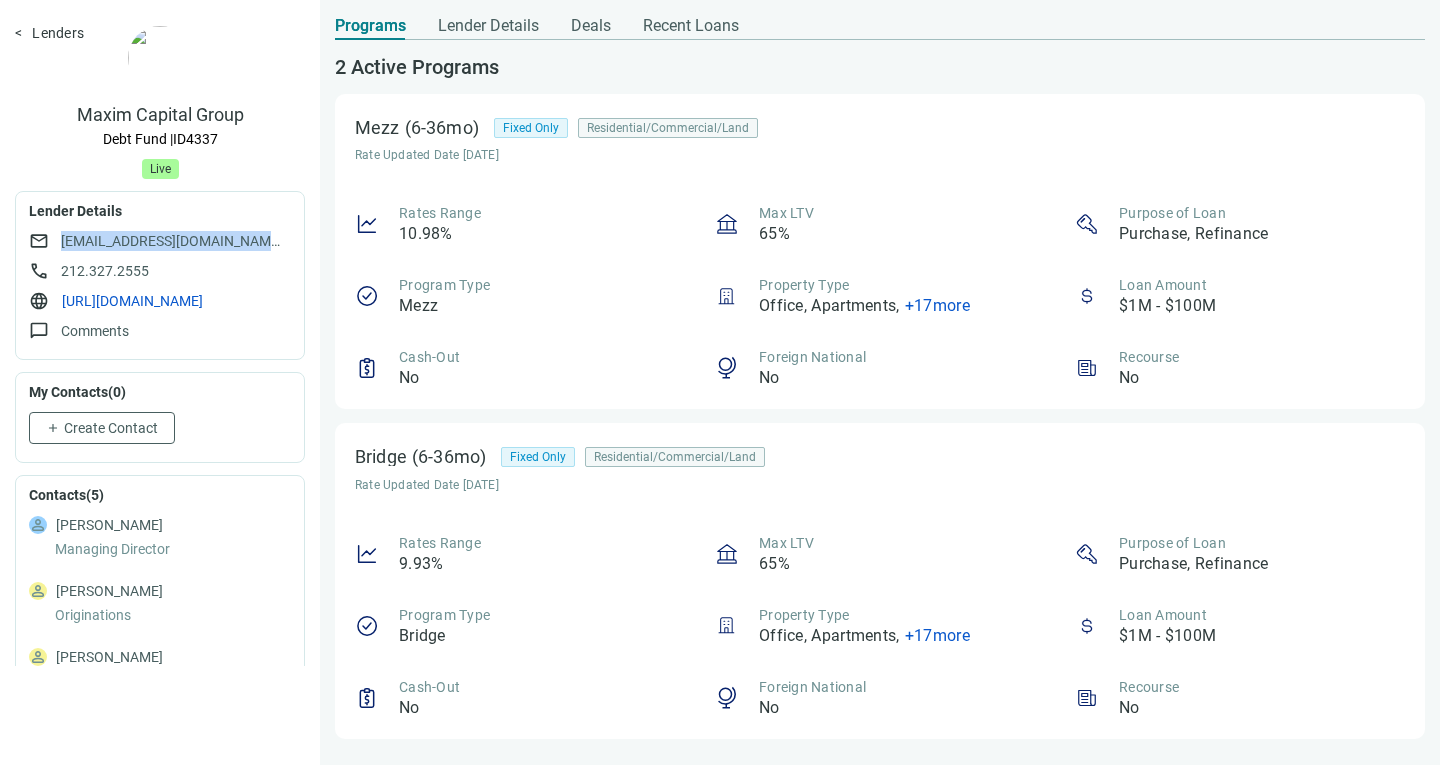 drag, startPoint x: 259, startPoint y: 238, endPoint x: 54, endPoint y: 239, distance: 205.00244 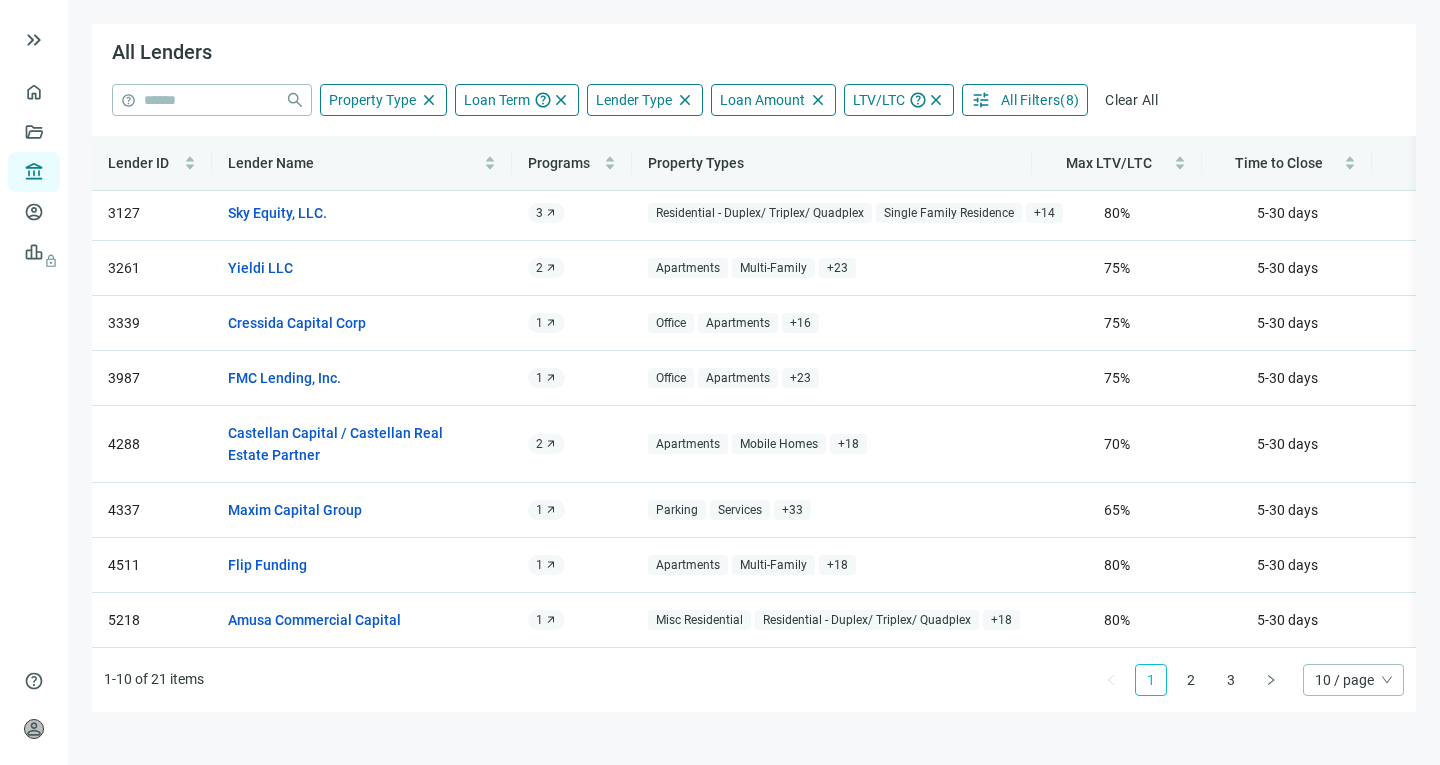 scroll, scrollTop: 135, scrollLeft: 0, axis: vertical 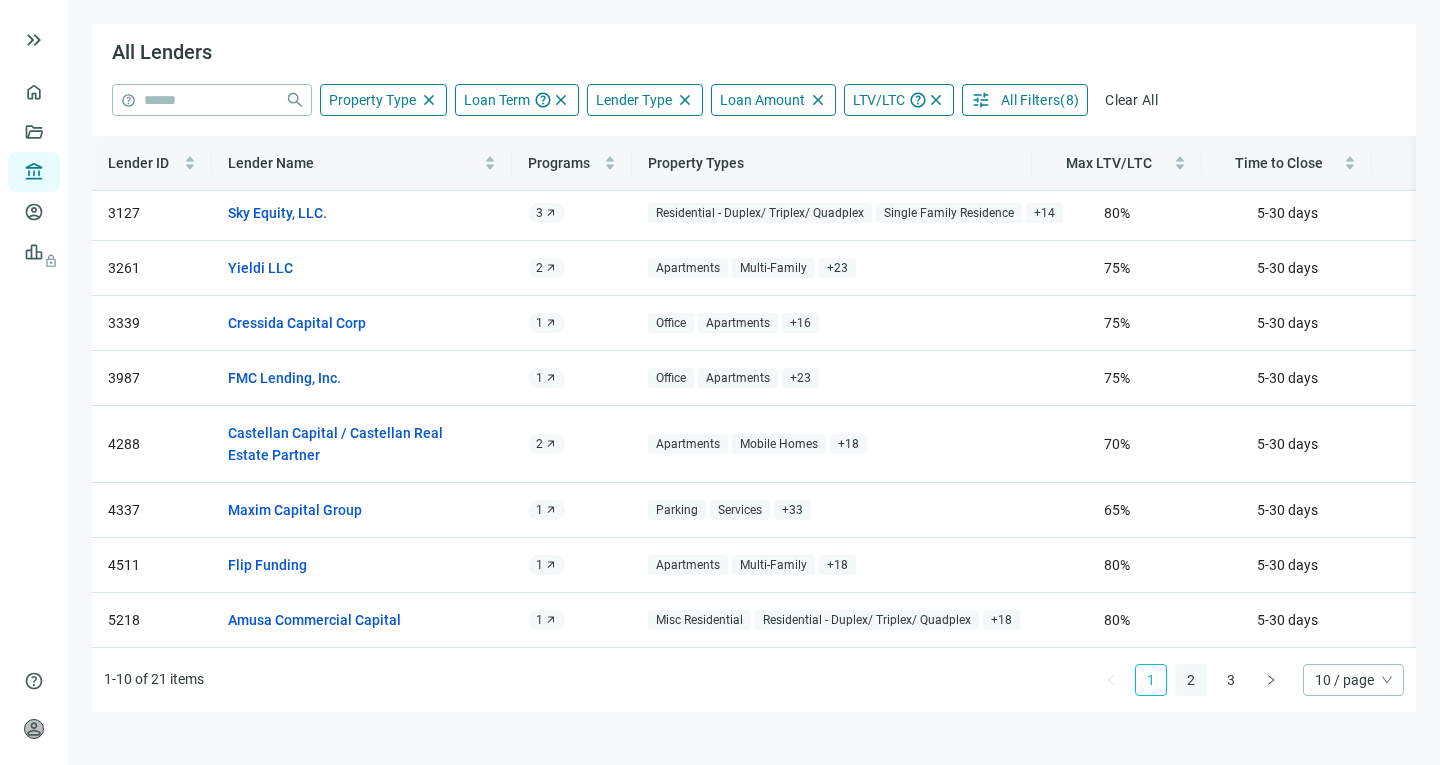 click on "2" at bounding box center [1191, 680] 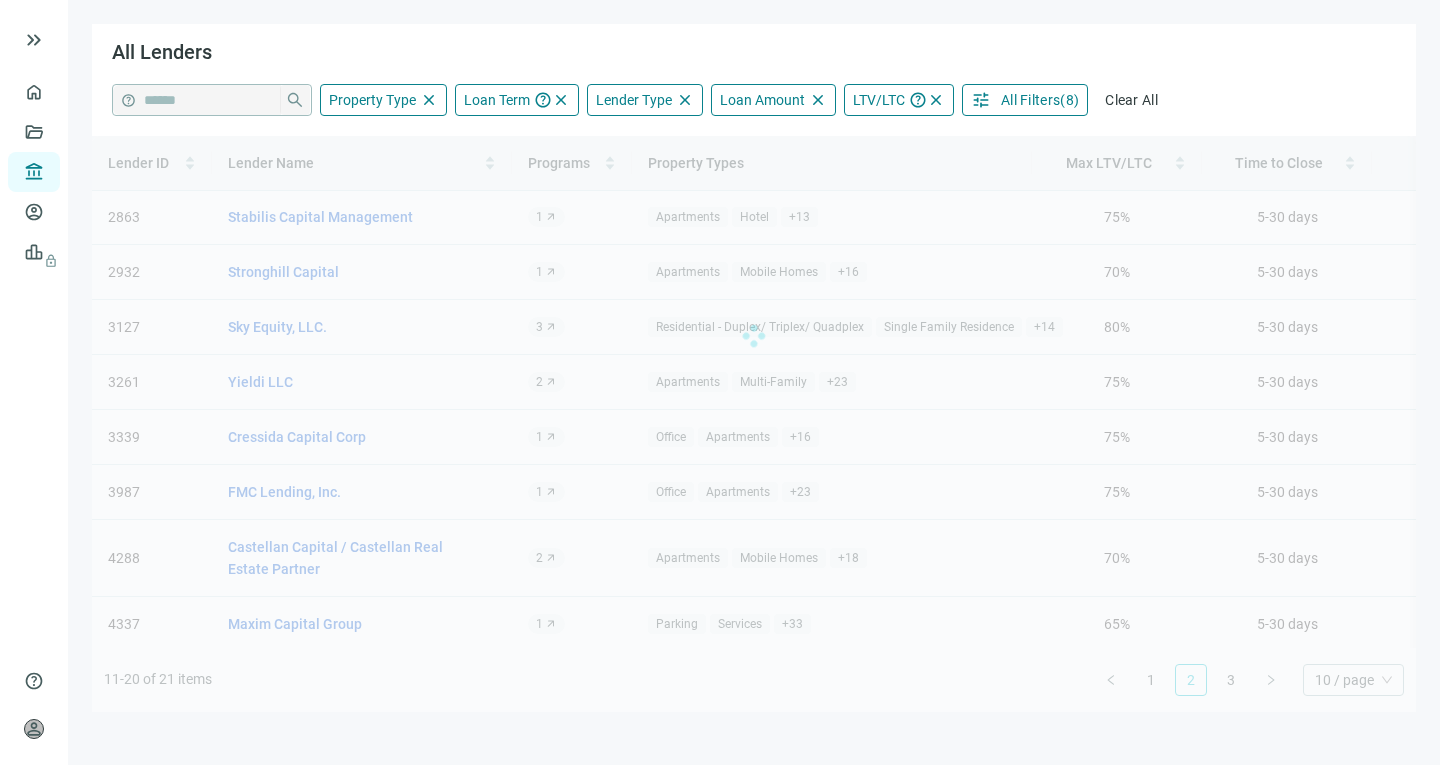 scroll, scrollTop: 0, scrollLeft: 0, axis: both 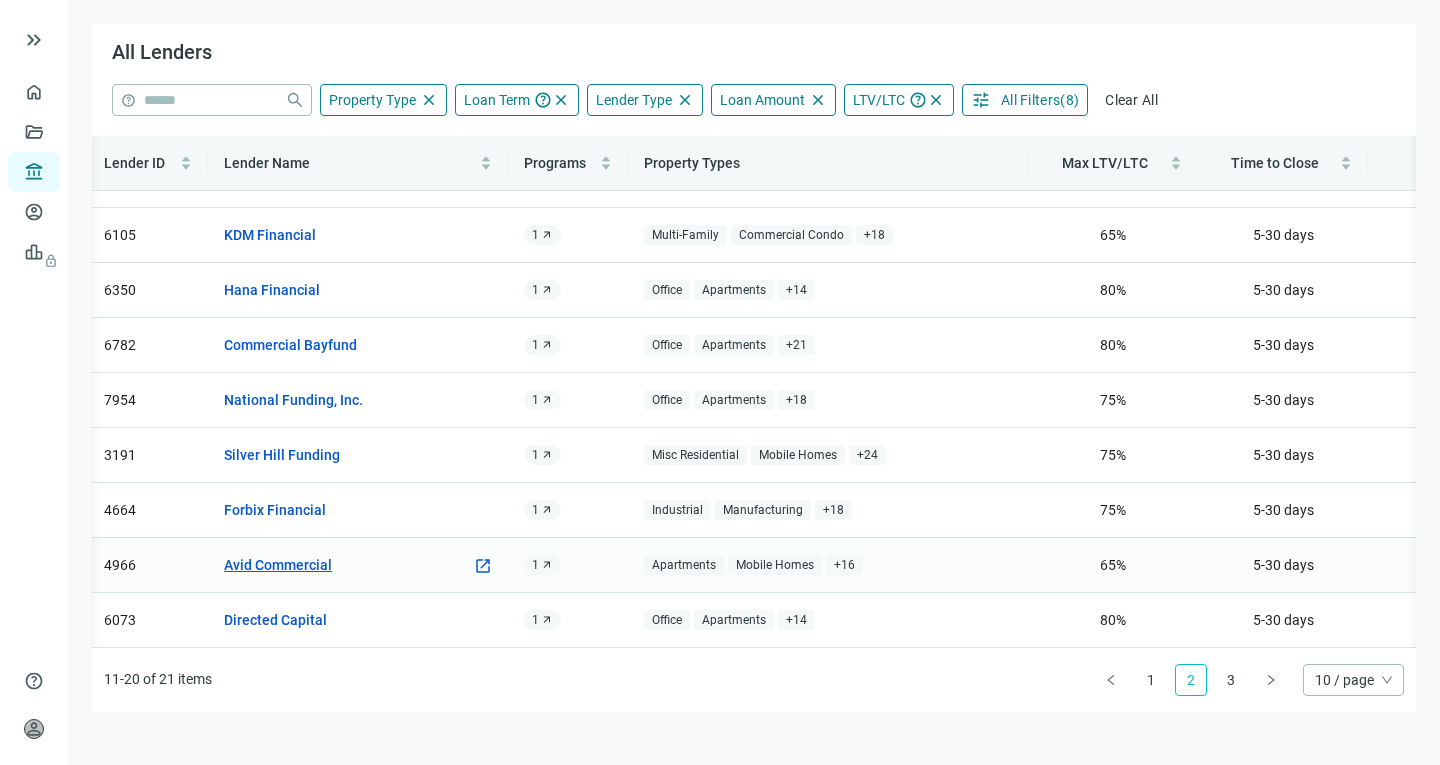 click on "Avid Commercial" at bounding box center (278, 565) 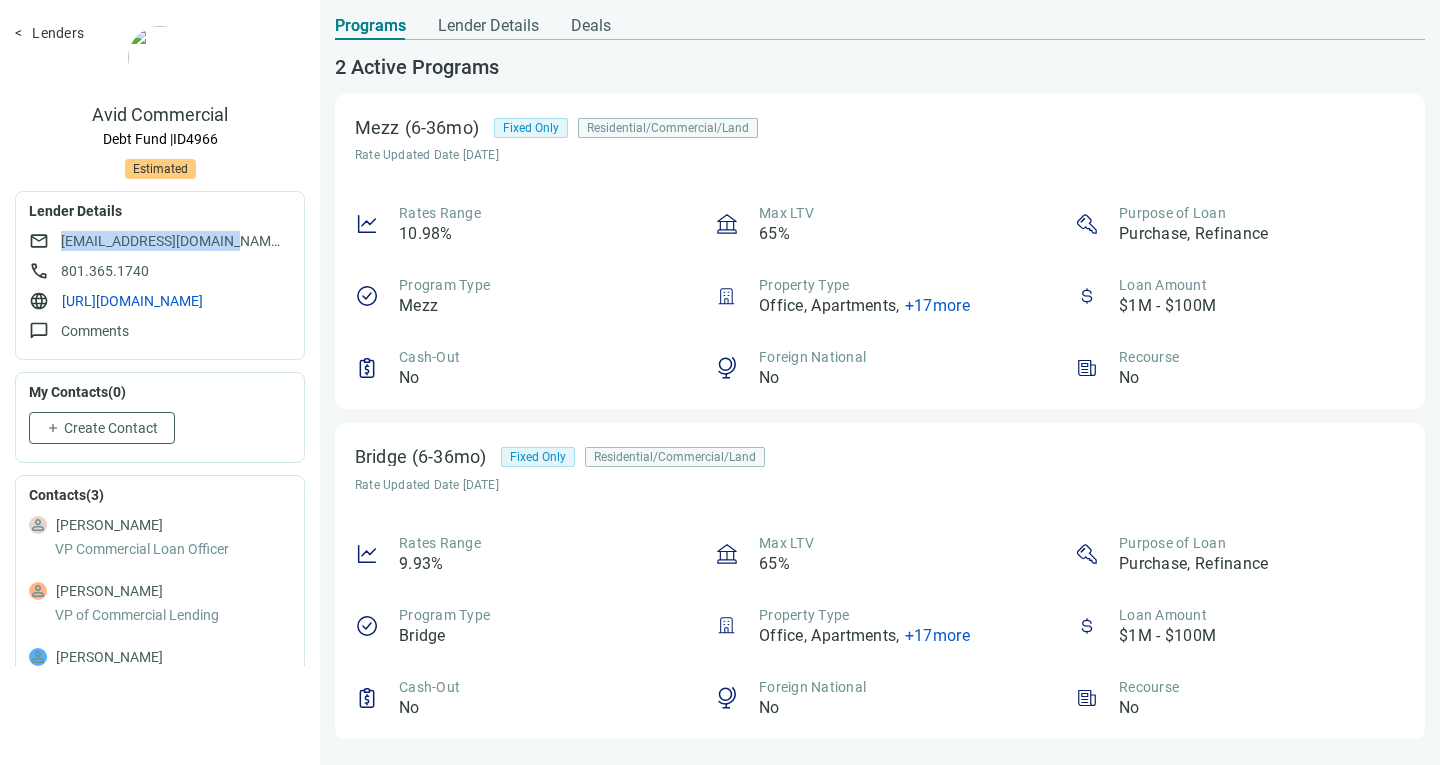 drag, startPoint x: 231, startPoint y: 238, endPoint x: 60, endPoint y: 238, distance: 171 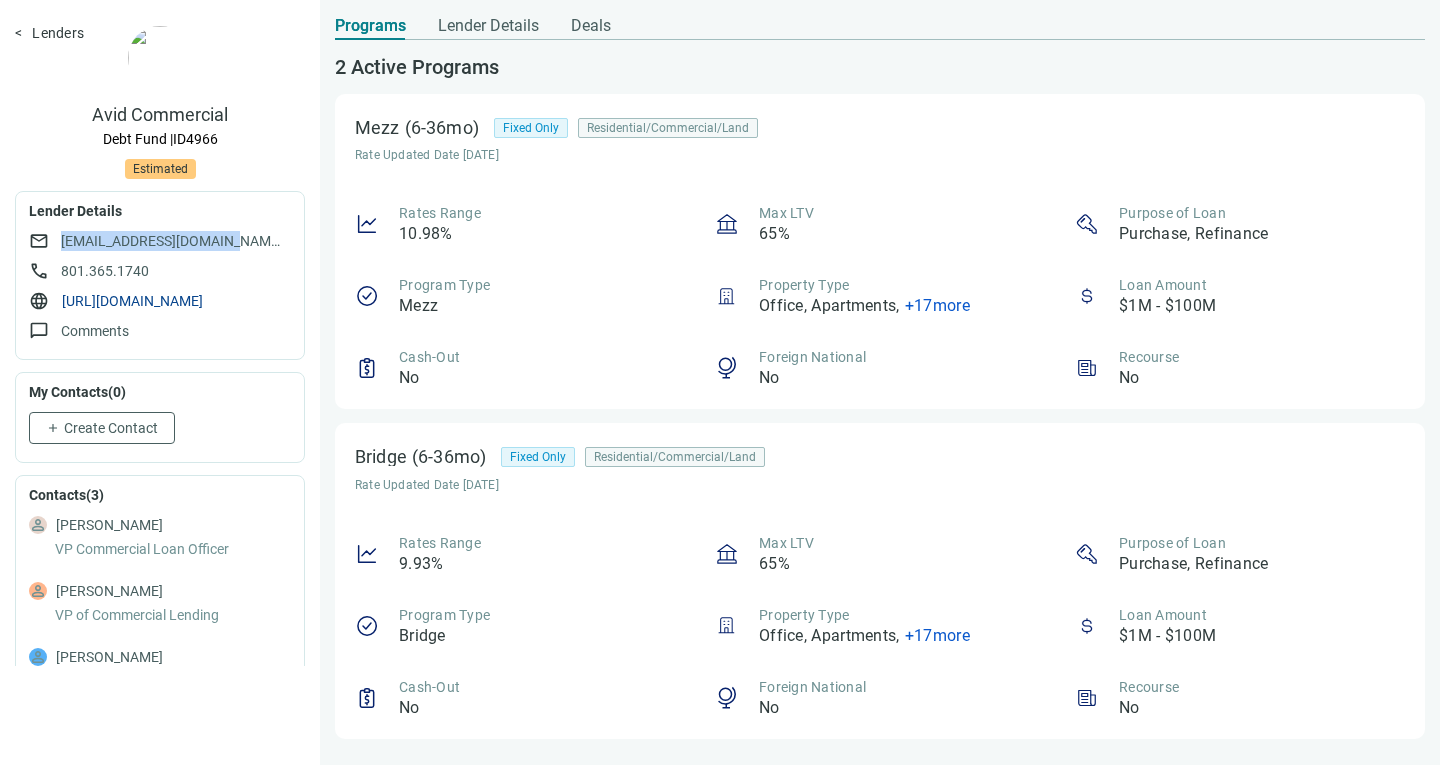 click on "[URL][DOMAIN_NAME]" at bounding box center (132, 301) 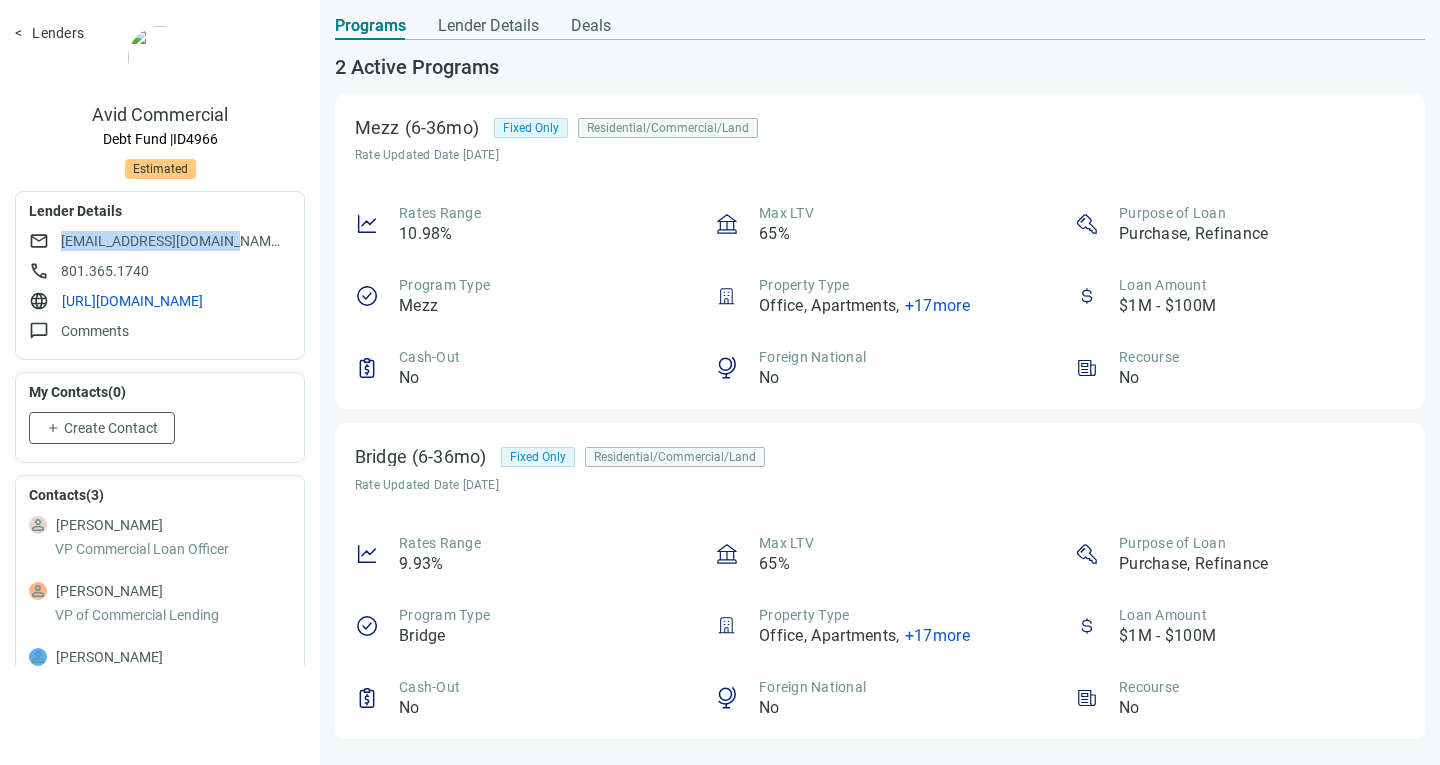 click on "Lenders" at bounding box center [49, 33] 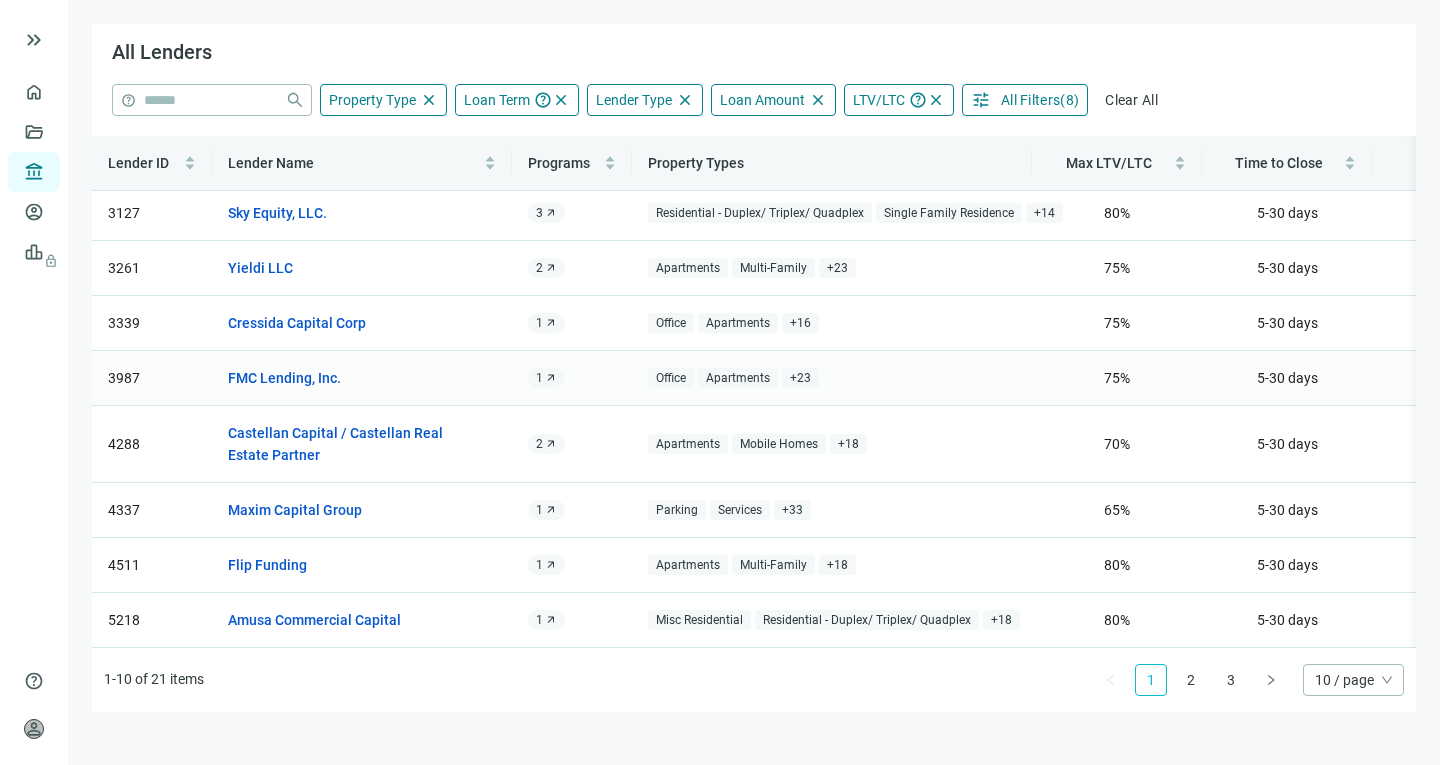 scroll, scrollTop: 135, scrollLeft: 0, axis: vertical 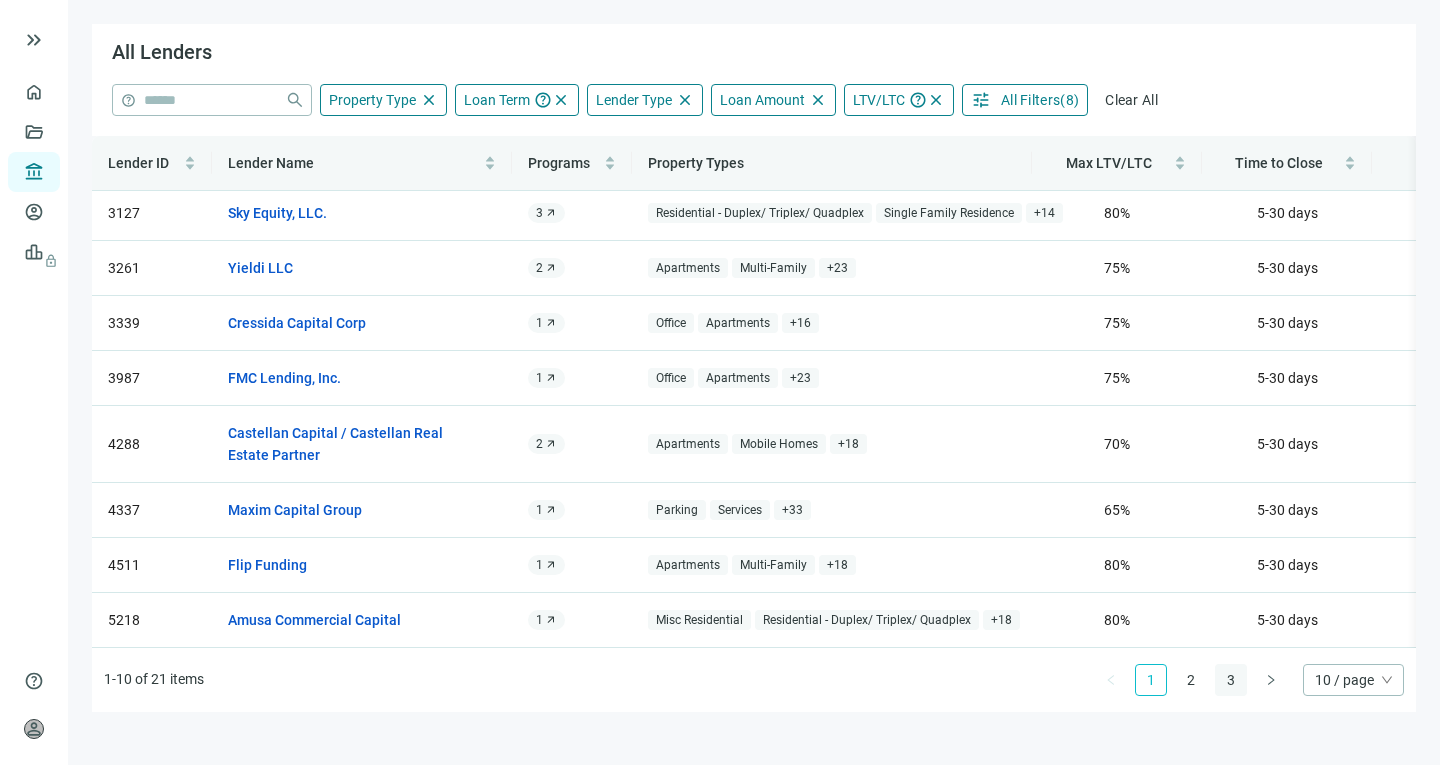 click on "3" at bounding box center [1231, 680] 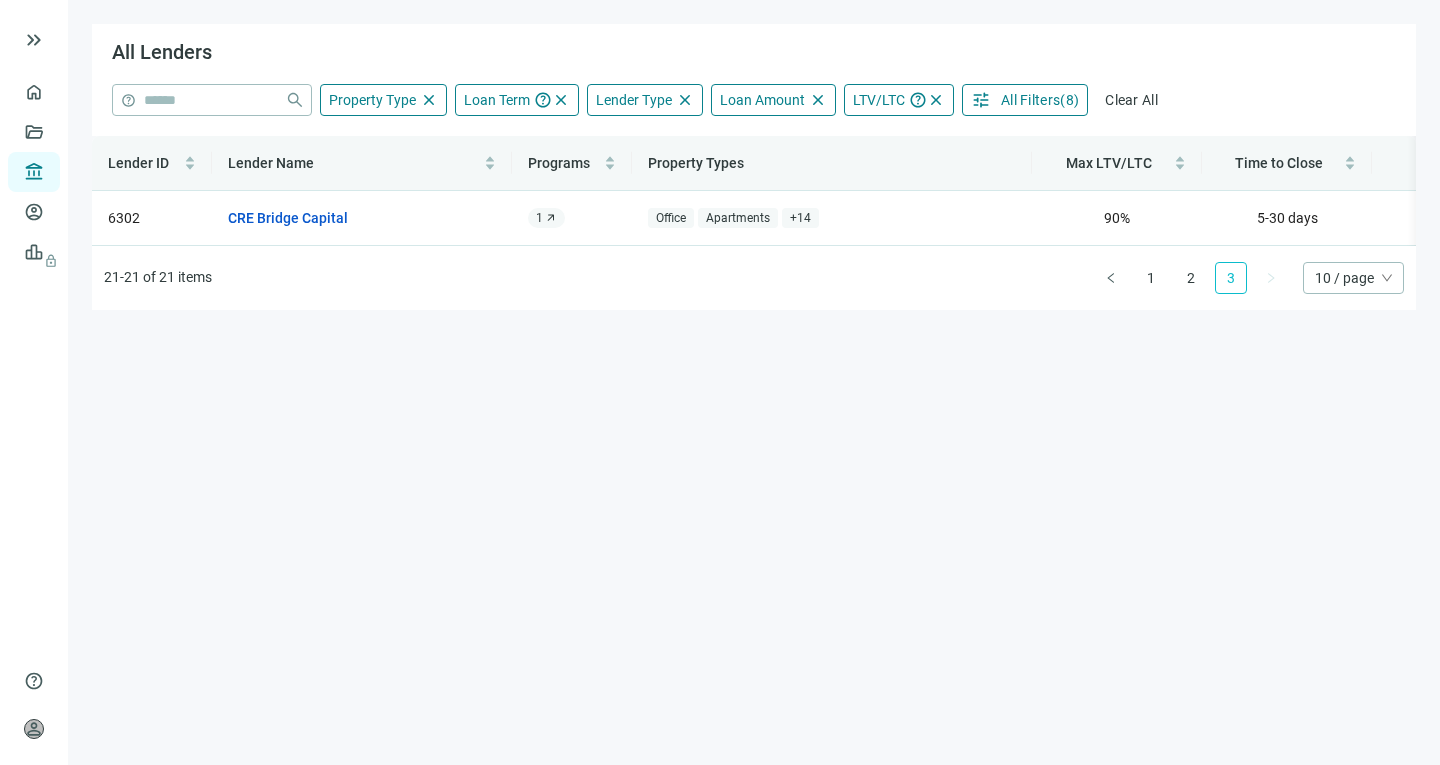 scroll, scrollTop: 0, scrollLeft: 0, axis: both 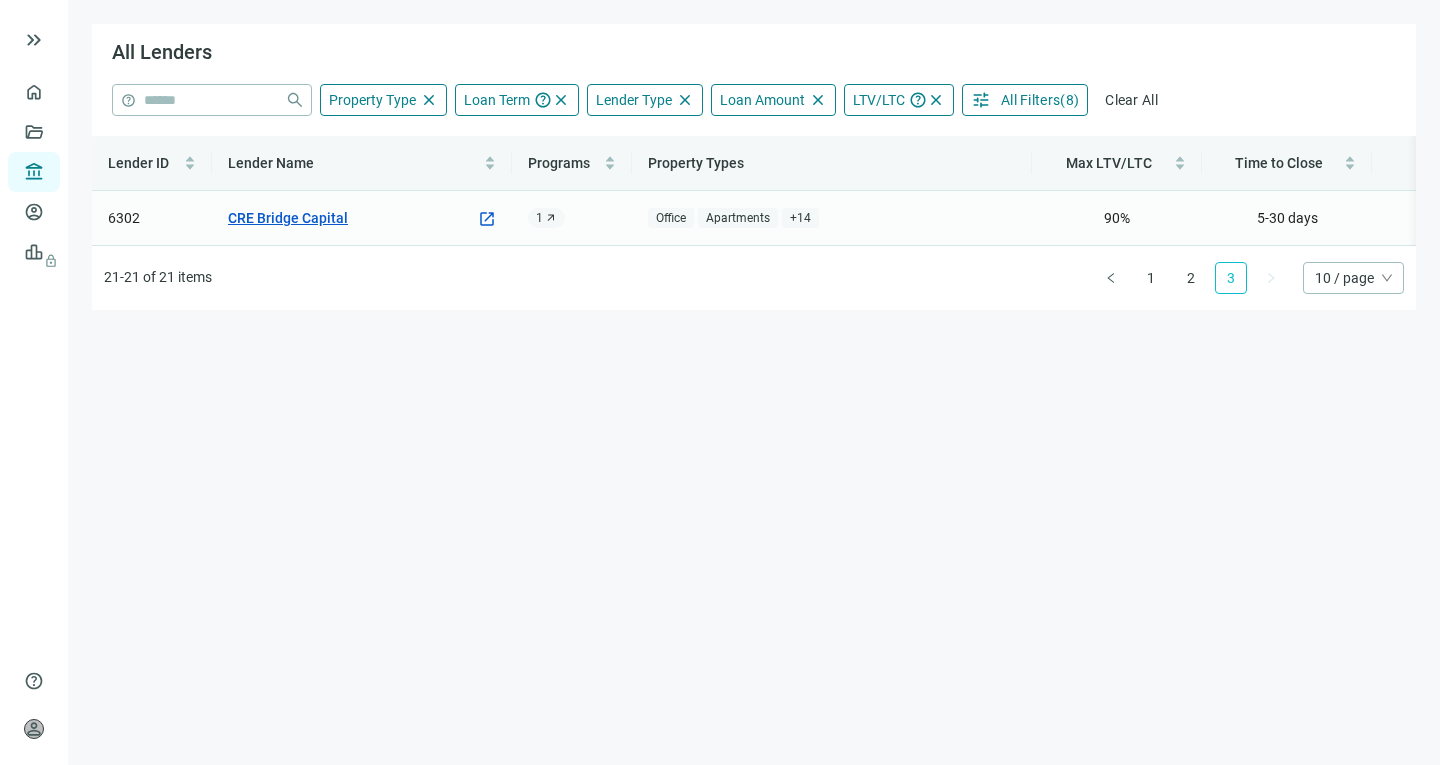 click on "CRE Bridge Capital" at bounding box center [288, 218] 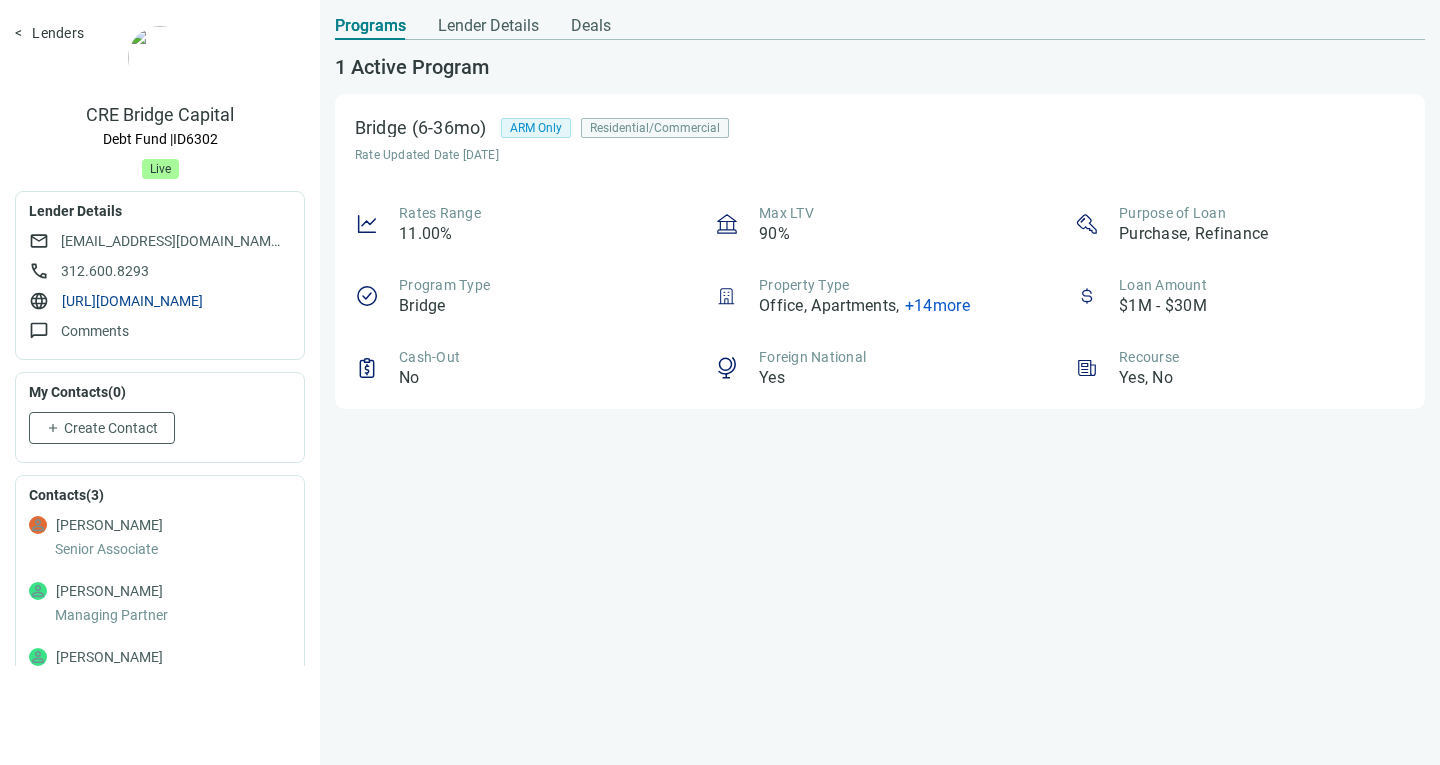 click on "[URL][DOMAIN_NAME]" at bounding box center (132, 301) 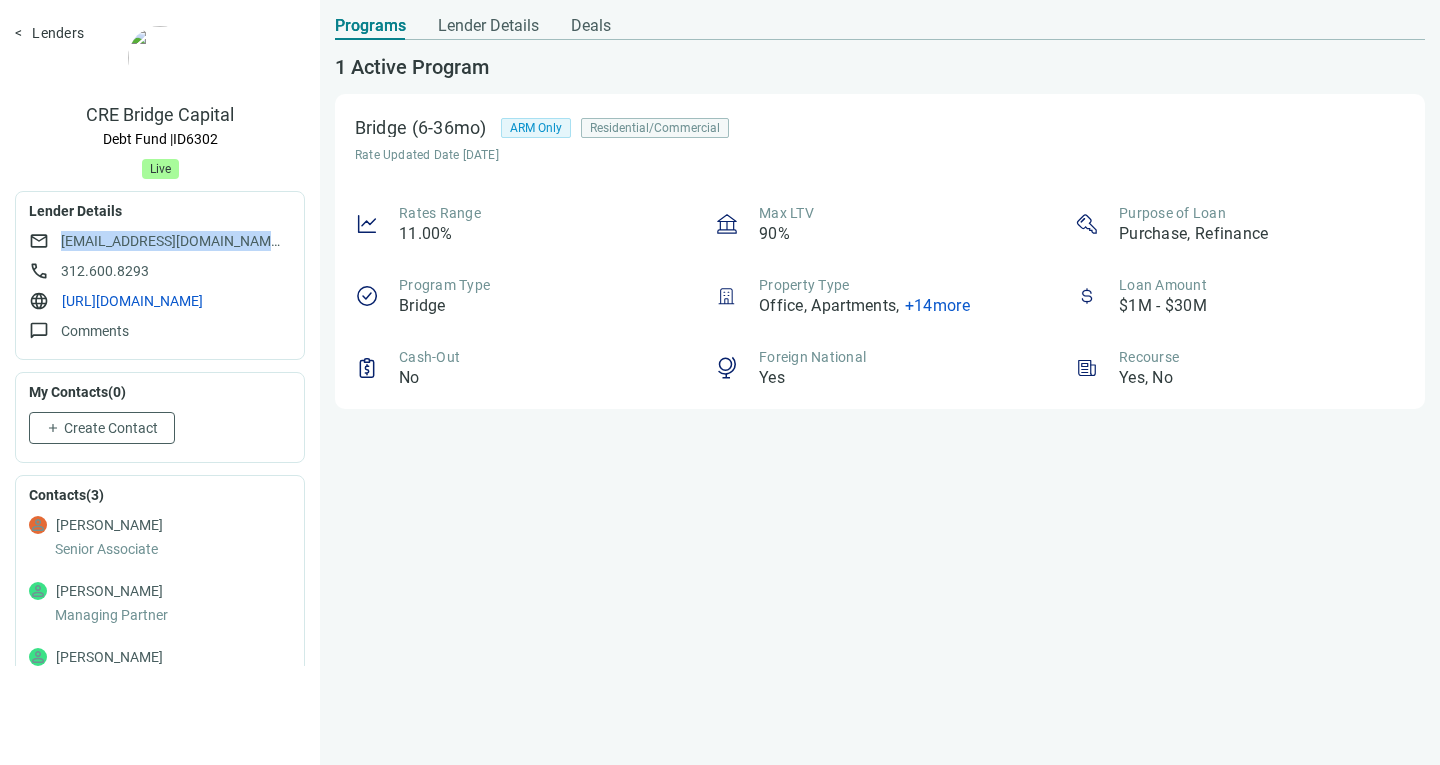 drag, startPoint x: 246, startPoint y: 238, endPoint x: 49, endPoint y: 242, distance: 197.0406 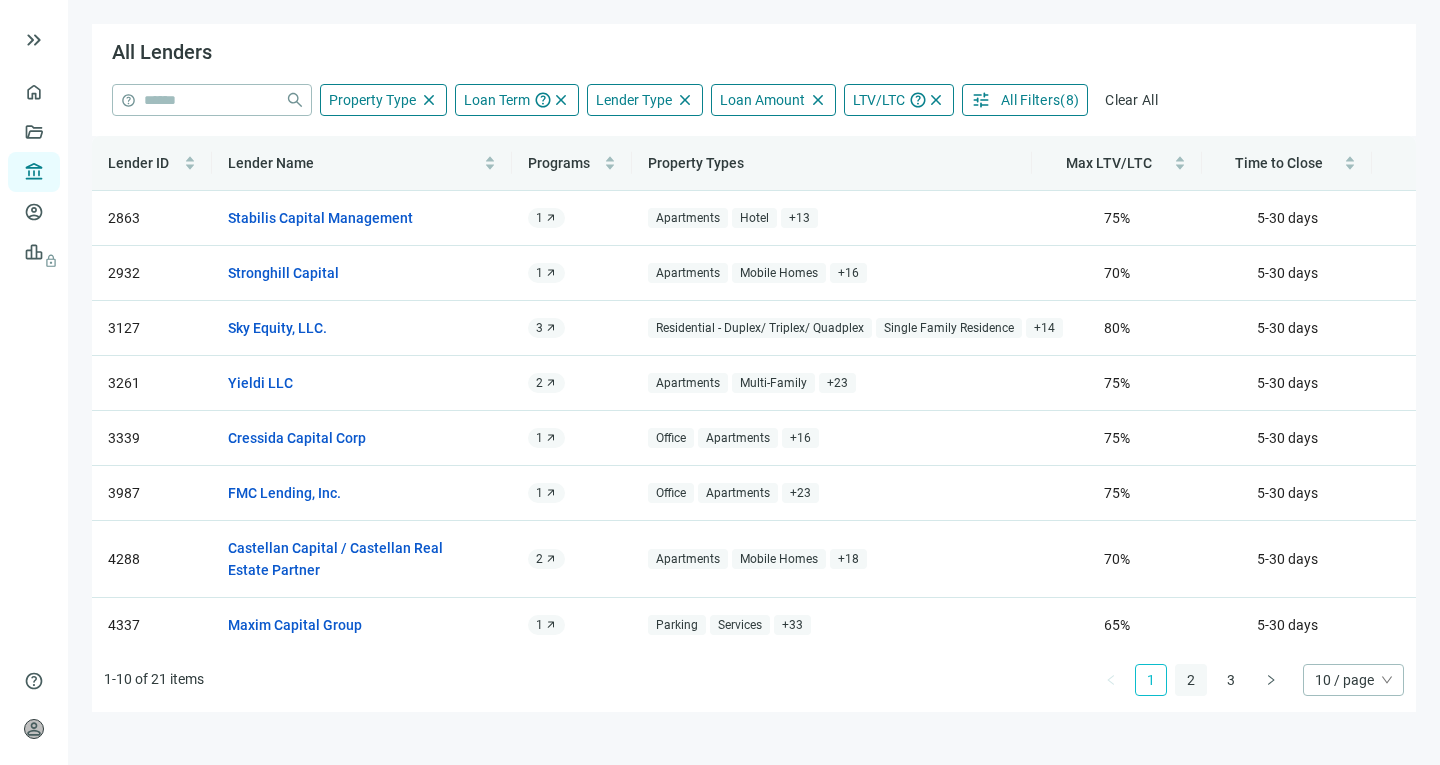 click on "2" at bounding box center [1191, 680] 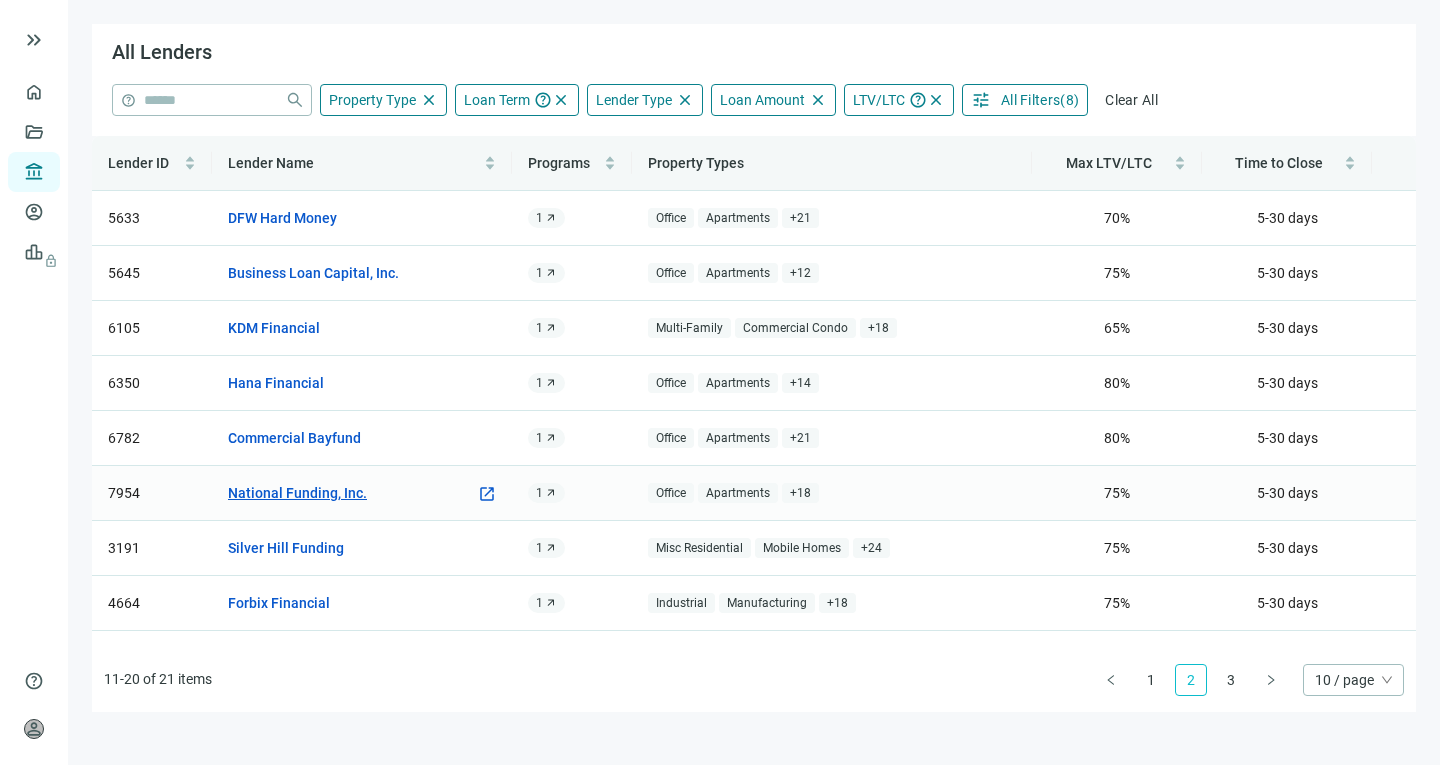 scroll, scrollTop: 0, scrollLeft: 0, axis: both 